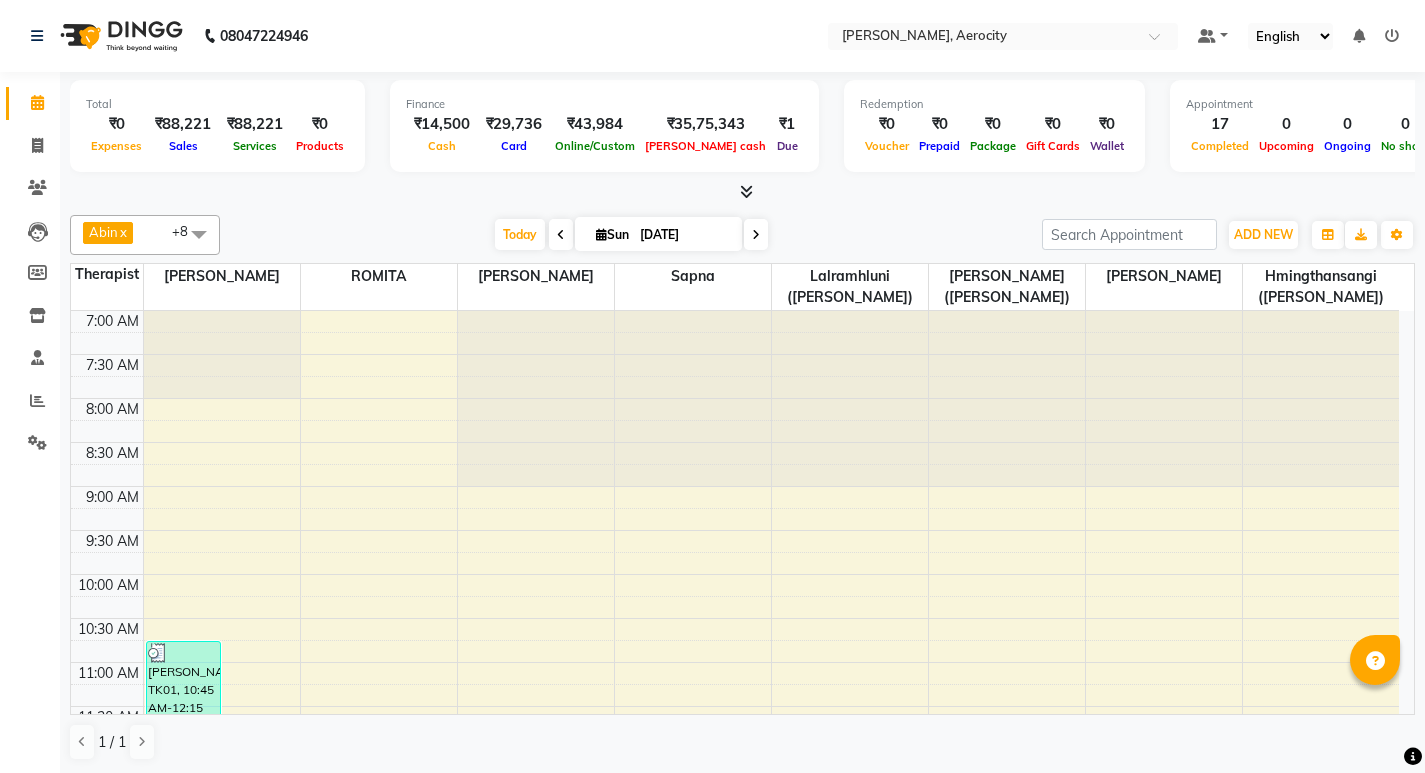 scroll, scrollTop: 0, scrollLeft: 0, axis: both 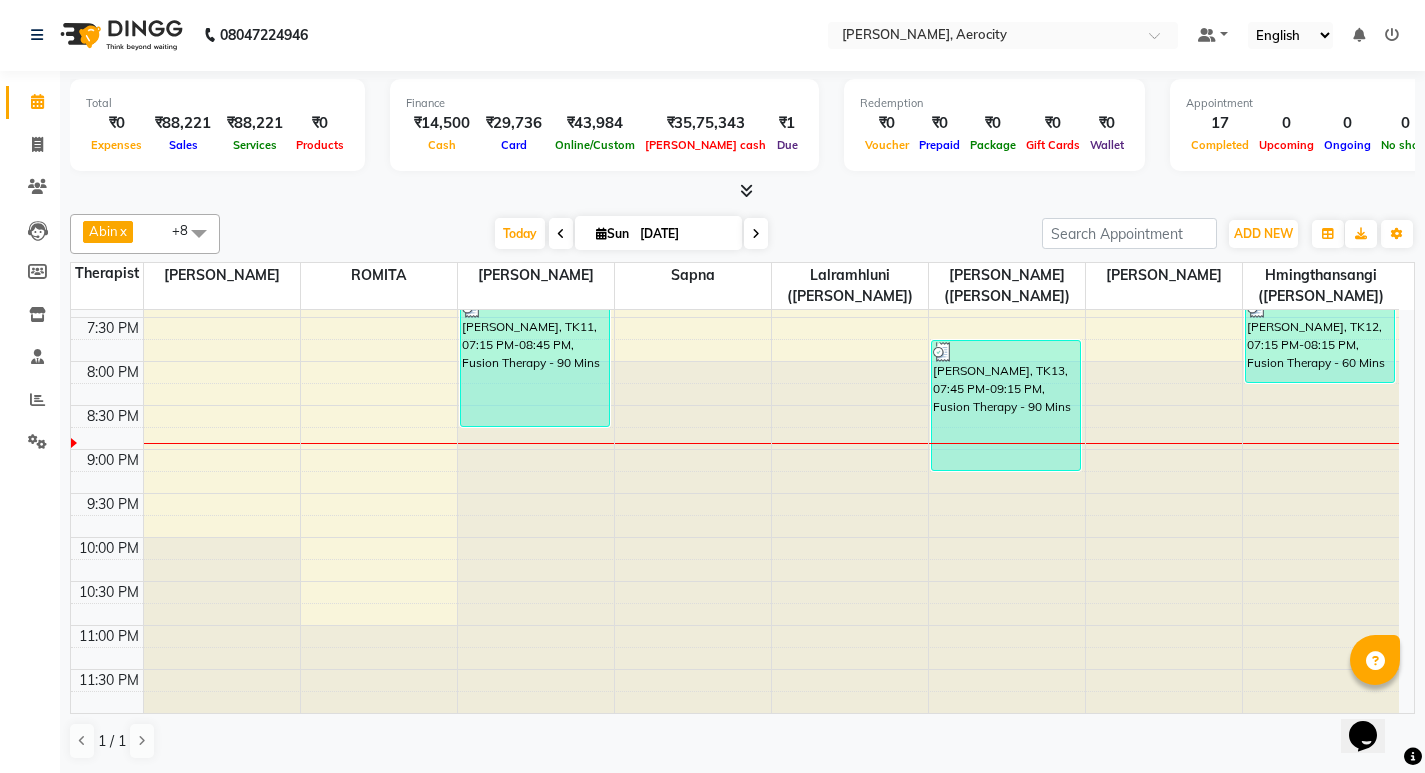 click at bounding box center (693, -782) 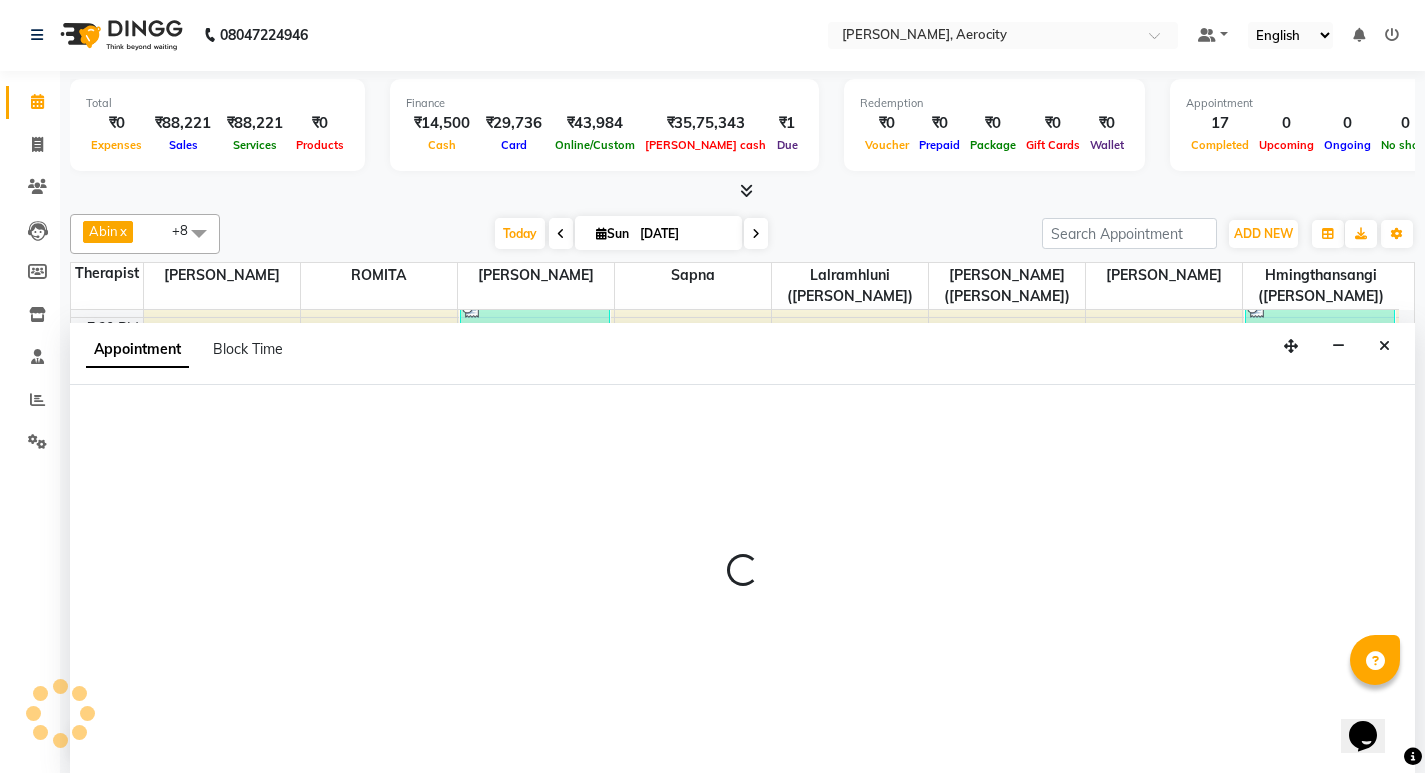select on "48457" 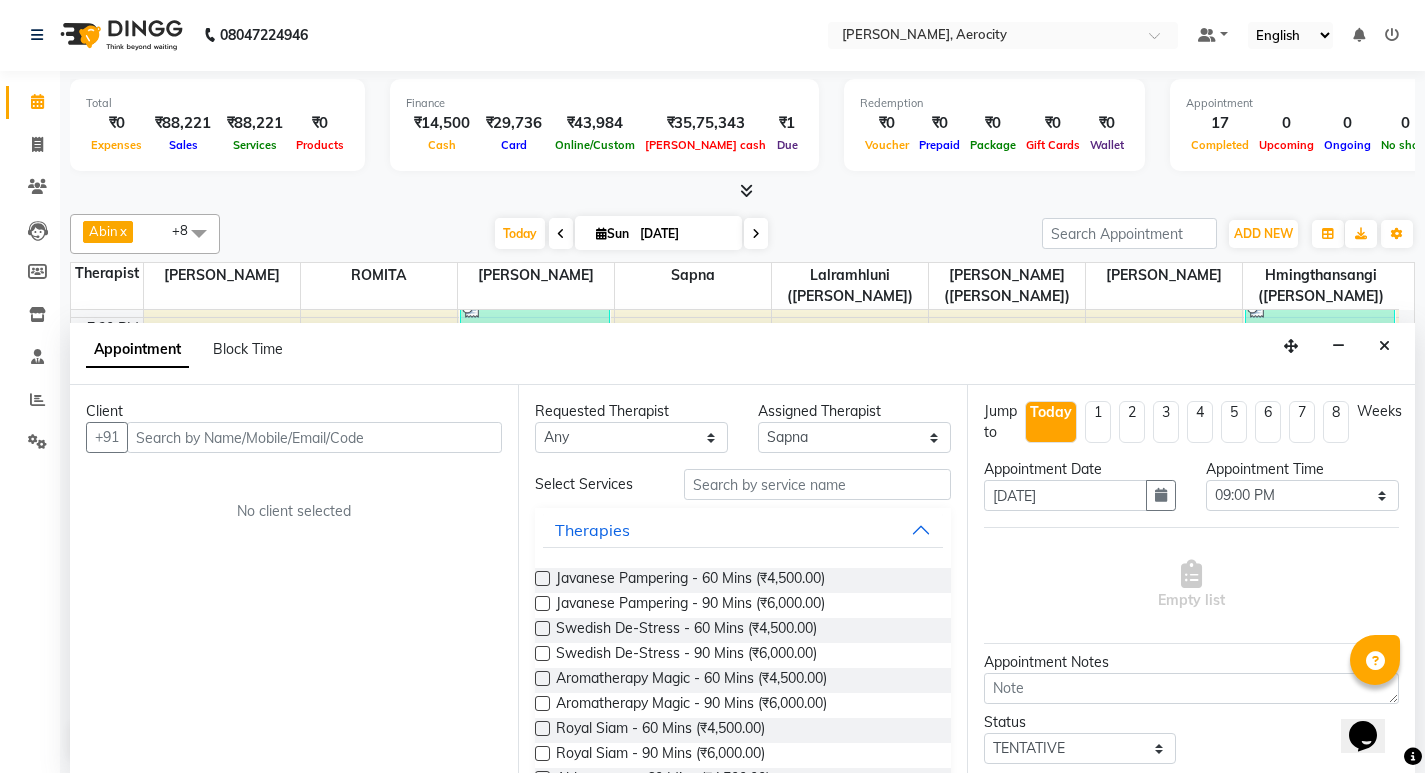 click at bounding box center [314, 437] 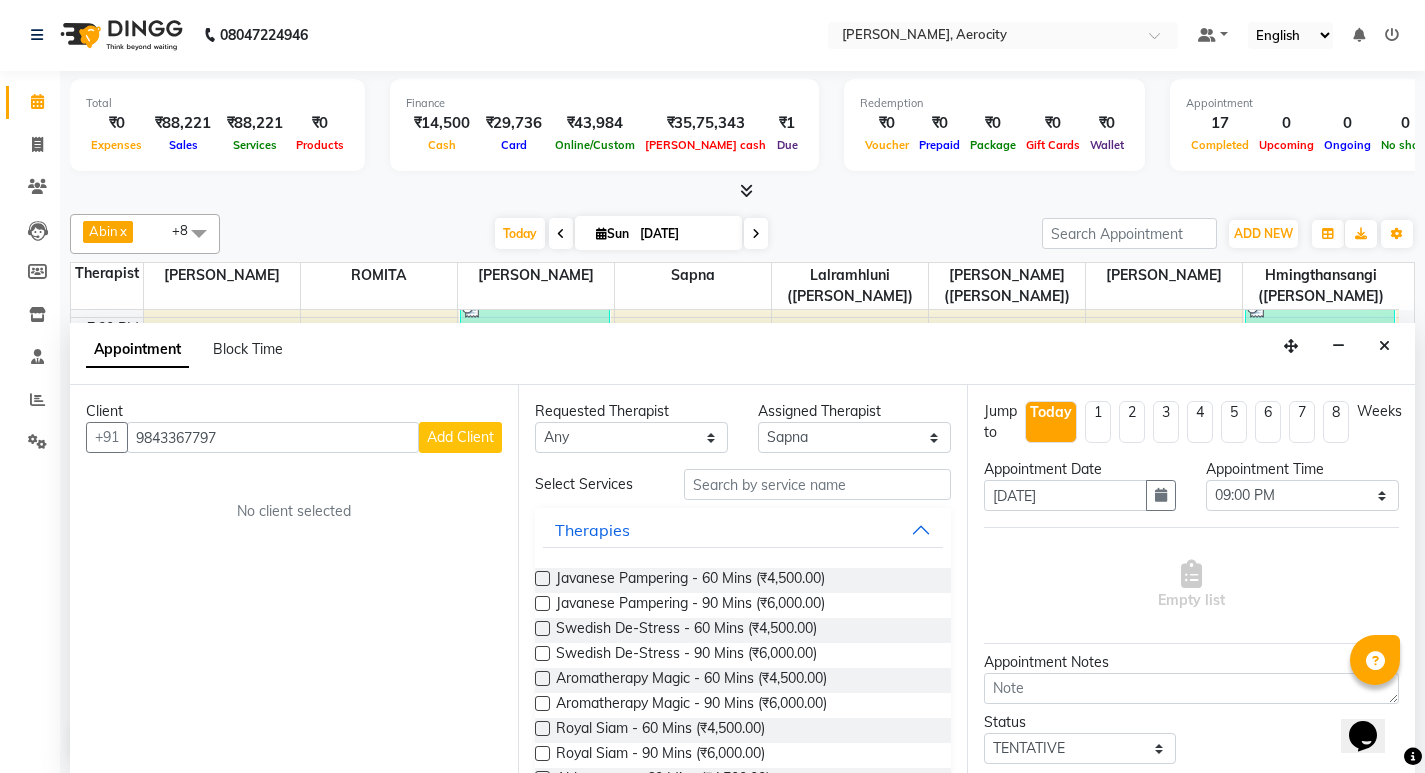 type on "9843367797" 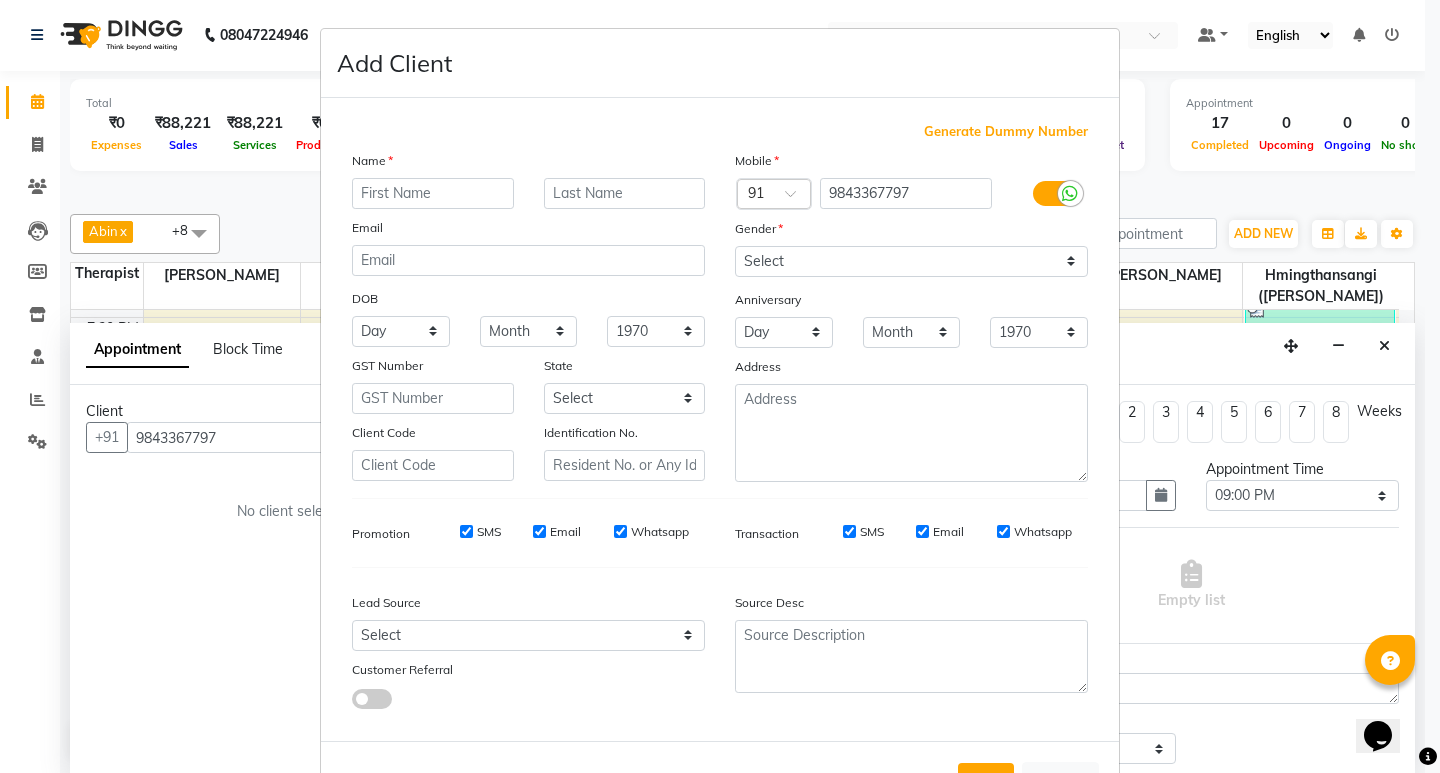 click at bounding box center (433, 193) 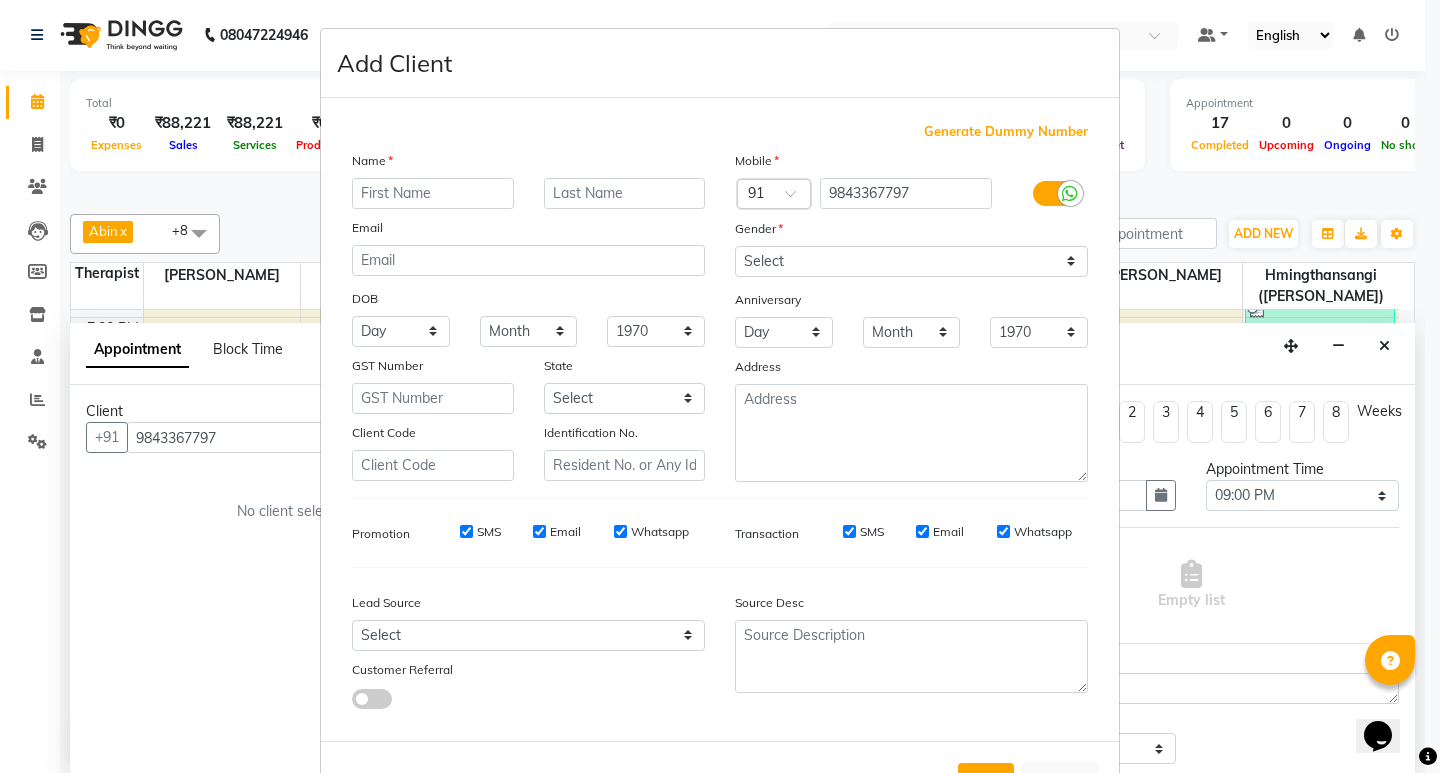 click at bounding box center (433, 193) 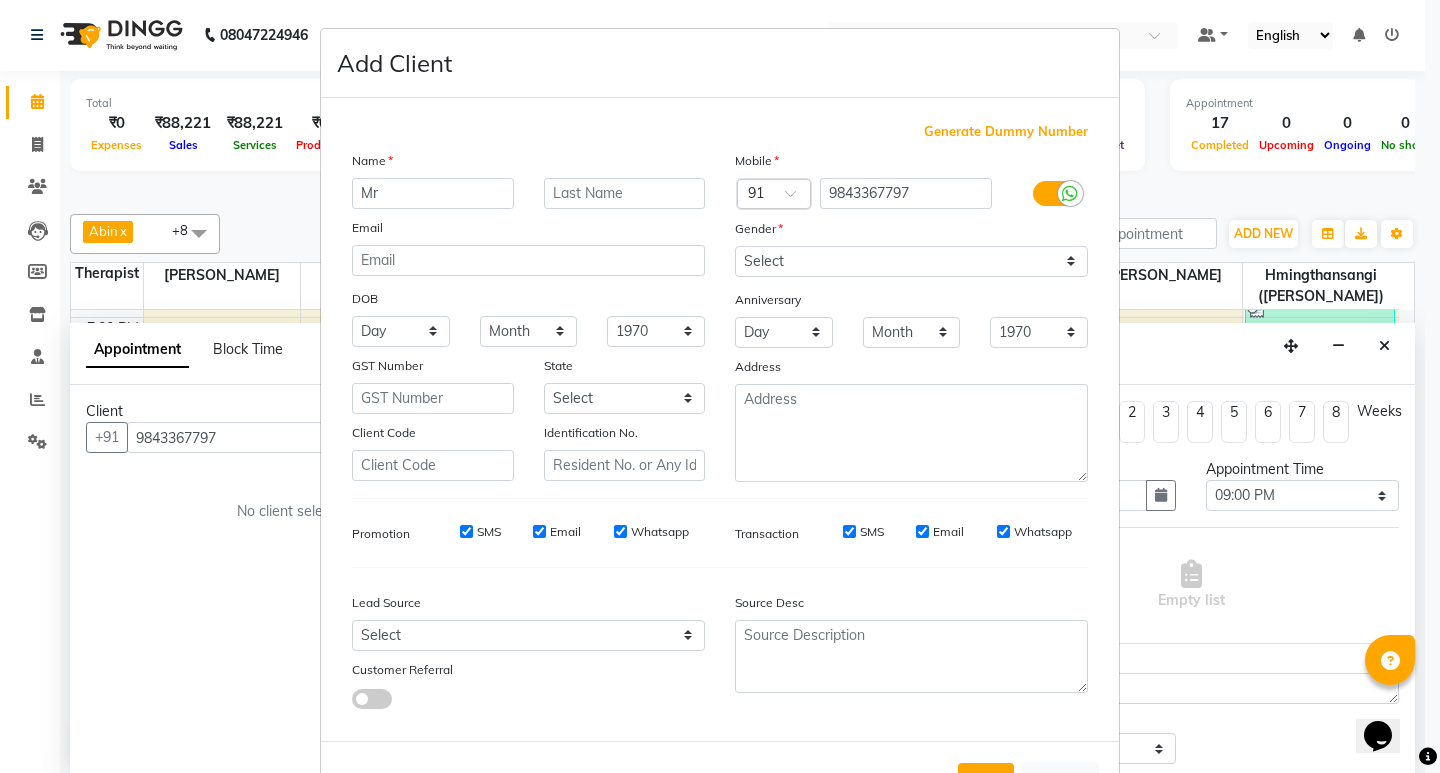 type on "Mr" 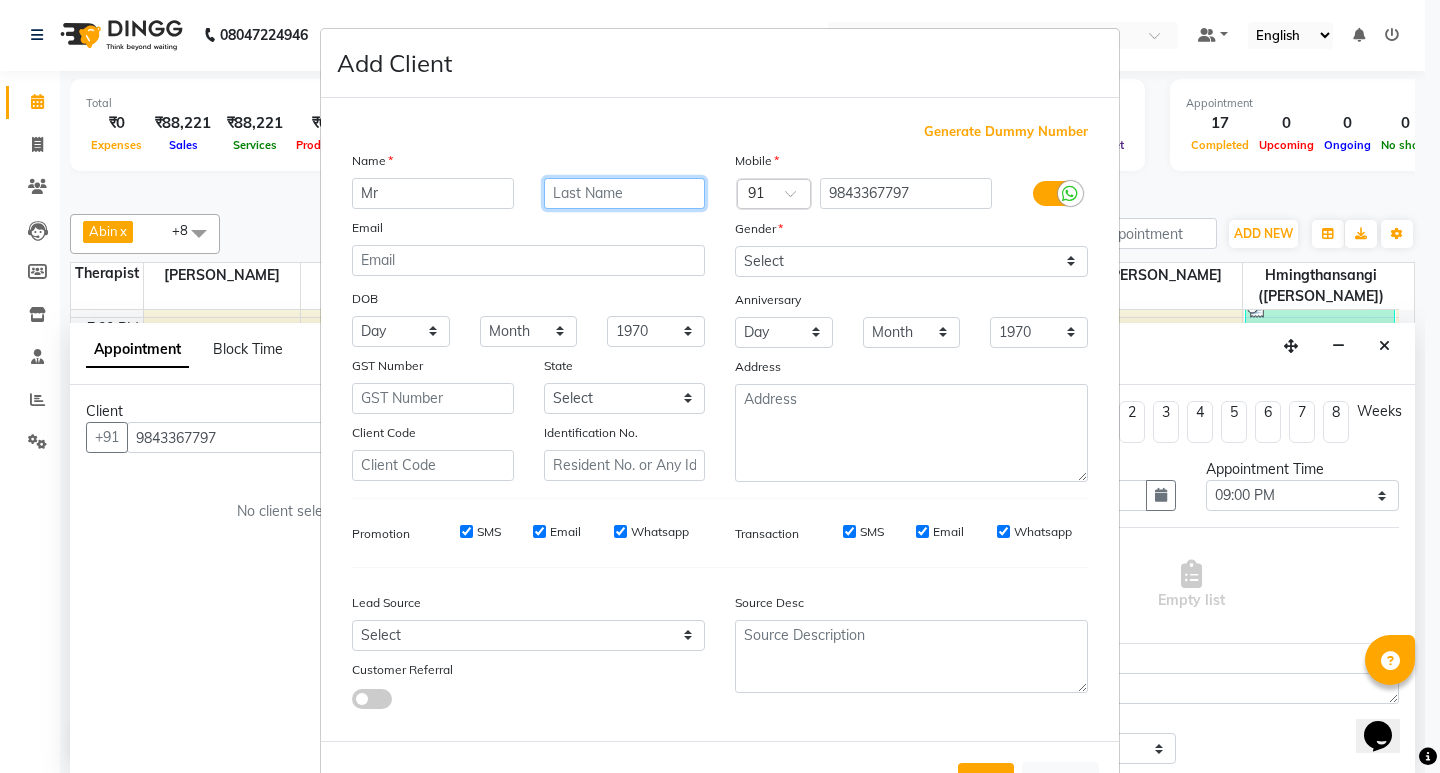 click at bounding box center [625, 193] 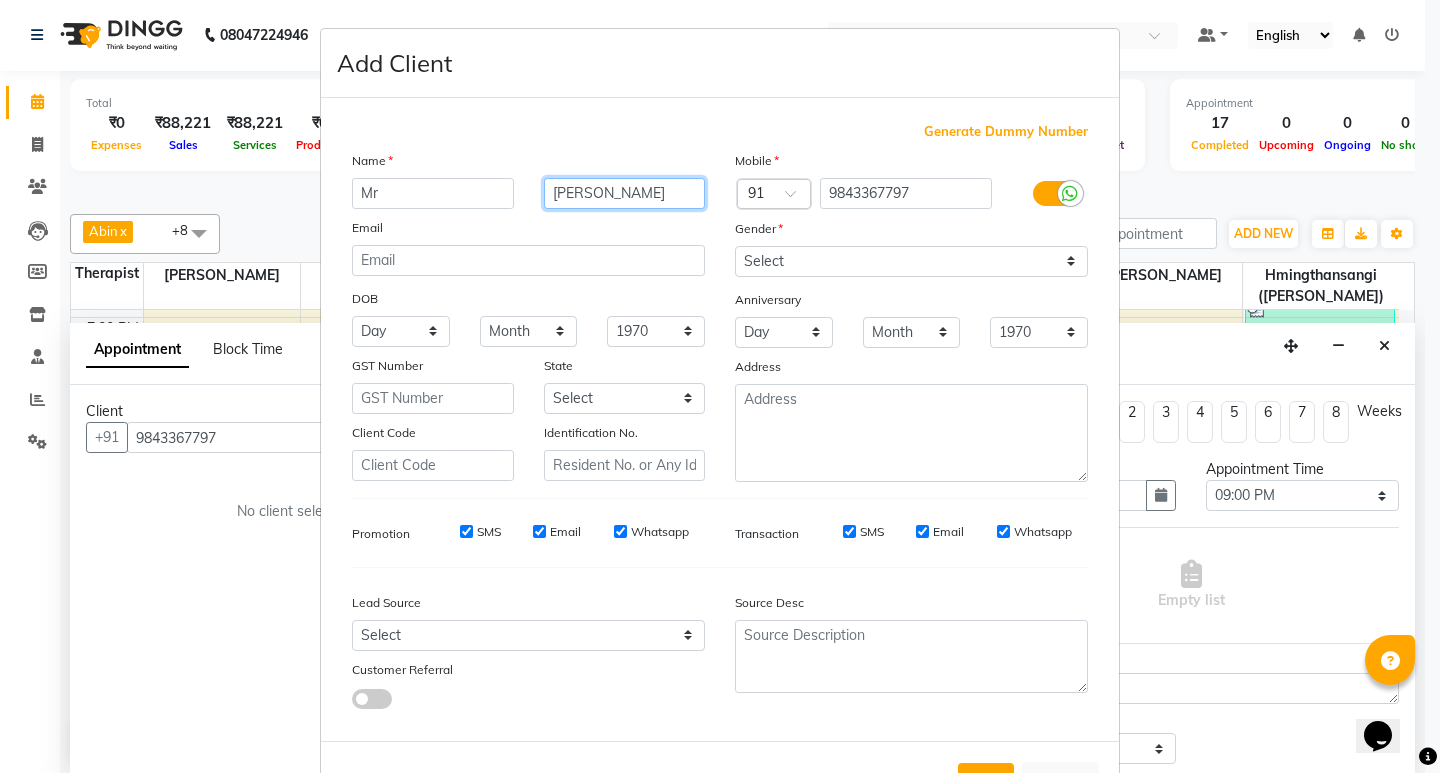 type on "[PERSON_NAME]" 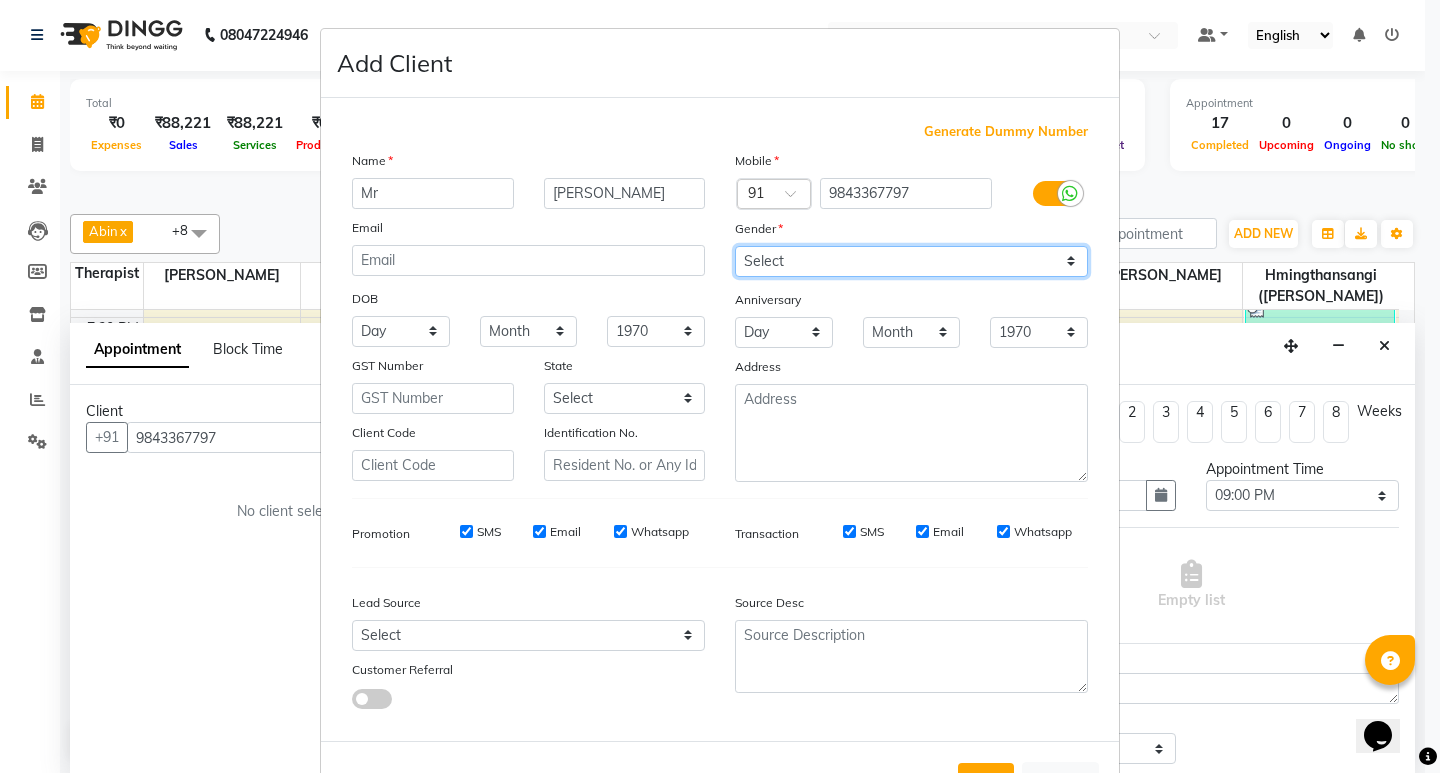 click on "Select [DEMOGRAPHIC_DATA] [DEMOGRAPHIC_DATA] Other Prefer Not To Say" at bounding box center [911, 261] 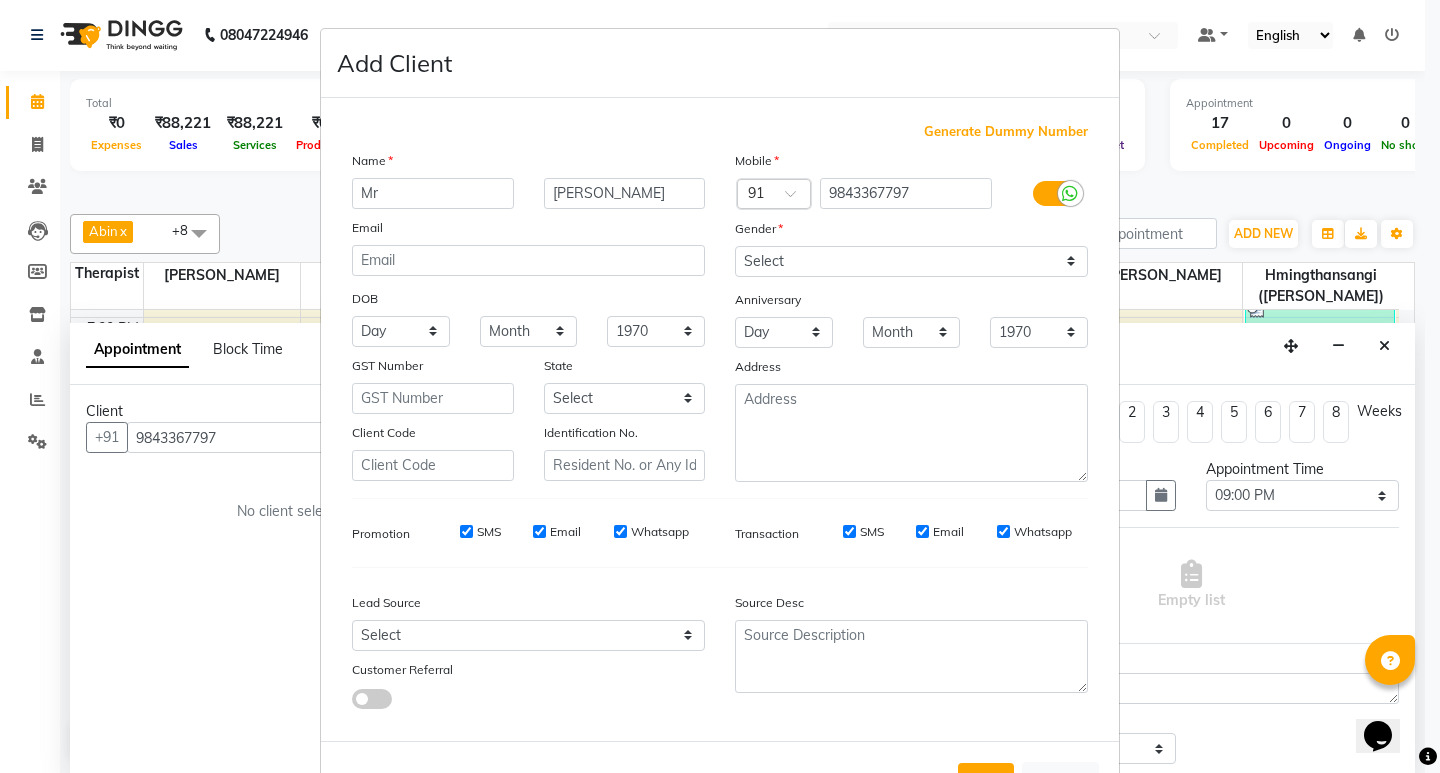 click on "SMS" at bounding box center [466, 531] 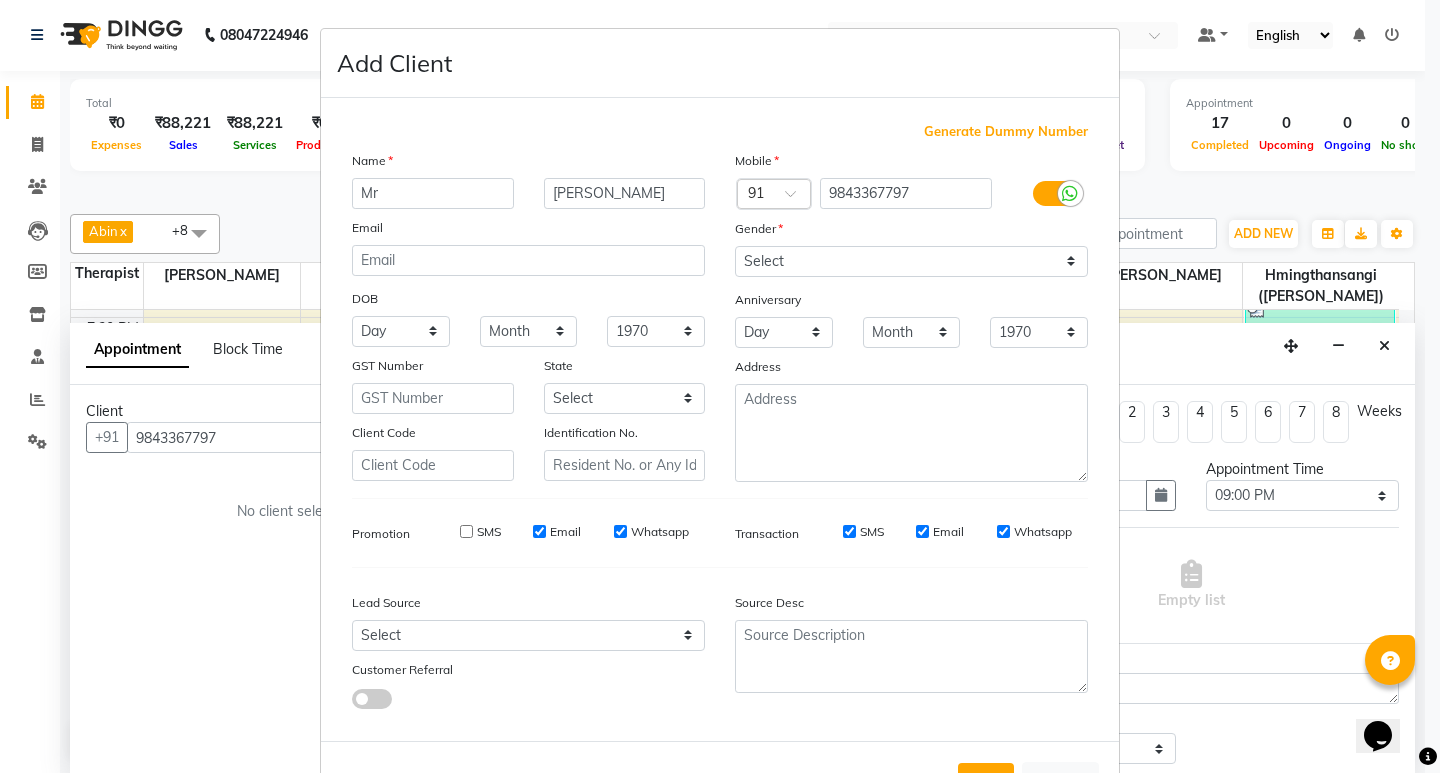click on "Email" at bounding box center [539, 531] 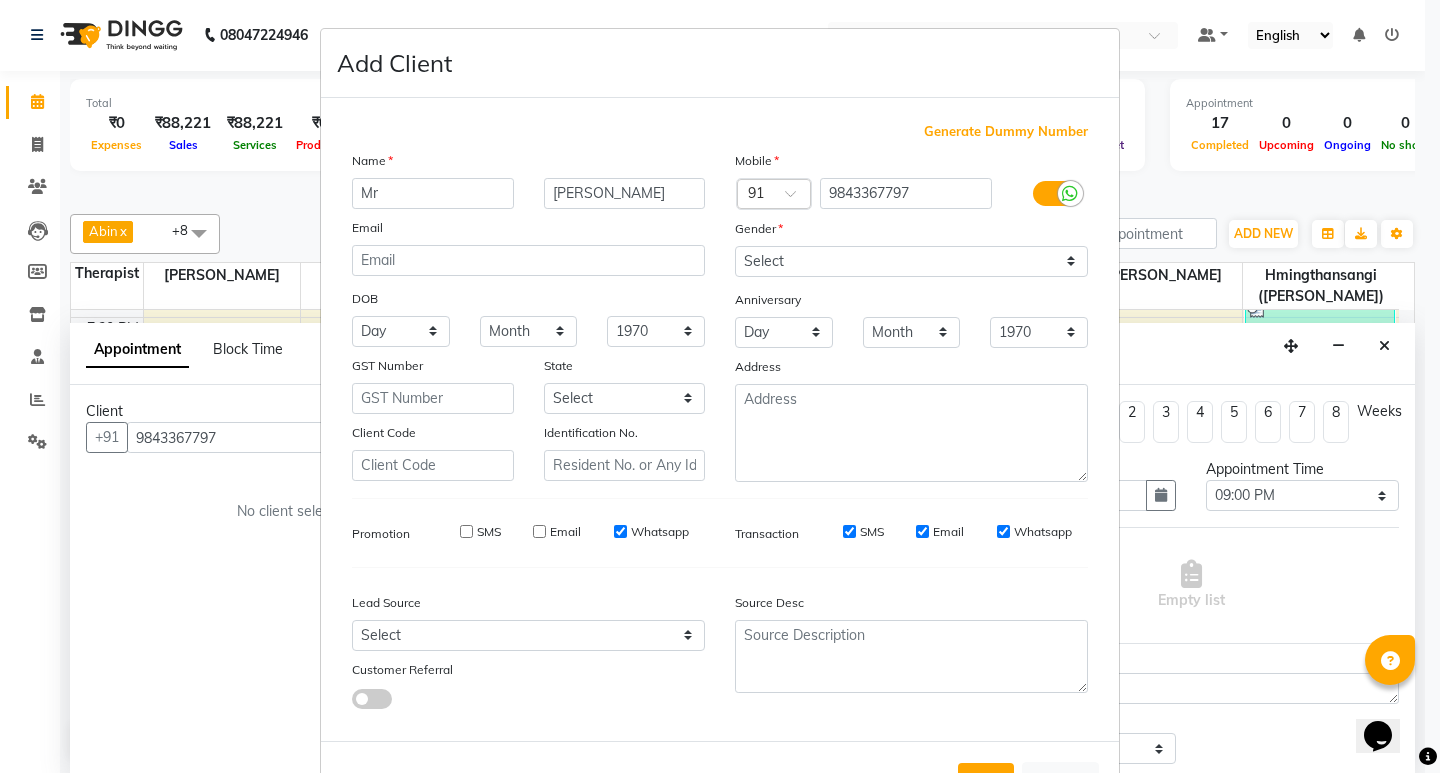 click on "Whatsapp" at bounding box center [651, 532] 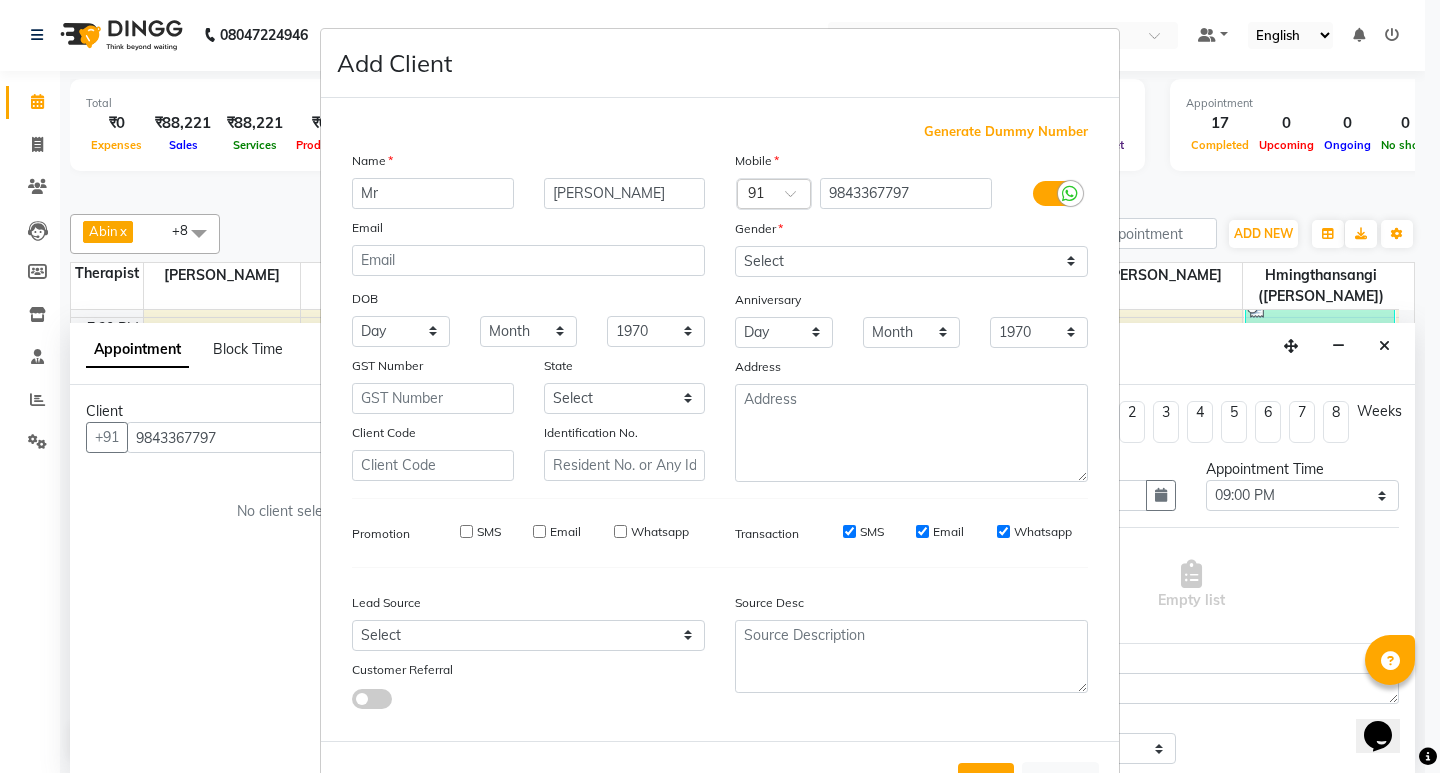 click on "SMS" at bounding box center [849, 531] 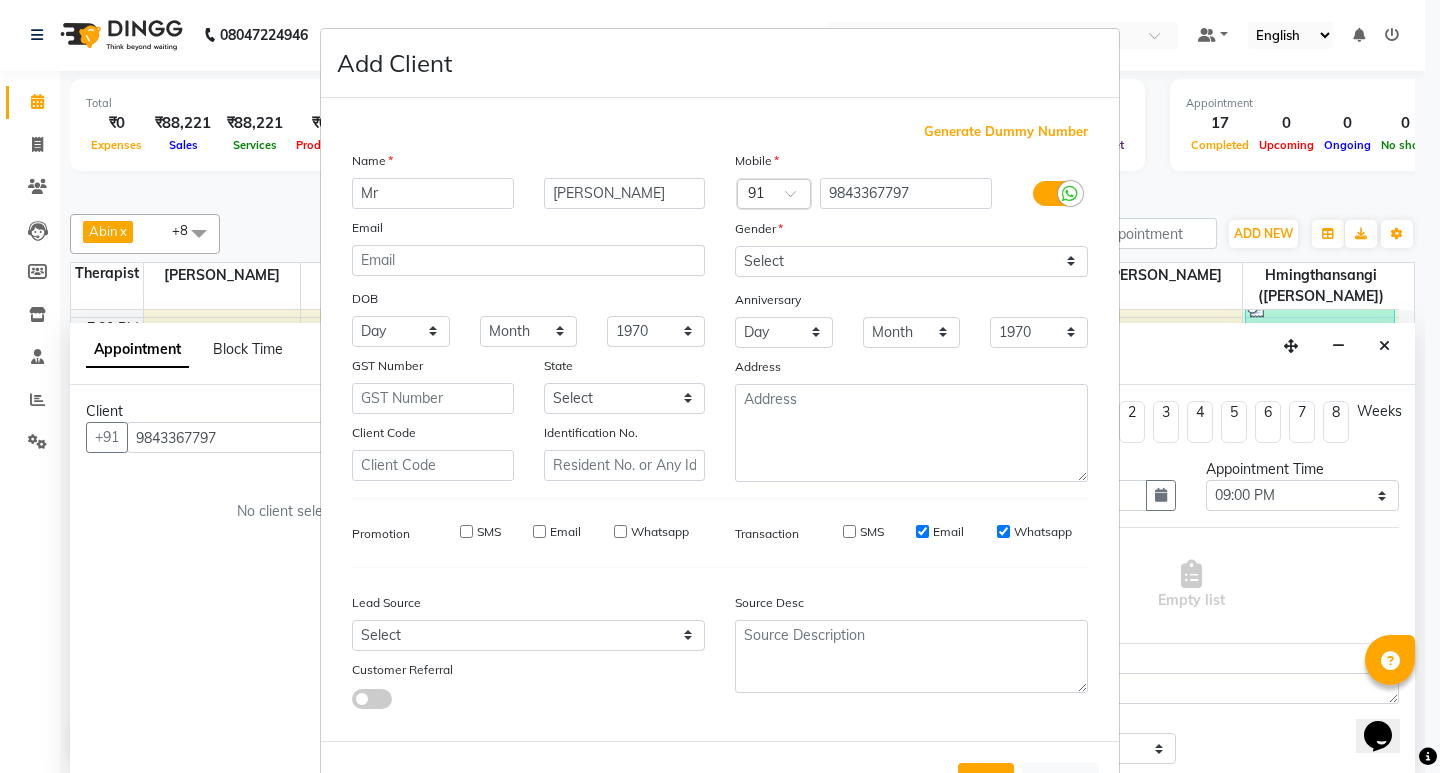click on "Email" at bounding box center (922, 531) 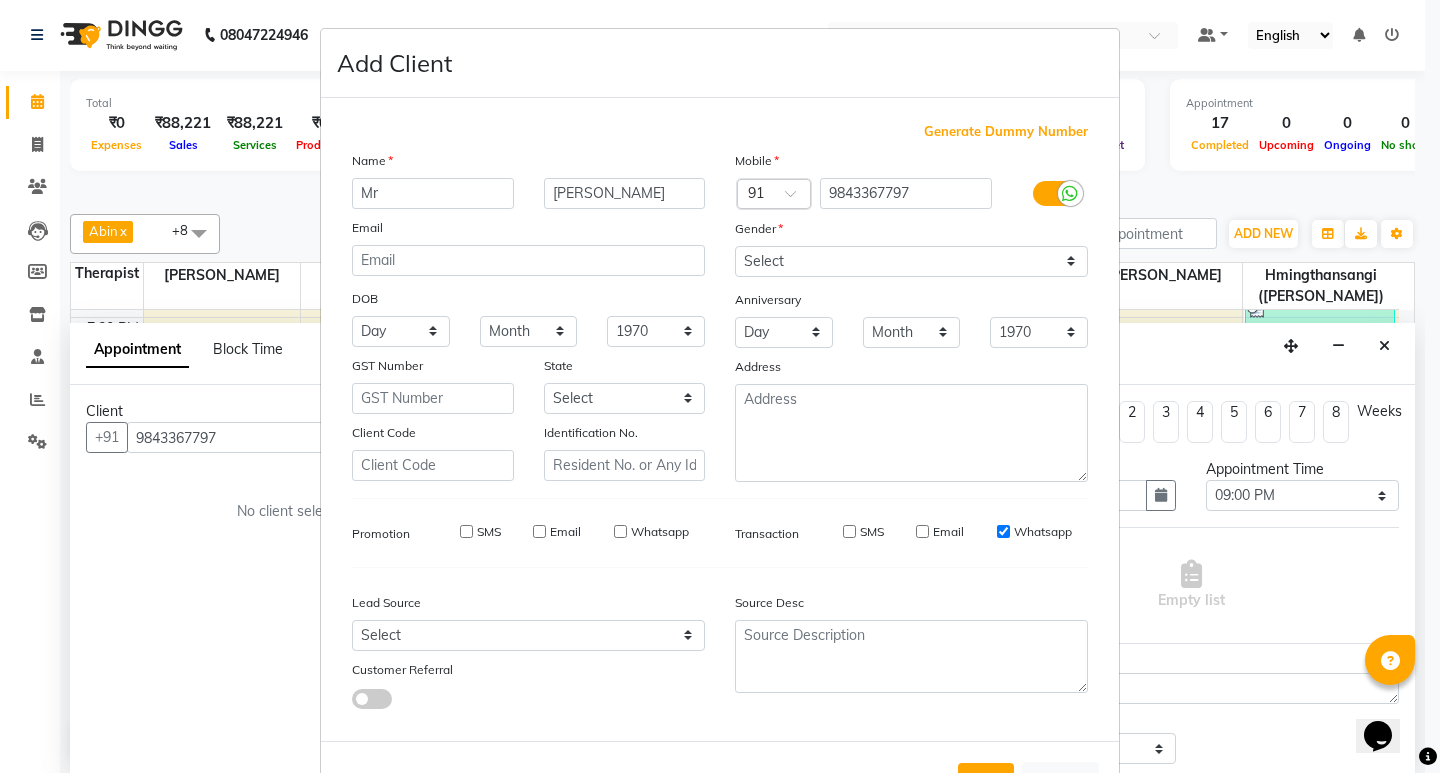 click on "Whatsapp" at bounding box center (1003, 531) 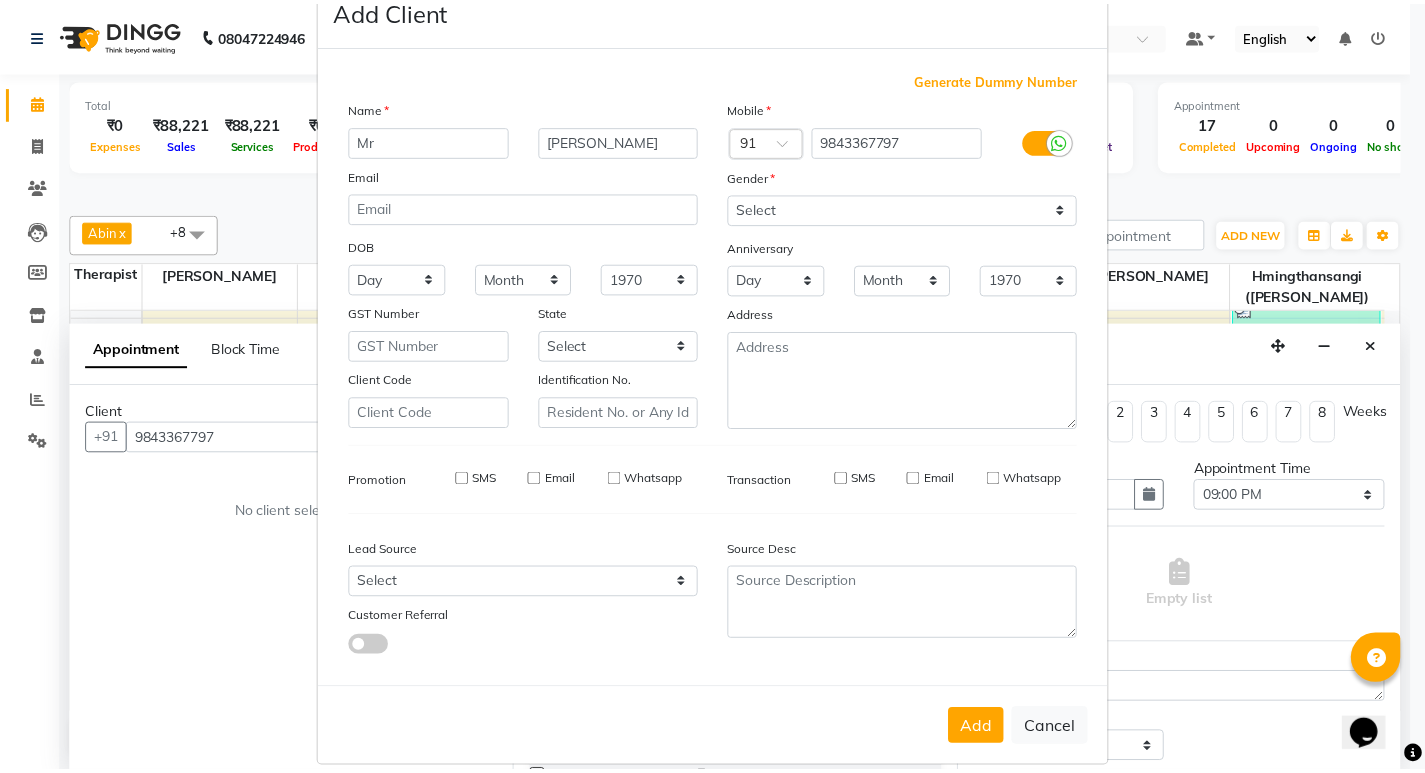 scroll, scrollTop: 76, scrollLeft: 0, axis: vertical 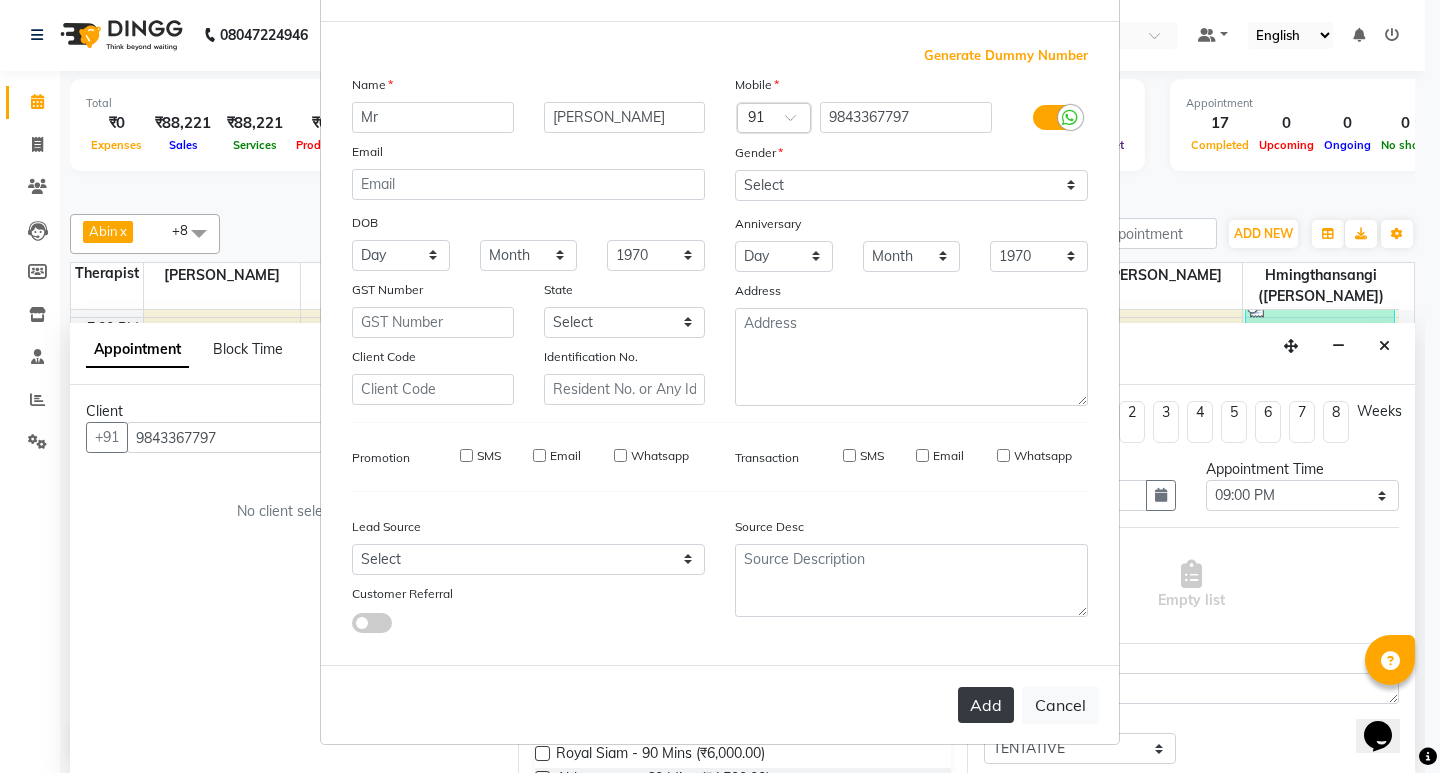 click on "Add" at bounding box center (986, 705) 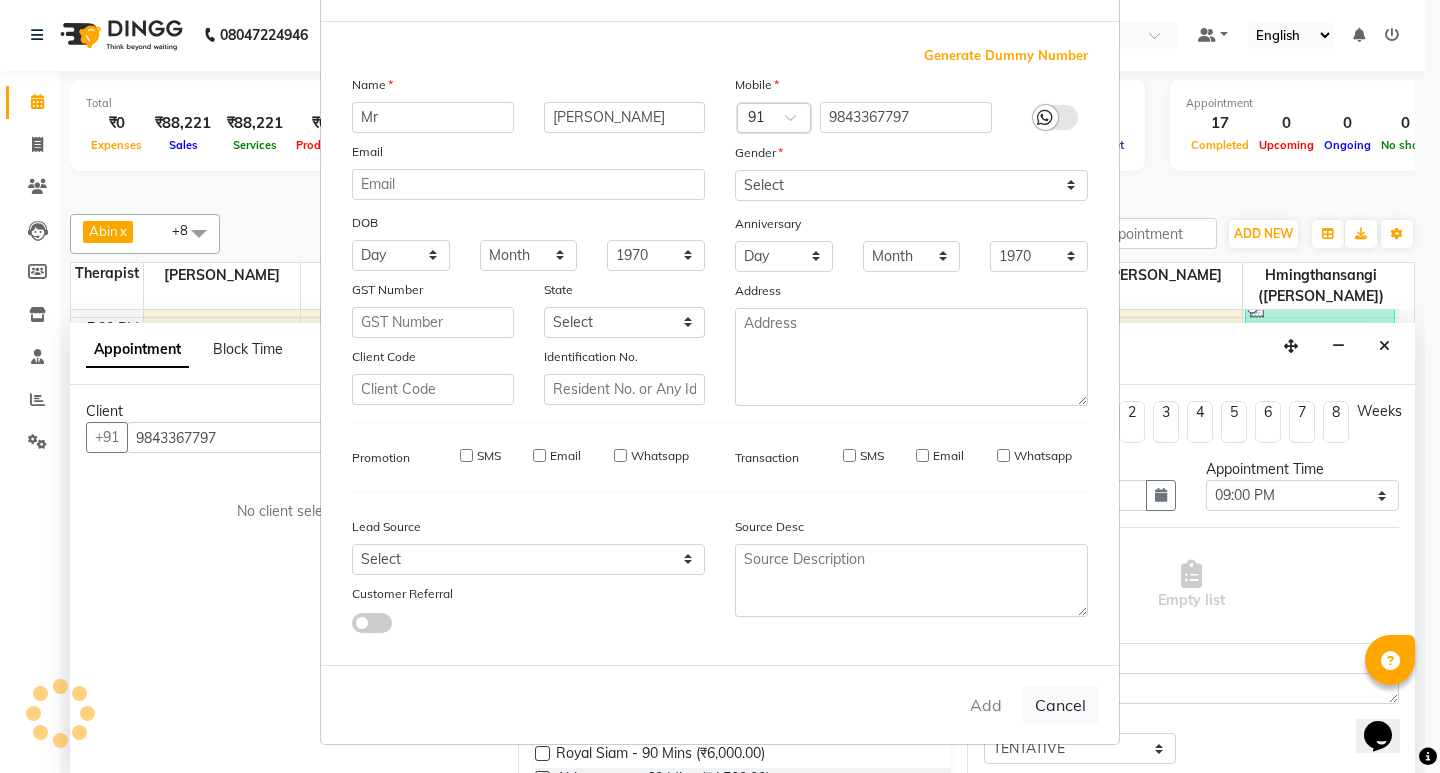 type 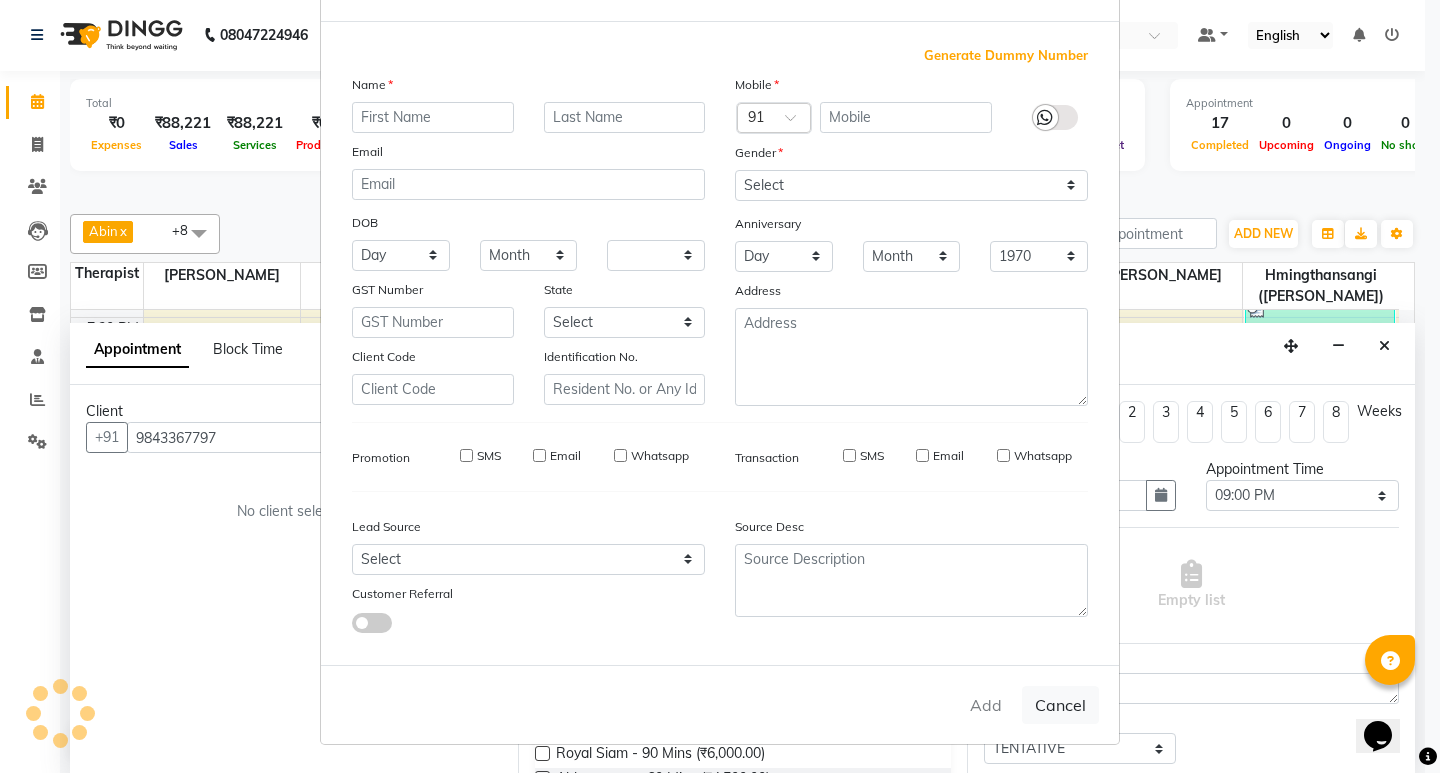 select 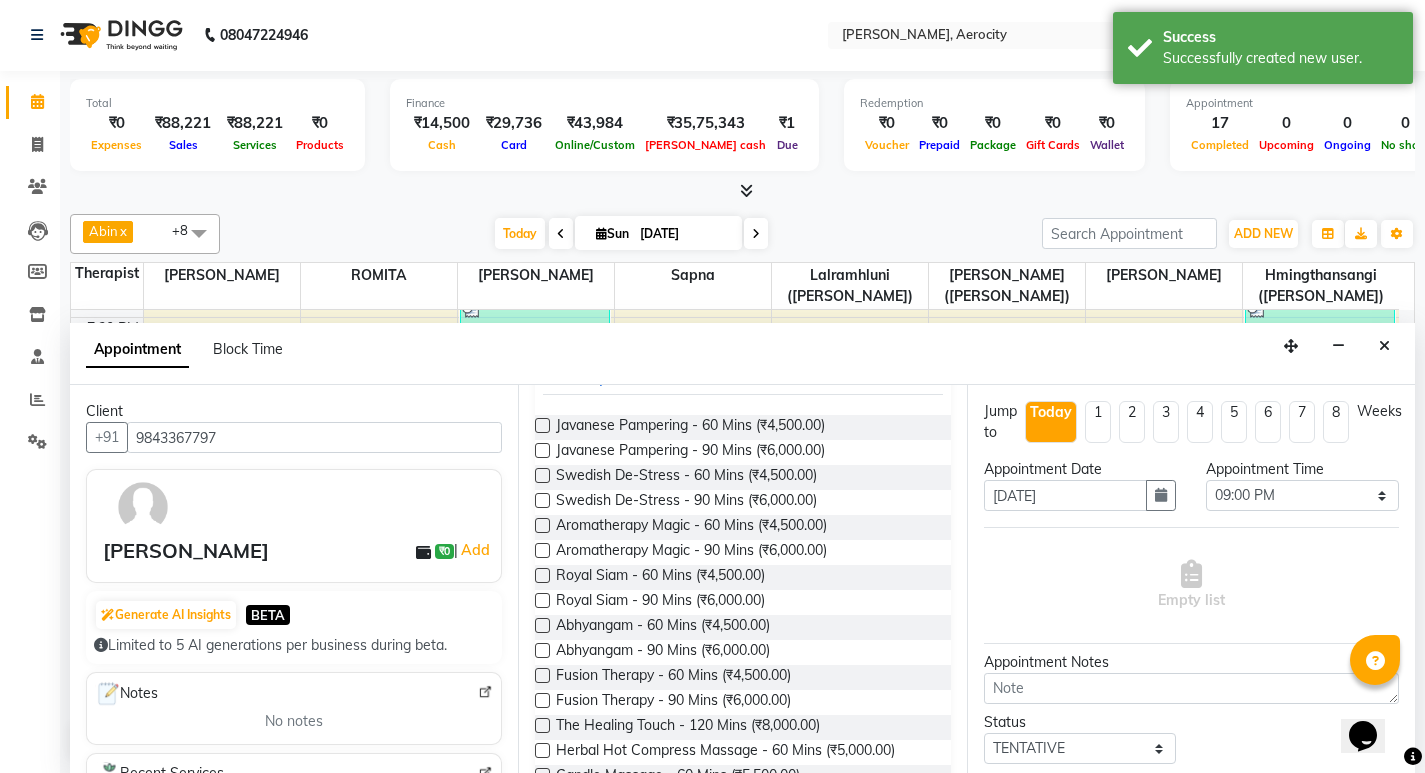 scroll, scrollTop: 200, scrollLeft: 0, axis: vertical 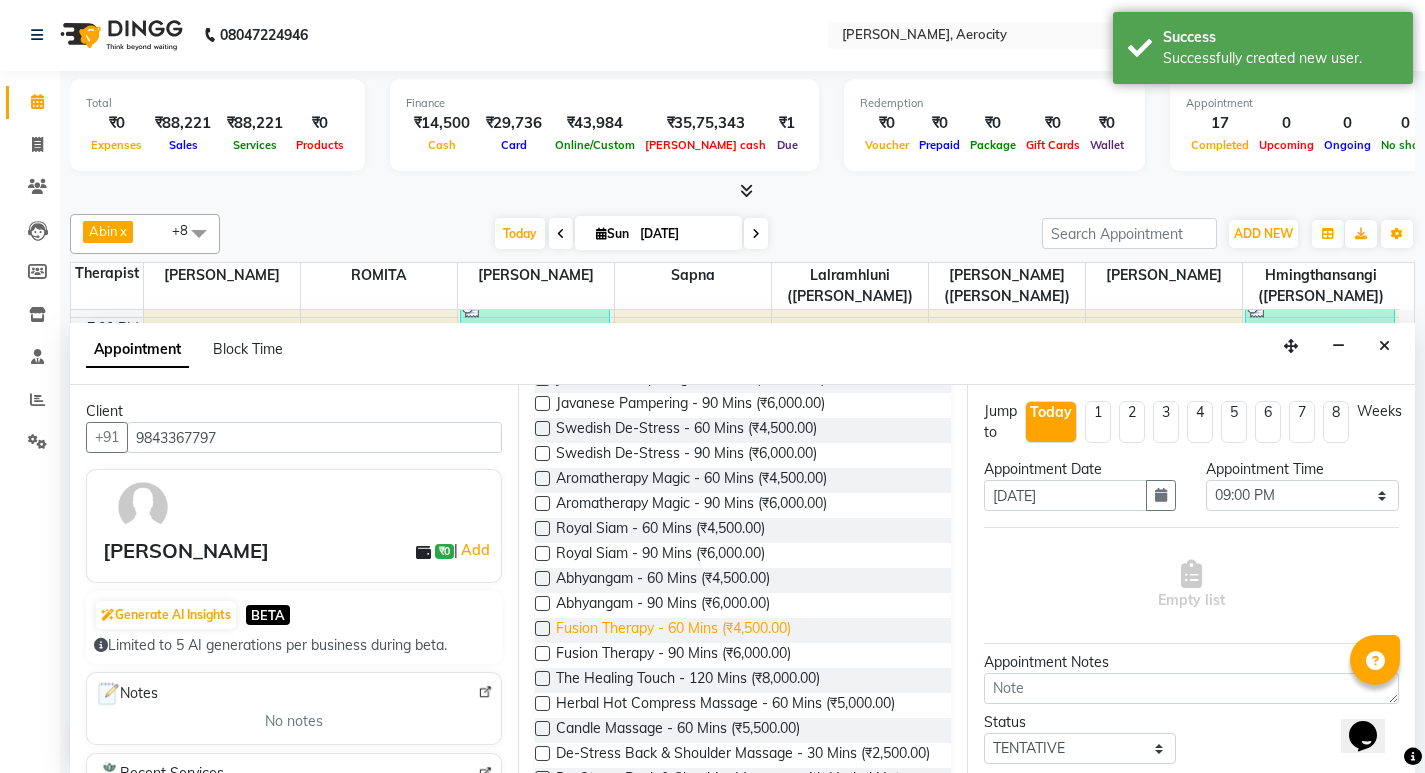 click on "Fusion Therapy - 60 Mins (₹4,500.00)" at bounding box center [673, 630] 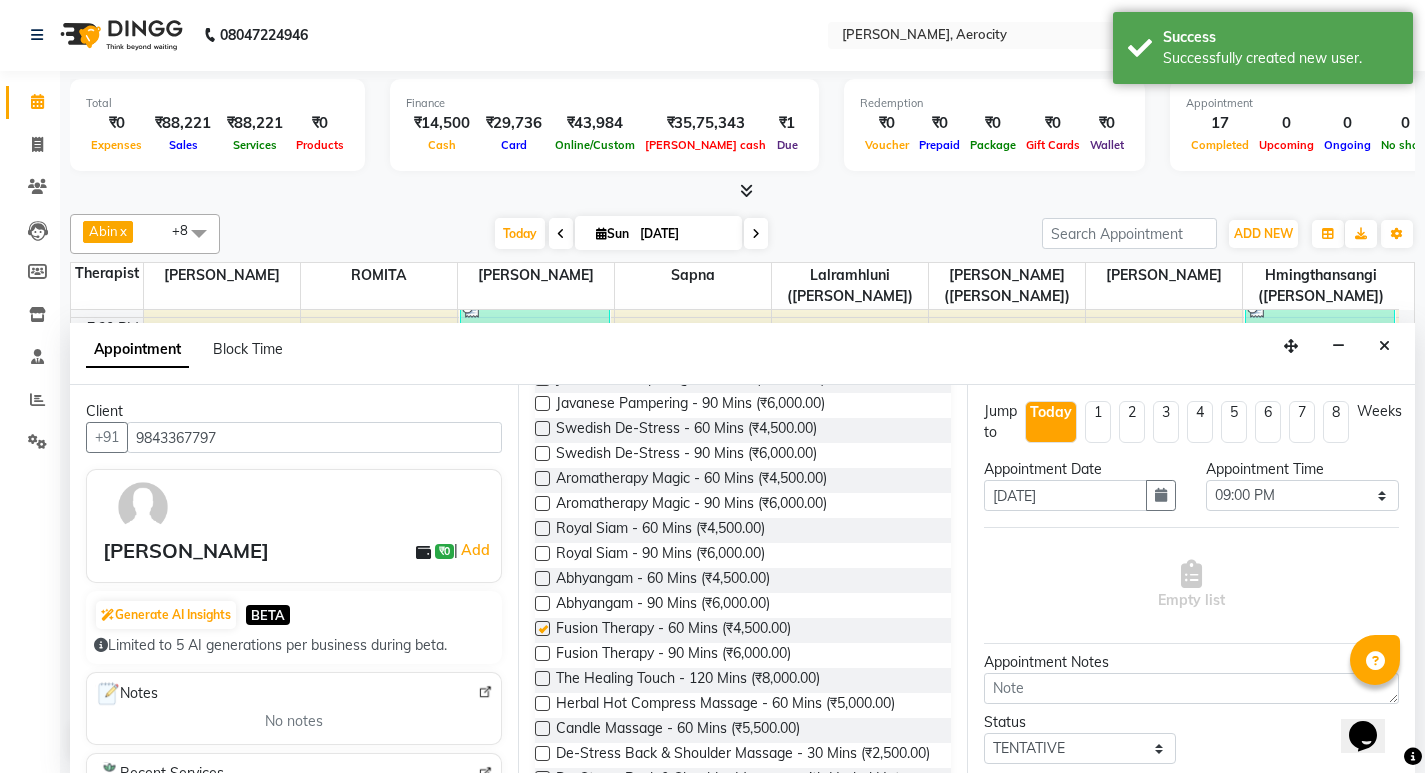 checkbox on "false" 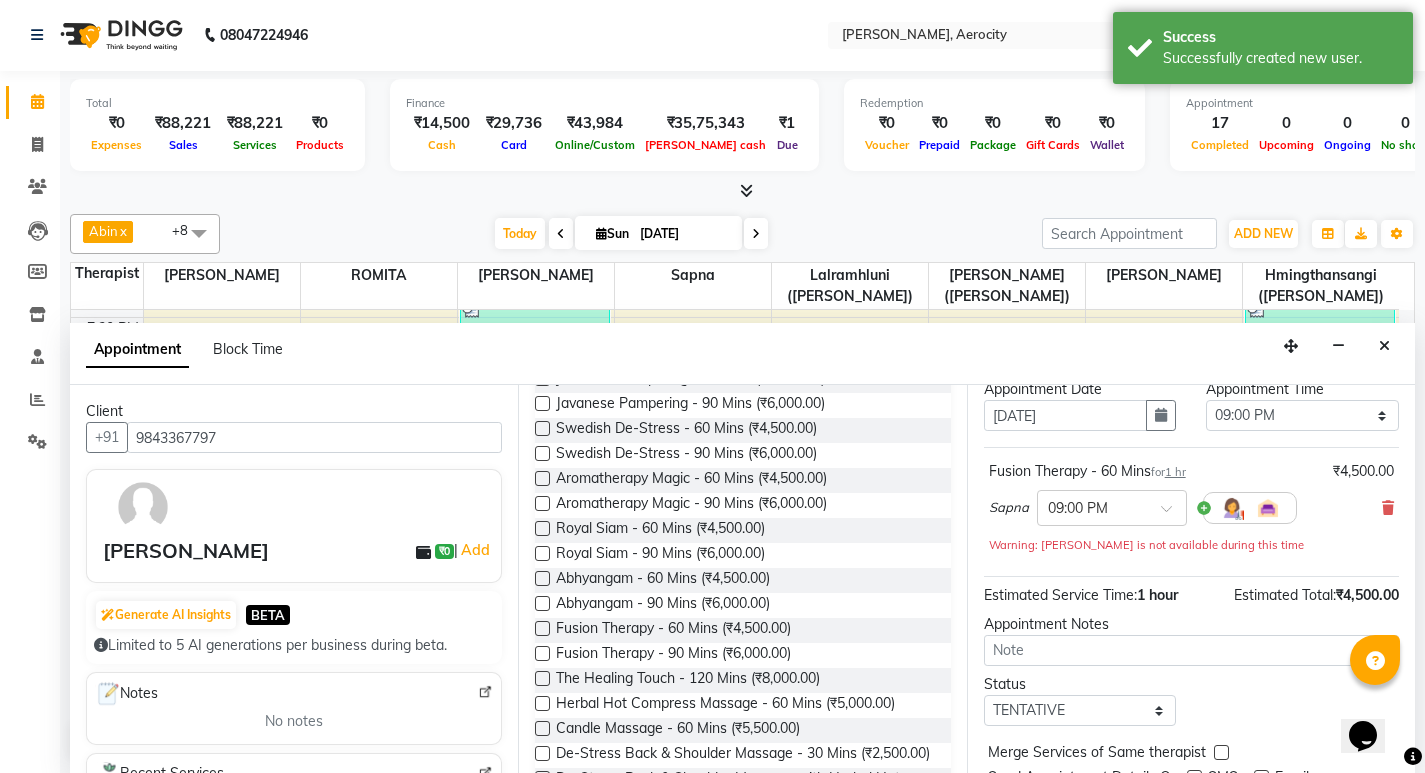scroll, scrollTop: 159, scrollLeft: 0, axis: vertical 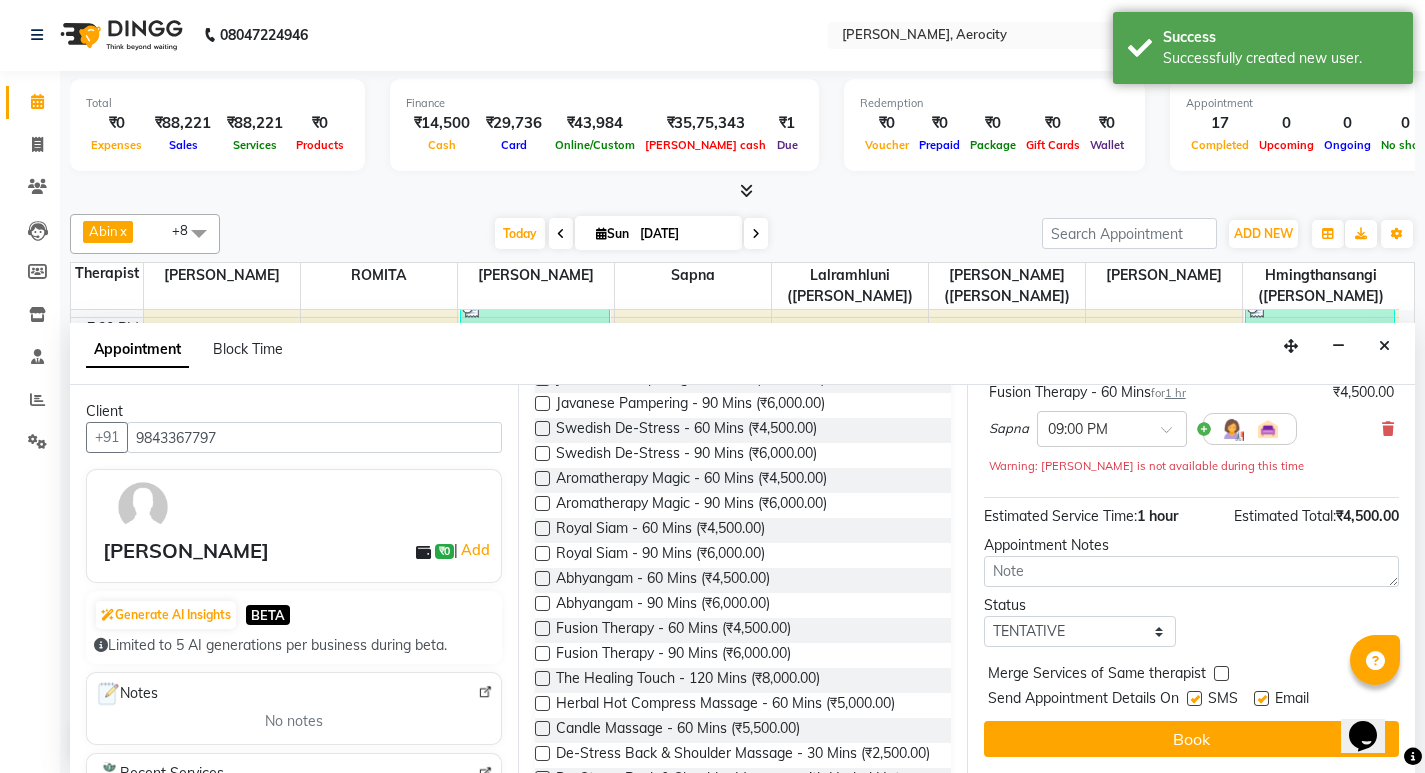 click on "Book" at bounding box center (1191, 739) 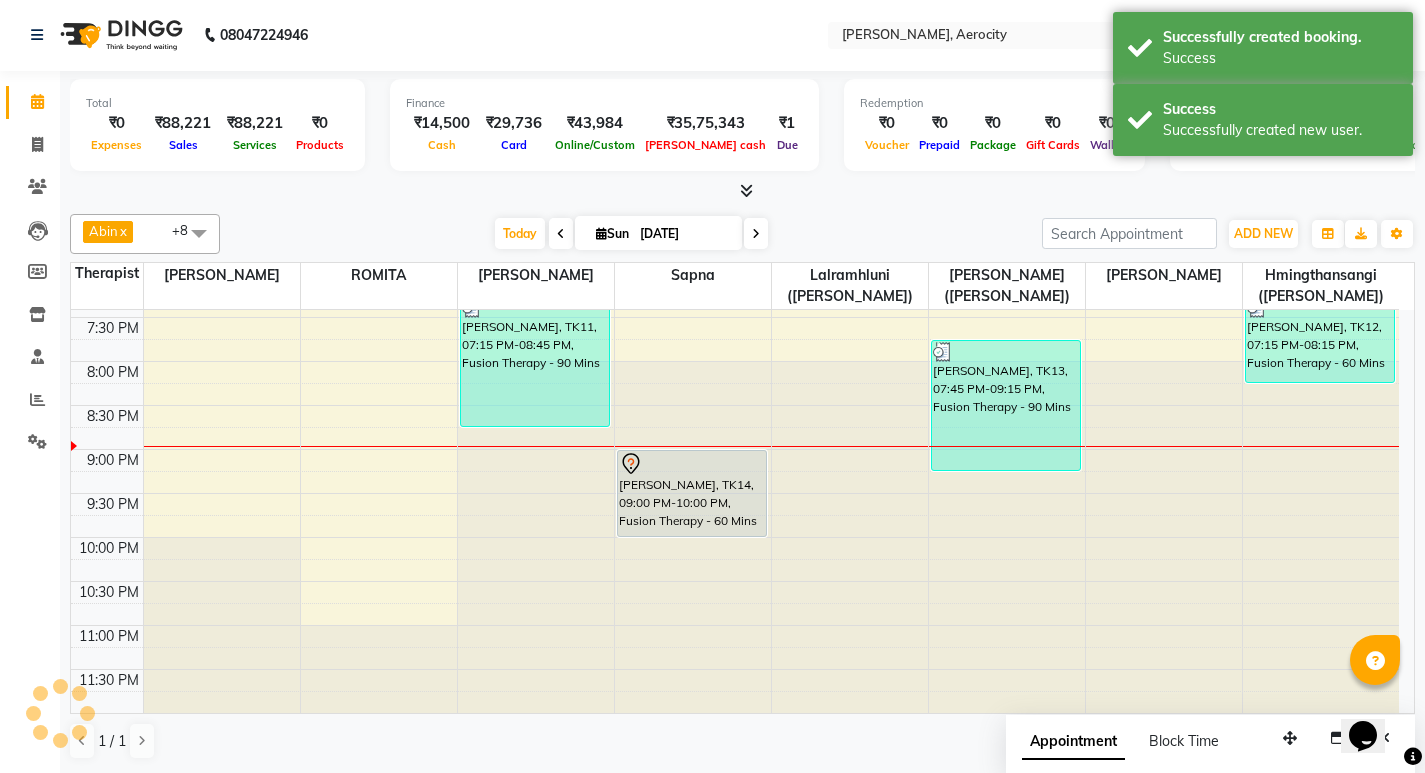 scroll, scrollTop: 0, scrollLeft: 0, axis: both 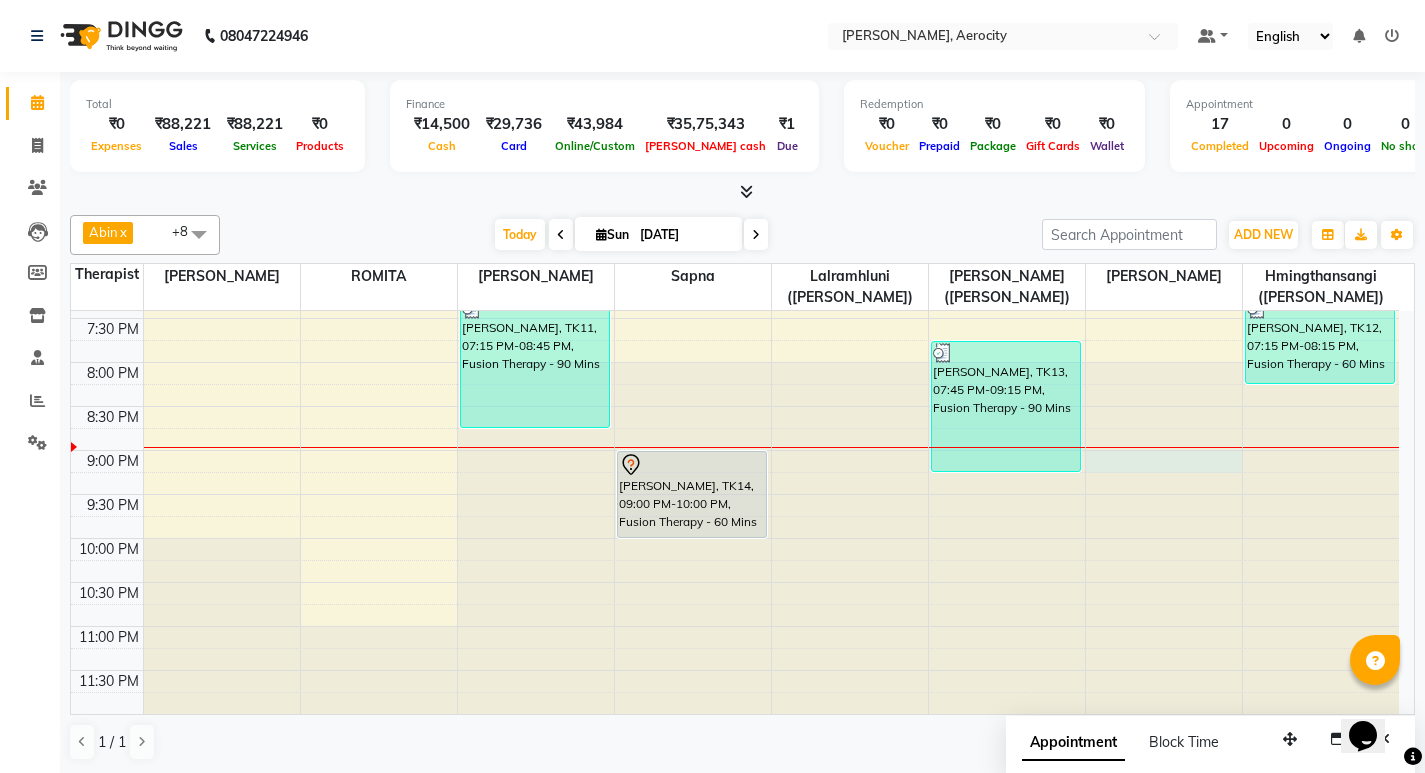click at bounding box center (1164, -781) 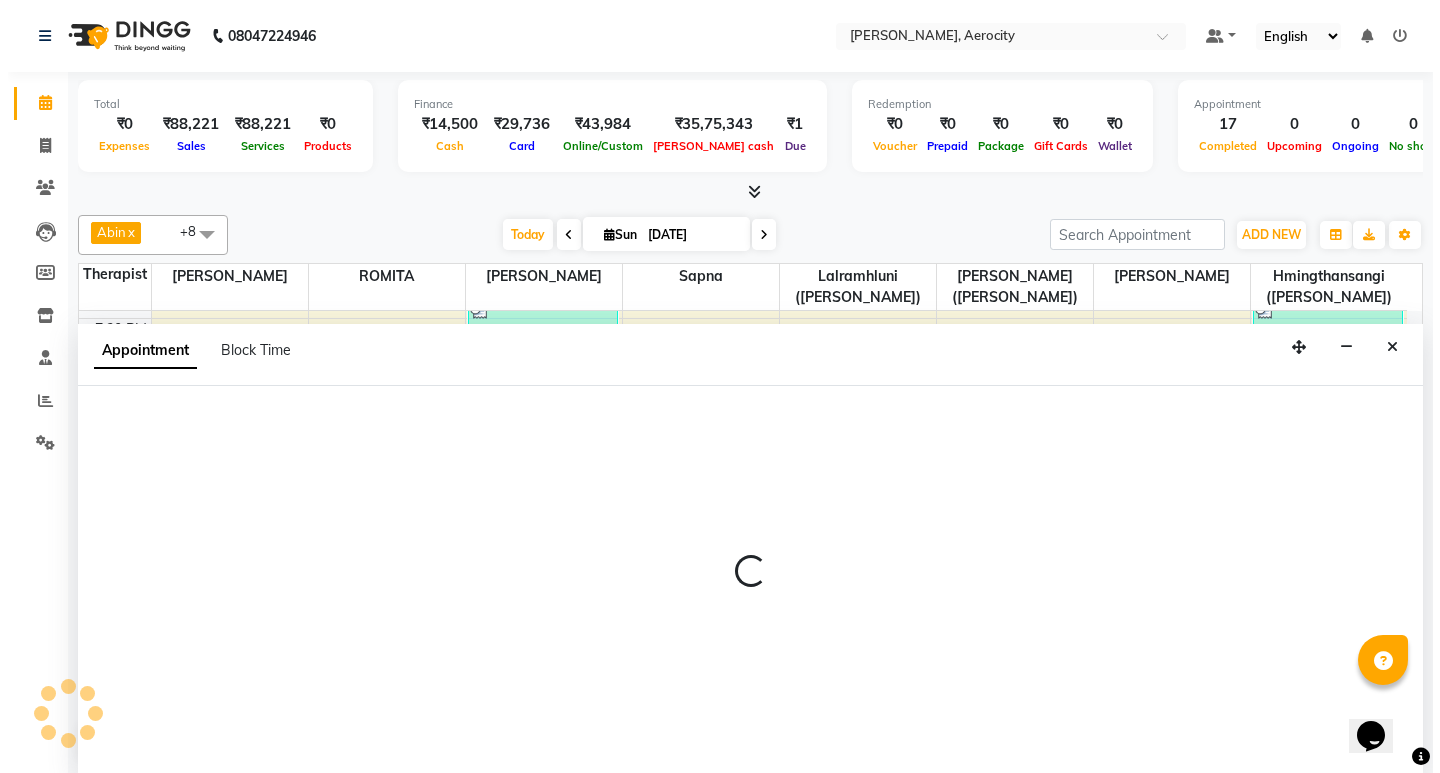scroll, scrollTop: 1, scrollLeft: 0, axis: vertical 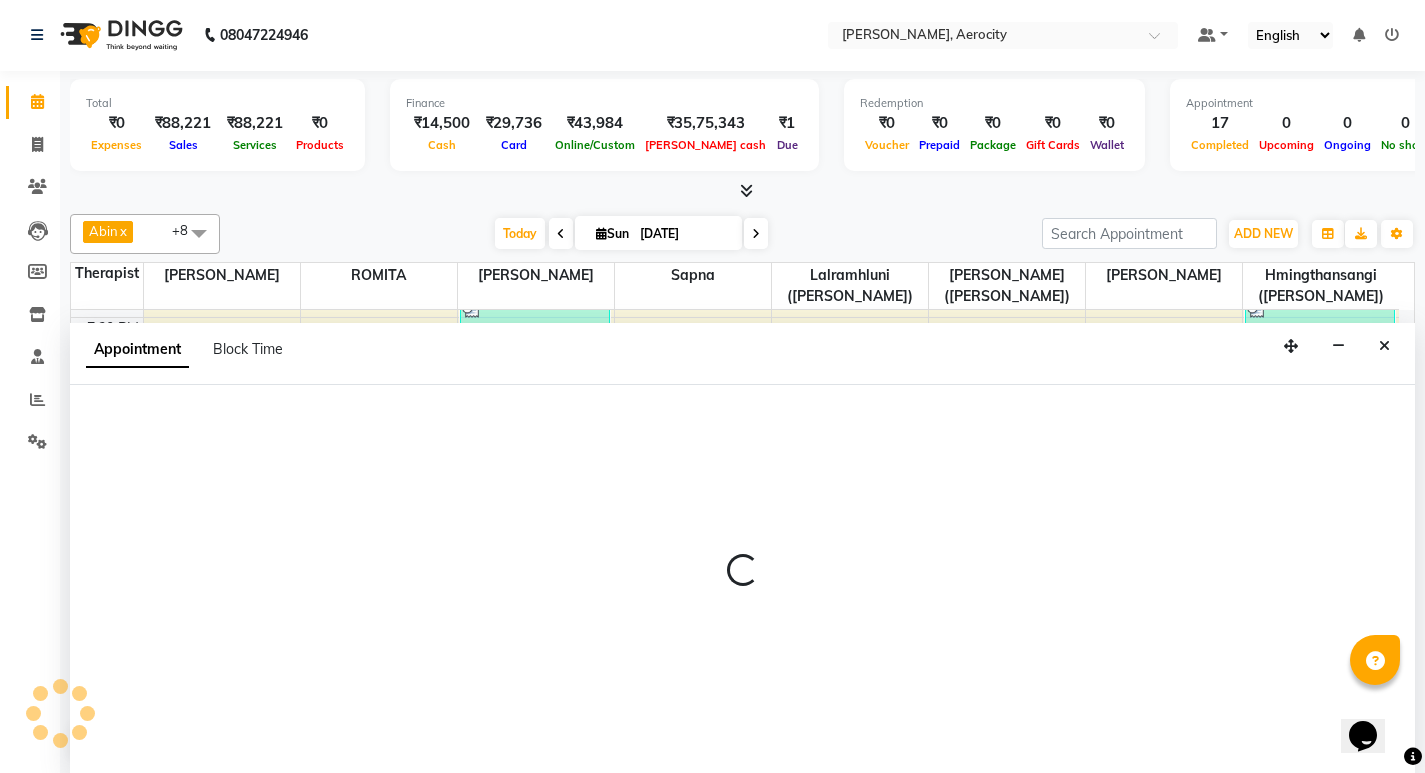 select on "48461" 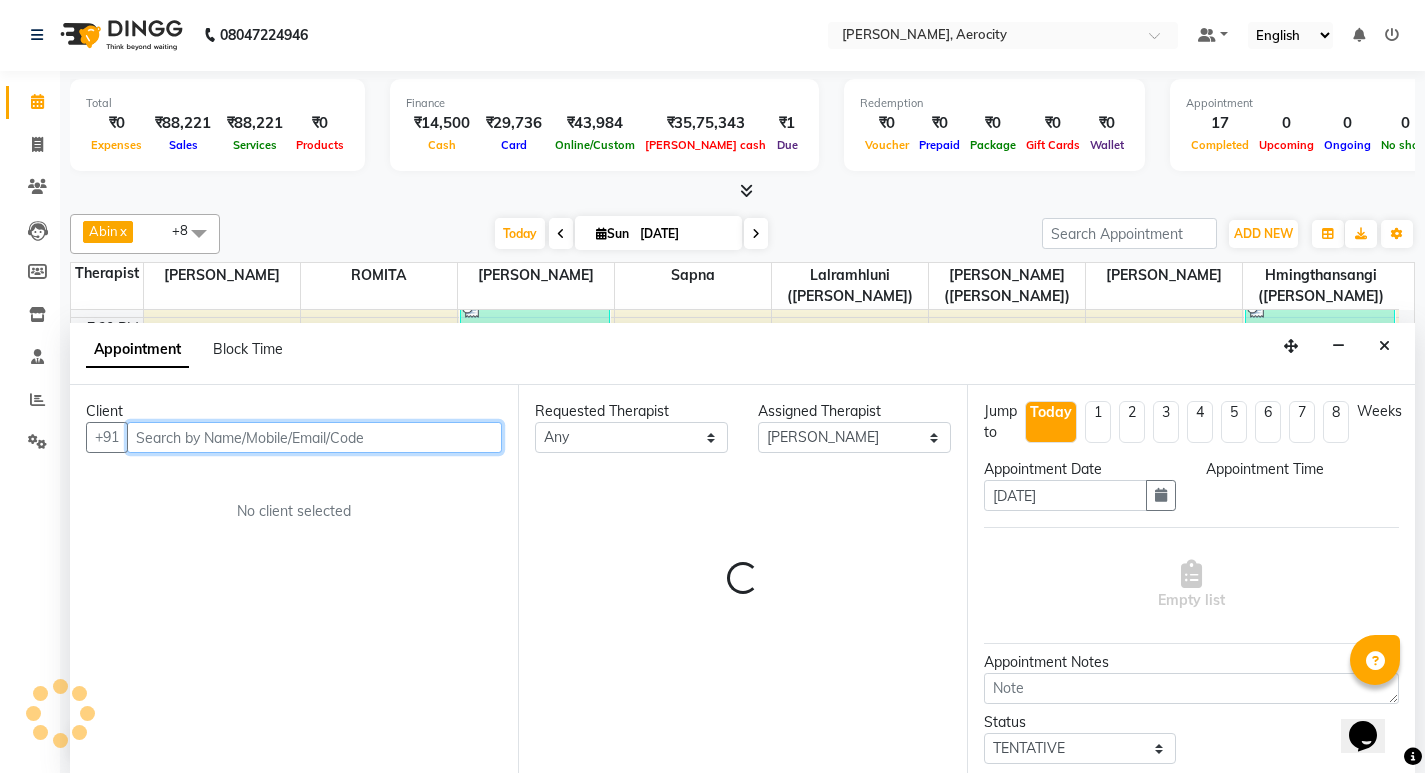 select on "1260" 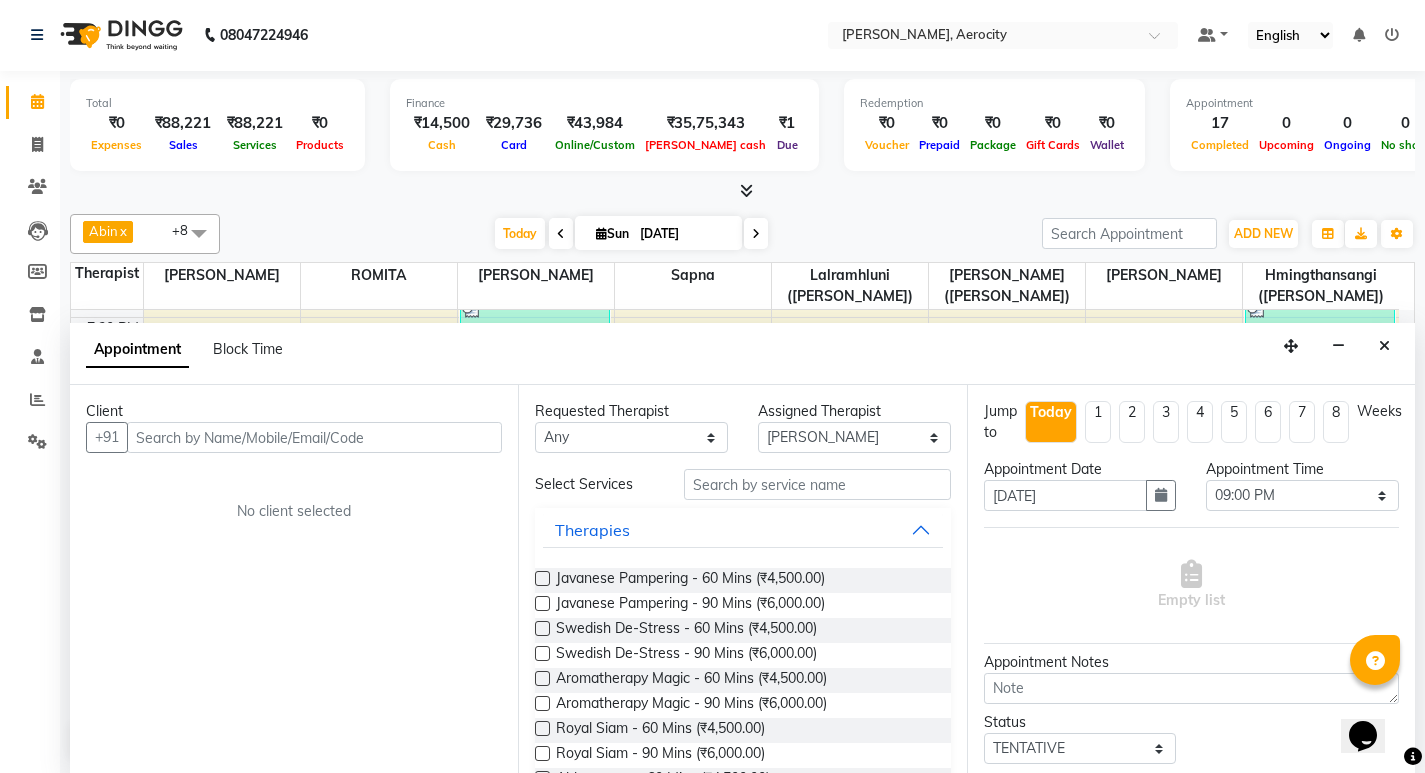 click at bounding box center (1384, 346) 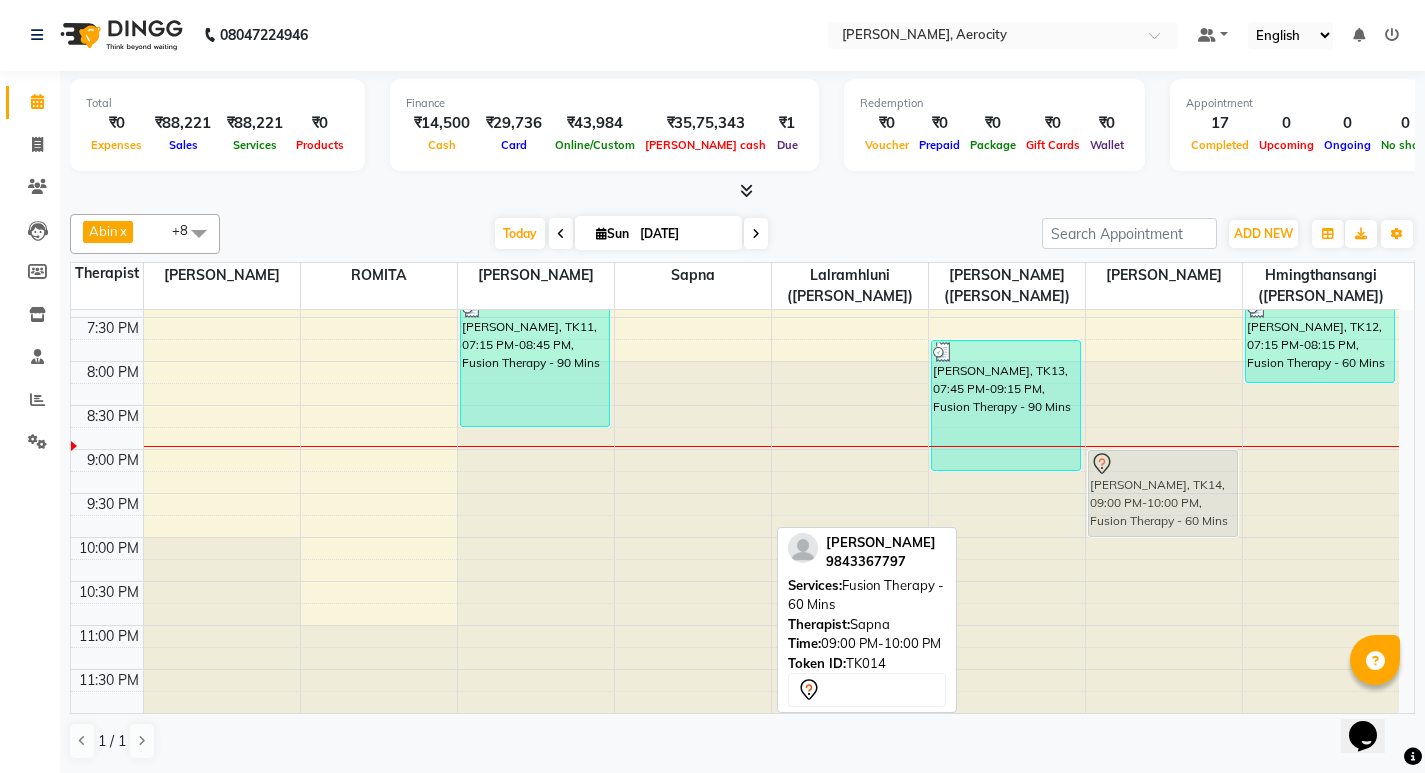 drag, startPoint x: 702, startPoint y: 474, endPoint x: 1151, endPoint y: 472, distance: 449.00446 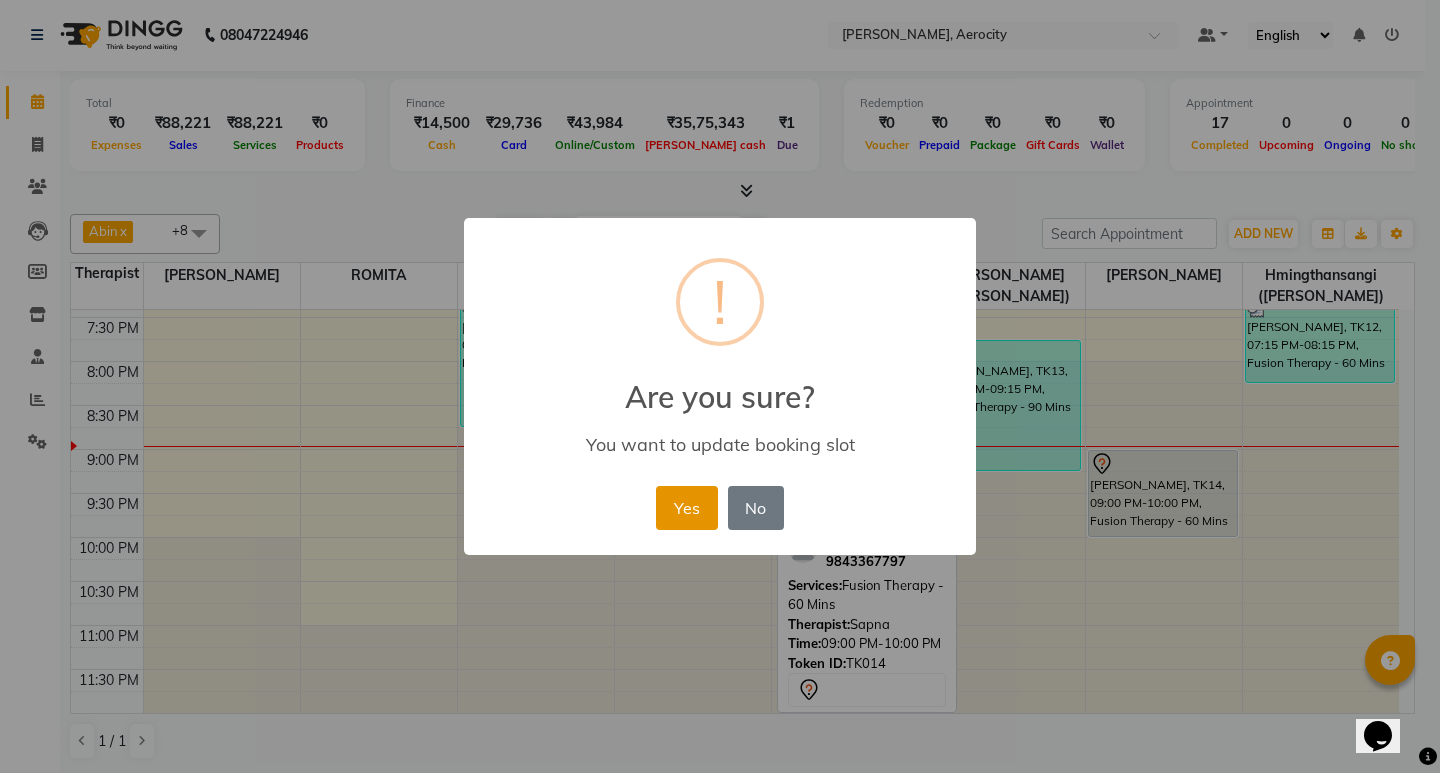 click on "Yes" at bounding box center (686, 508) 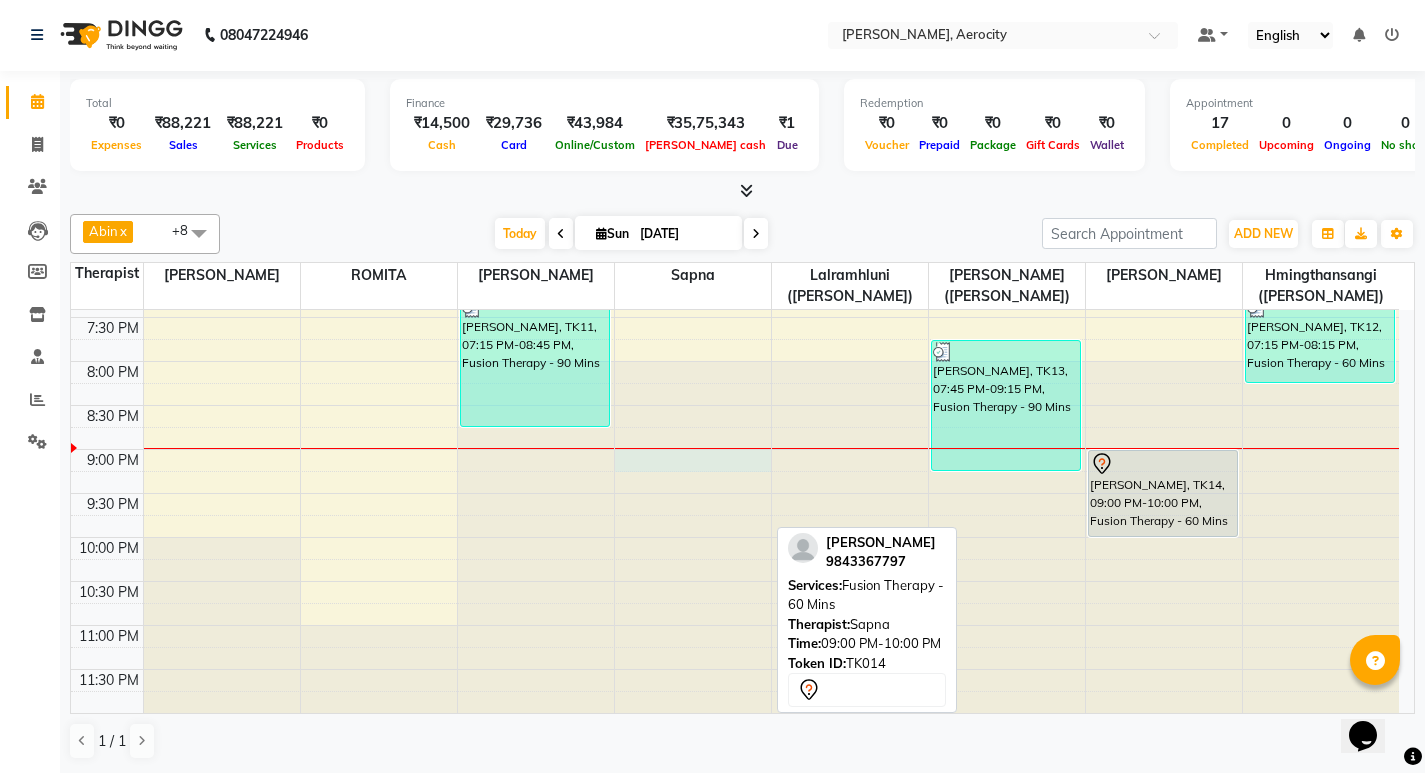 click at bounding box center [693, -782] 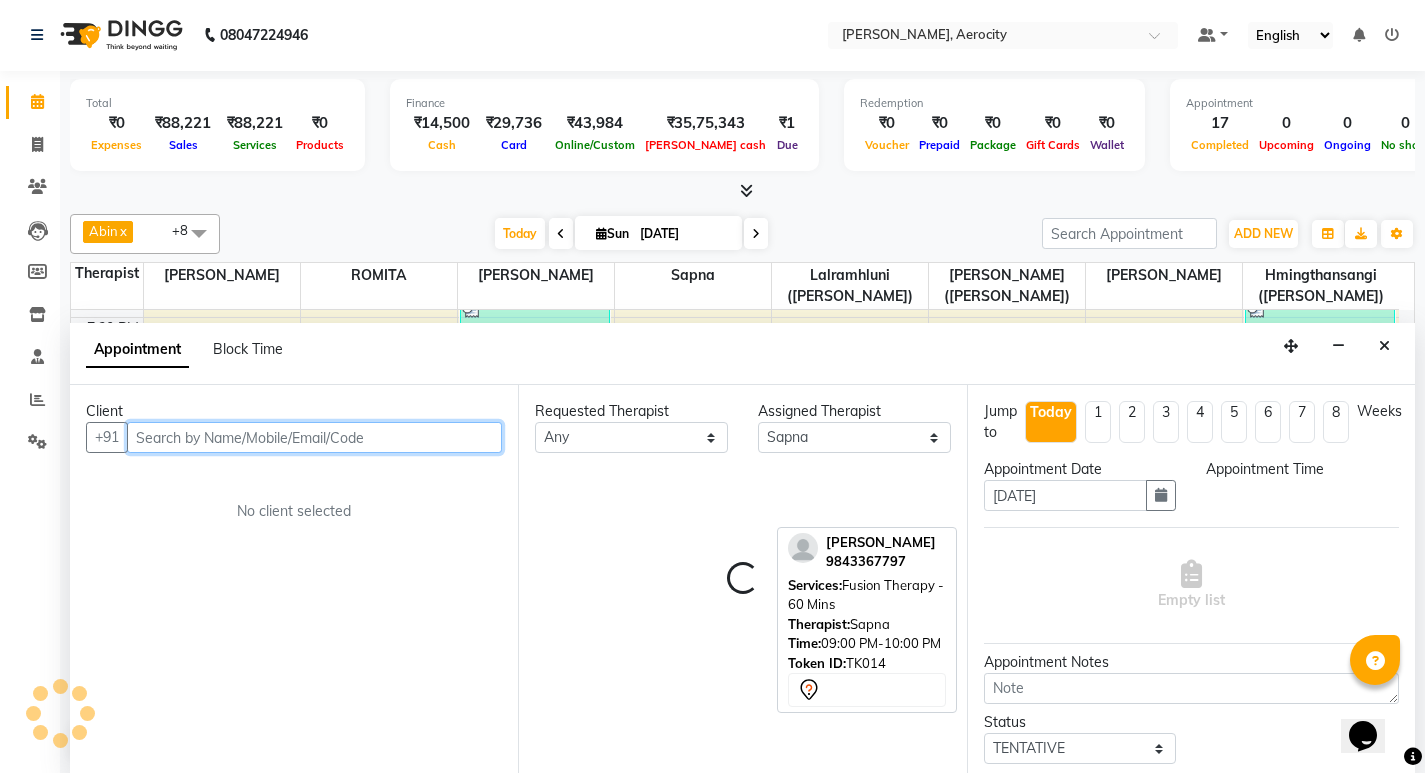 select on "1260" 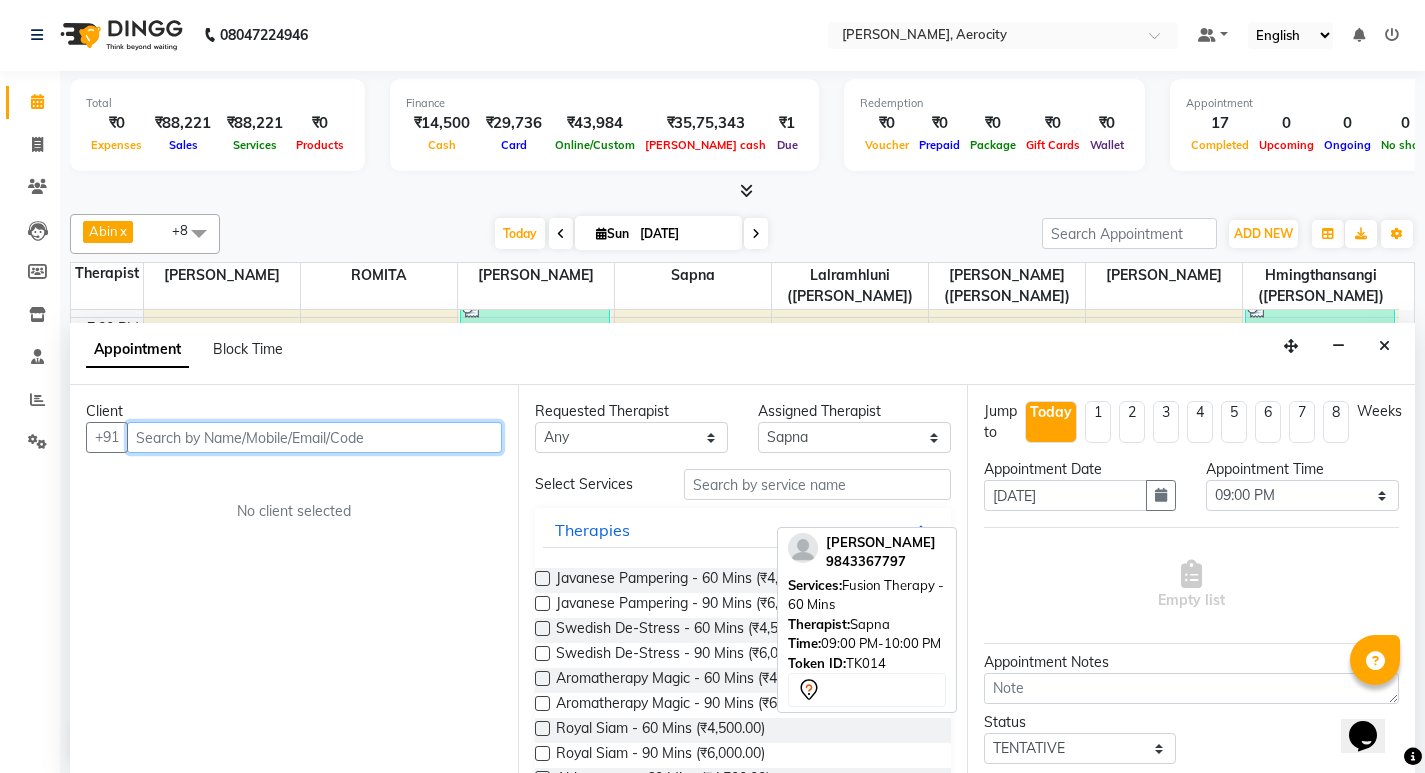 click at bounding box center [314, 437] 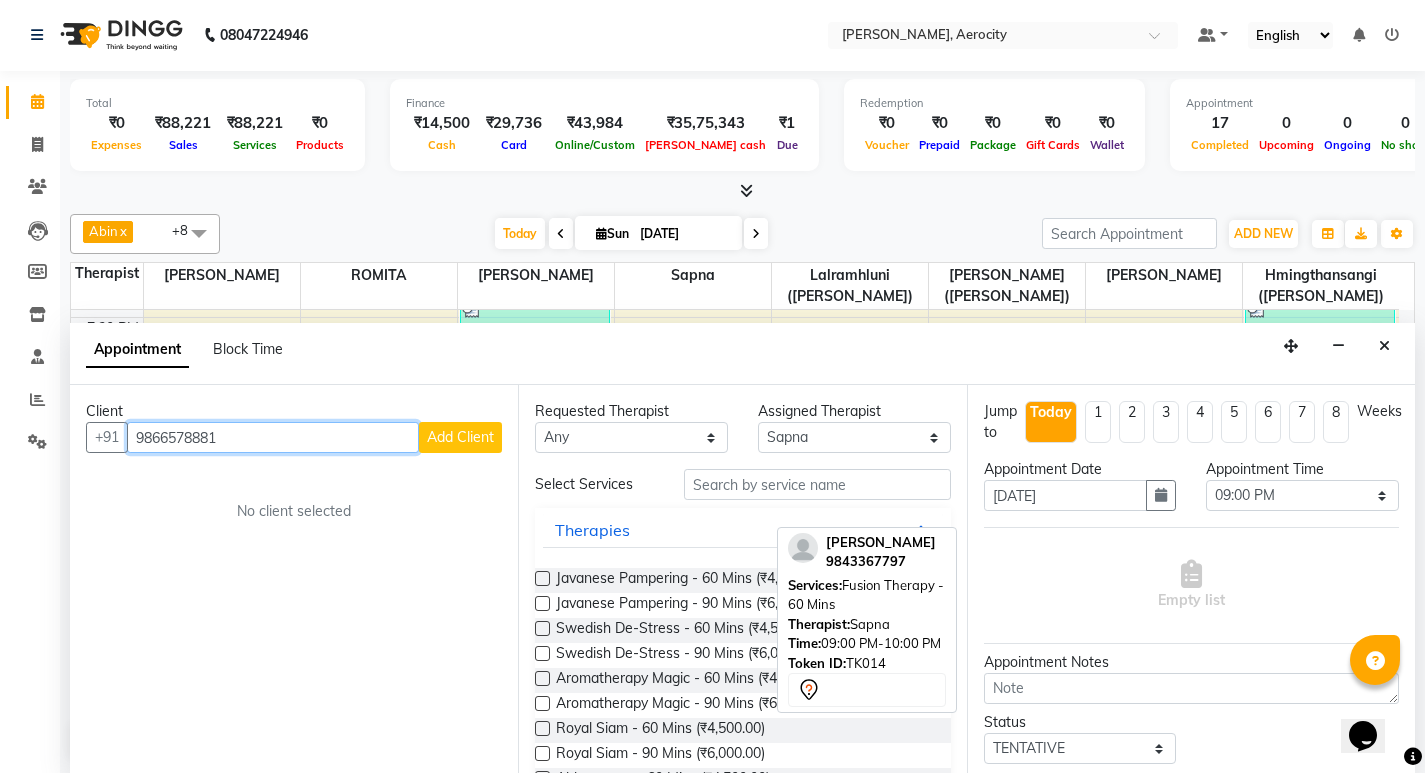 type on "9866578881" 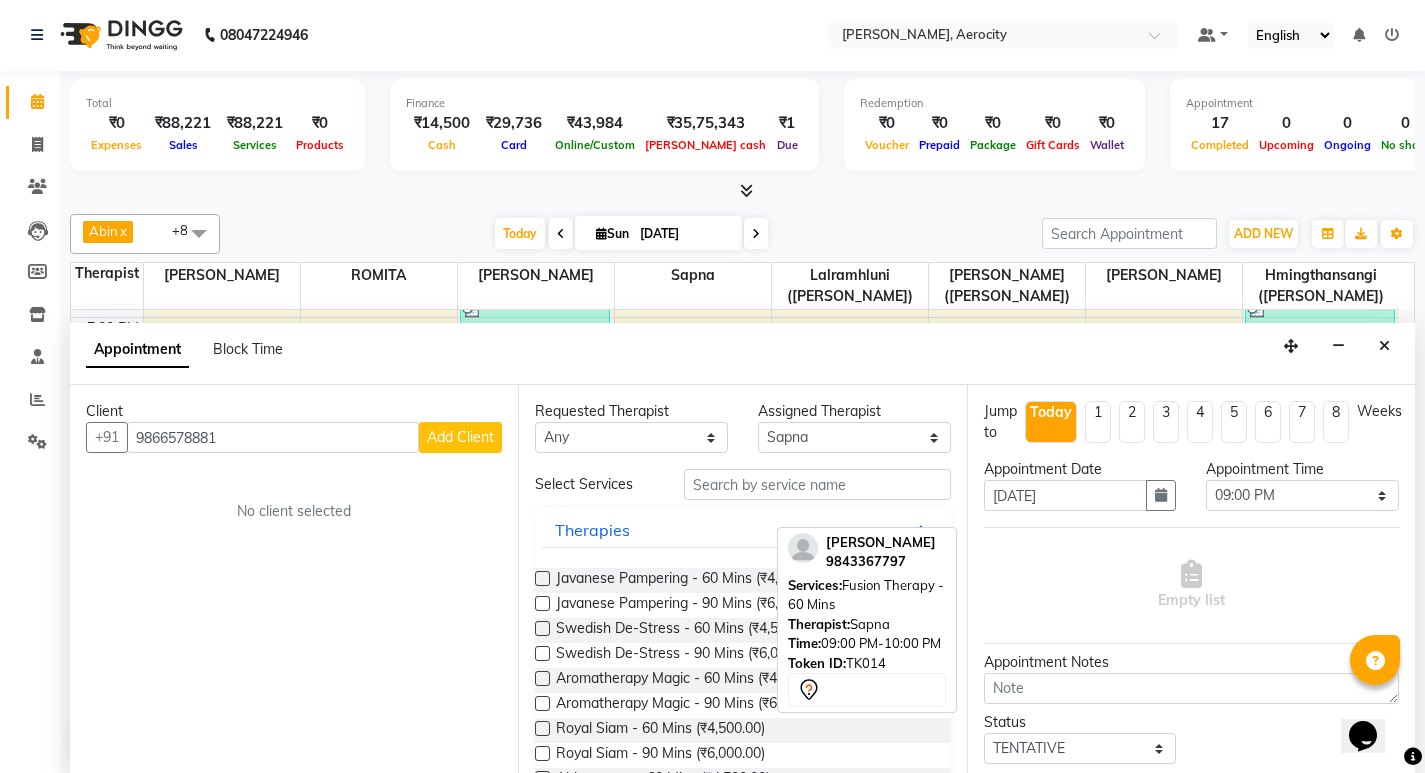 click on "Add Client" at bounding box center (460, 437) 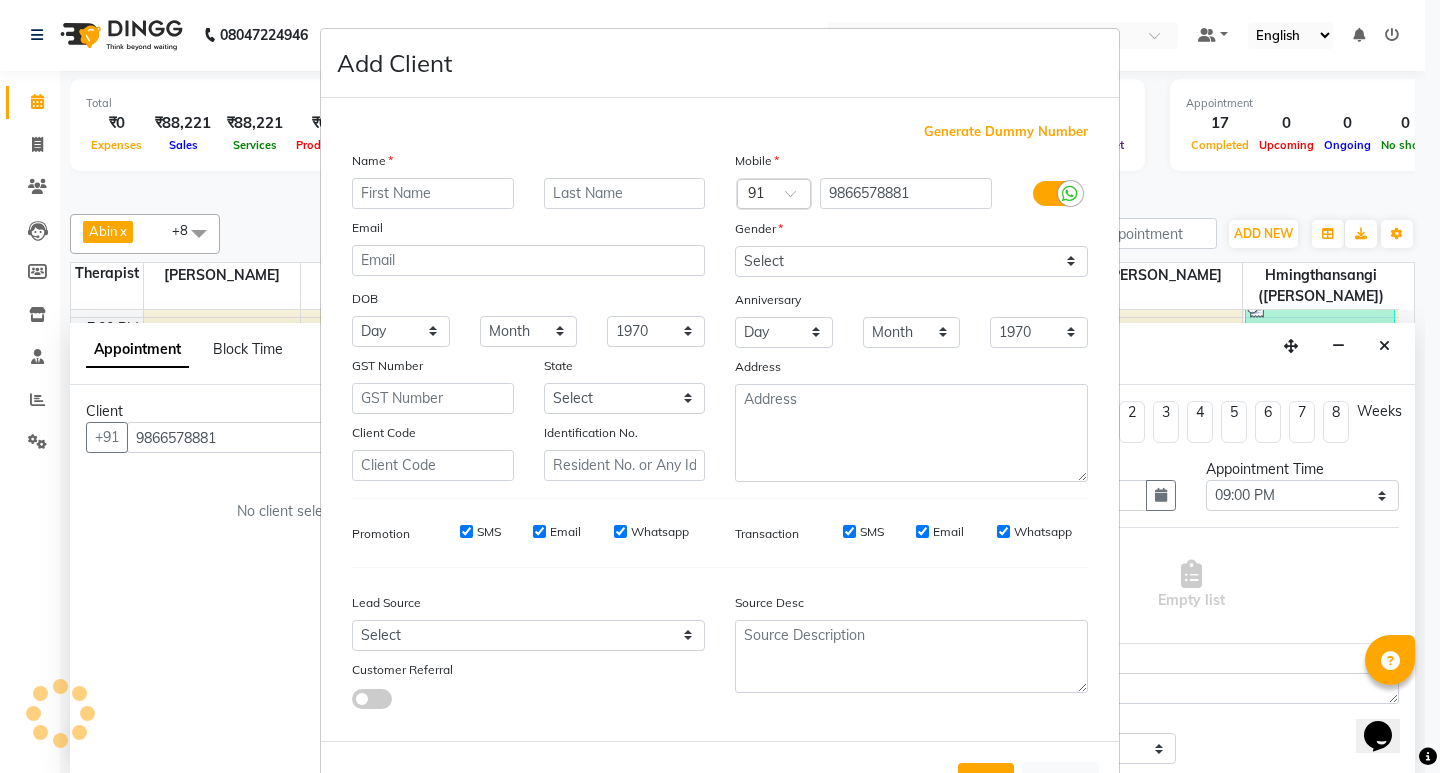 click at bounding box center [433, 193] 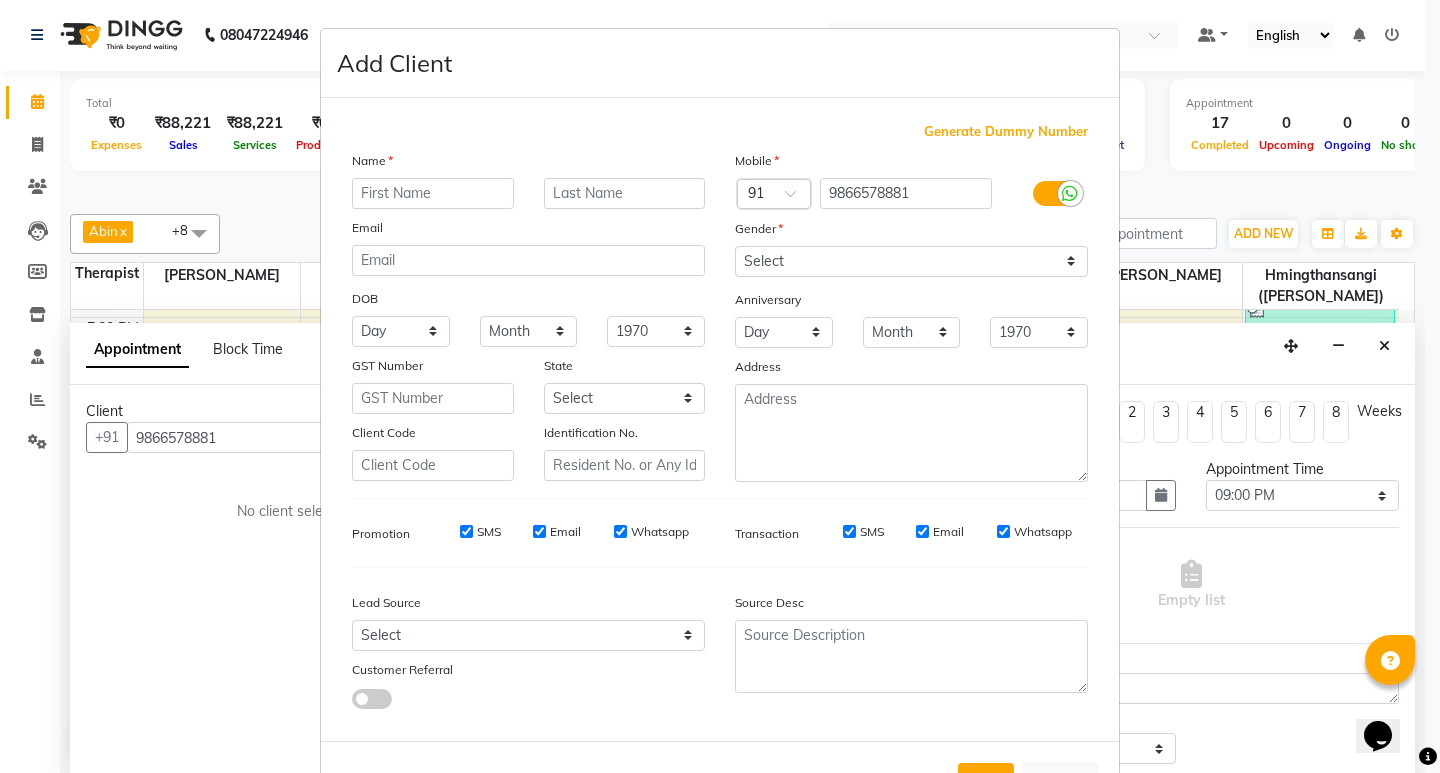 click at bounding box center (433, 193) 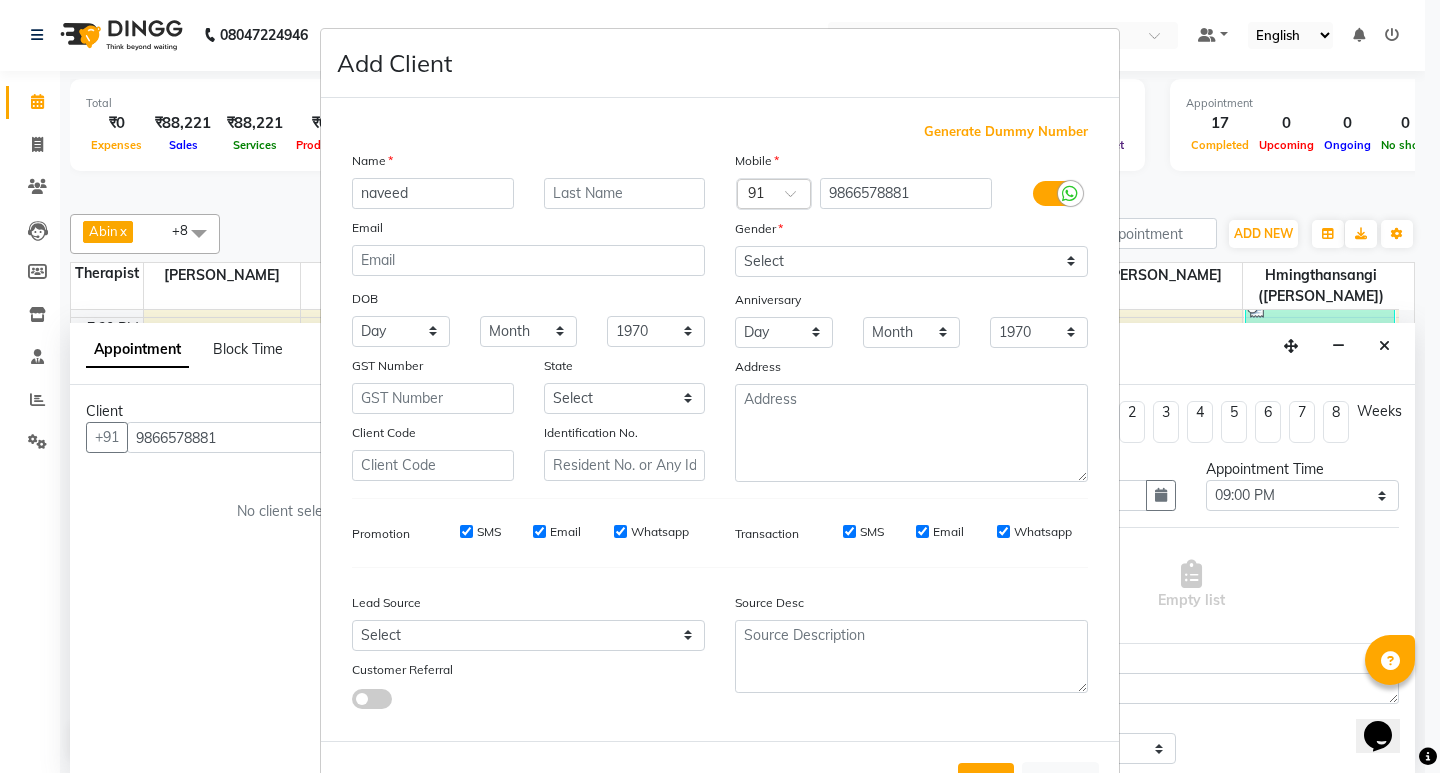 click on "naveed" at bounding box center [433, 193] 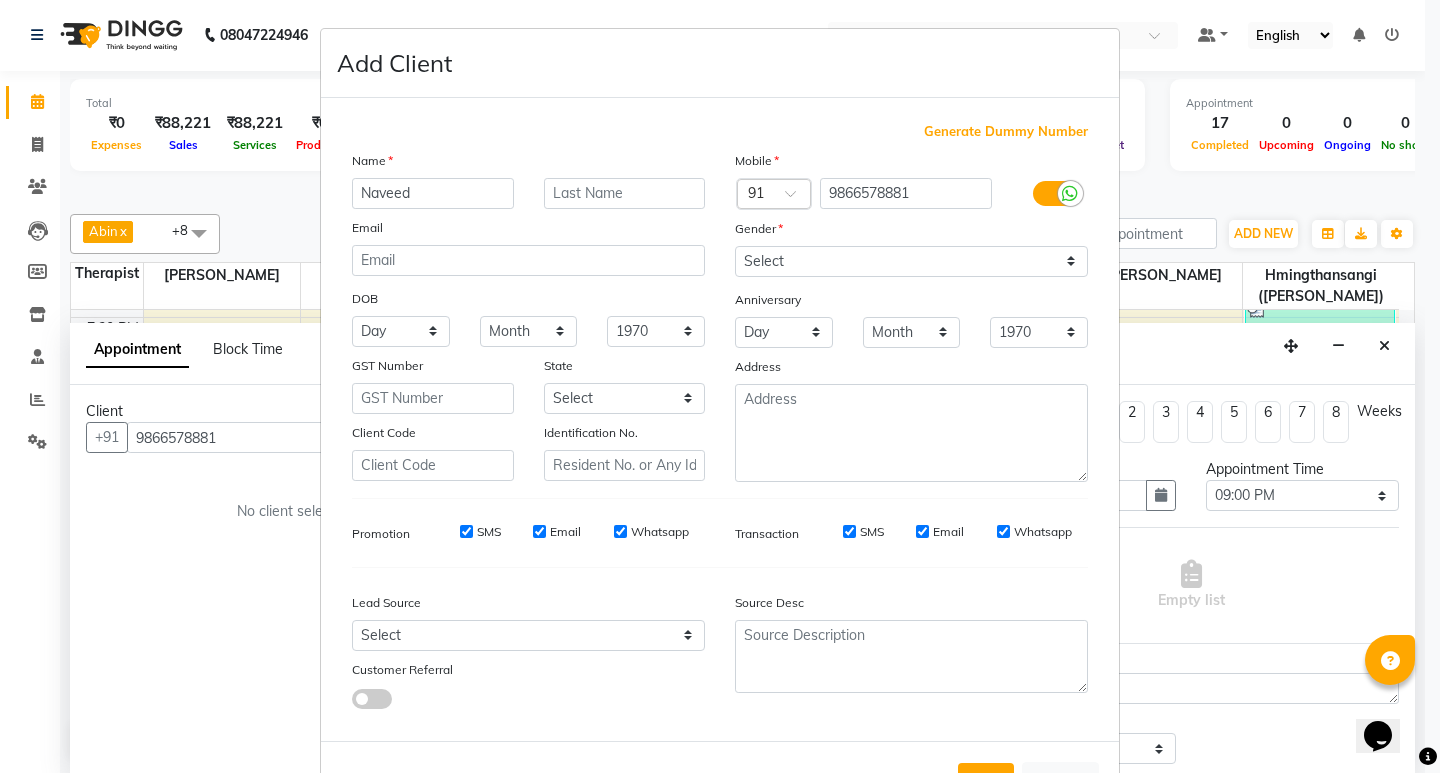 type on "Naveed" 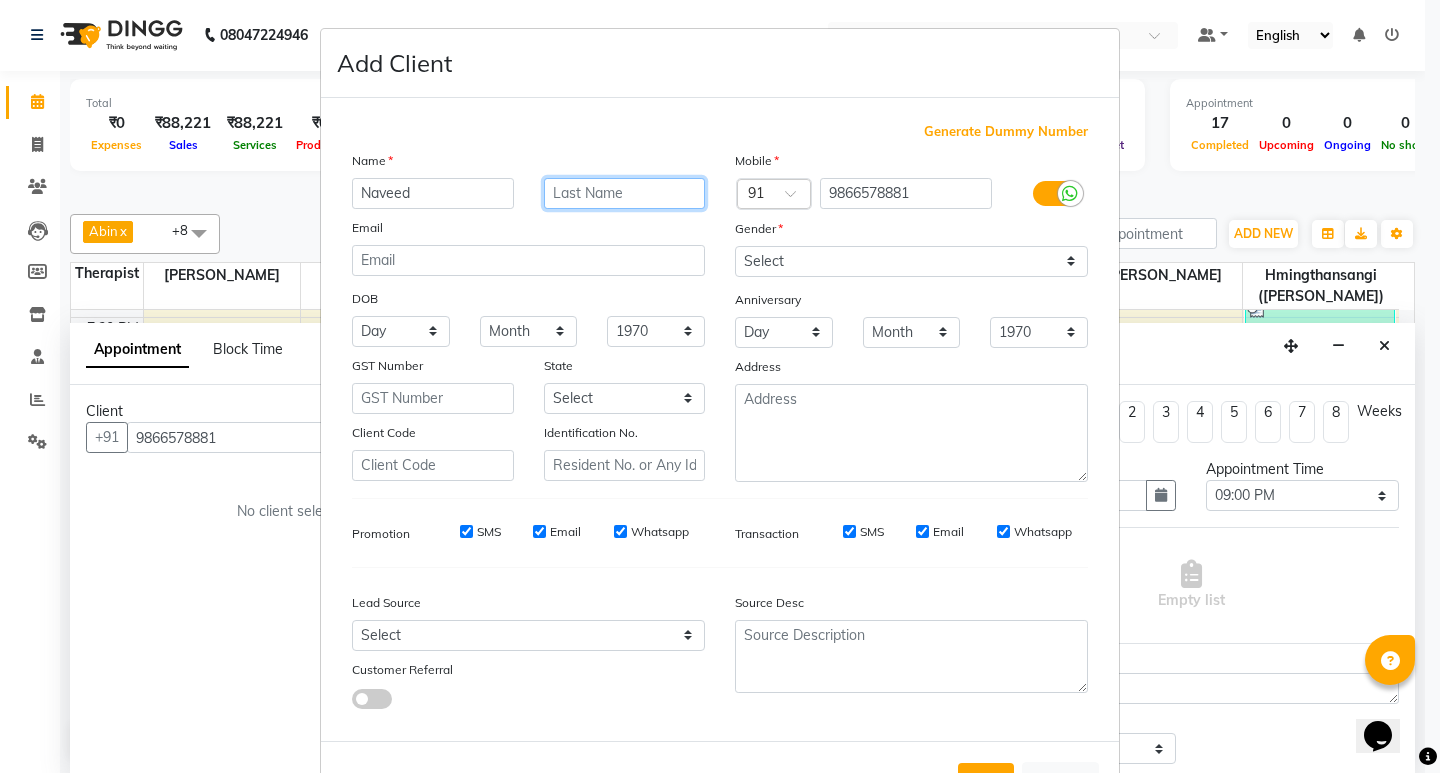 click at bounding box center [625, 193] 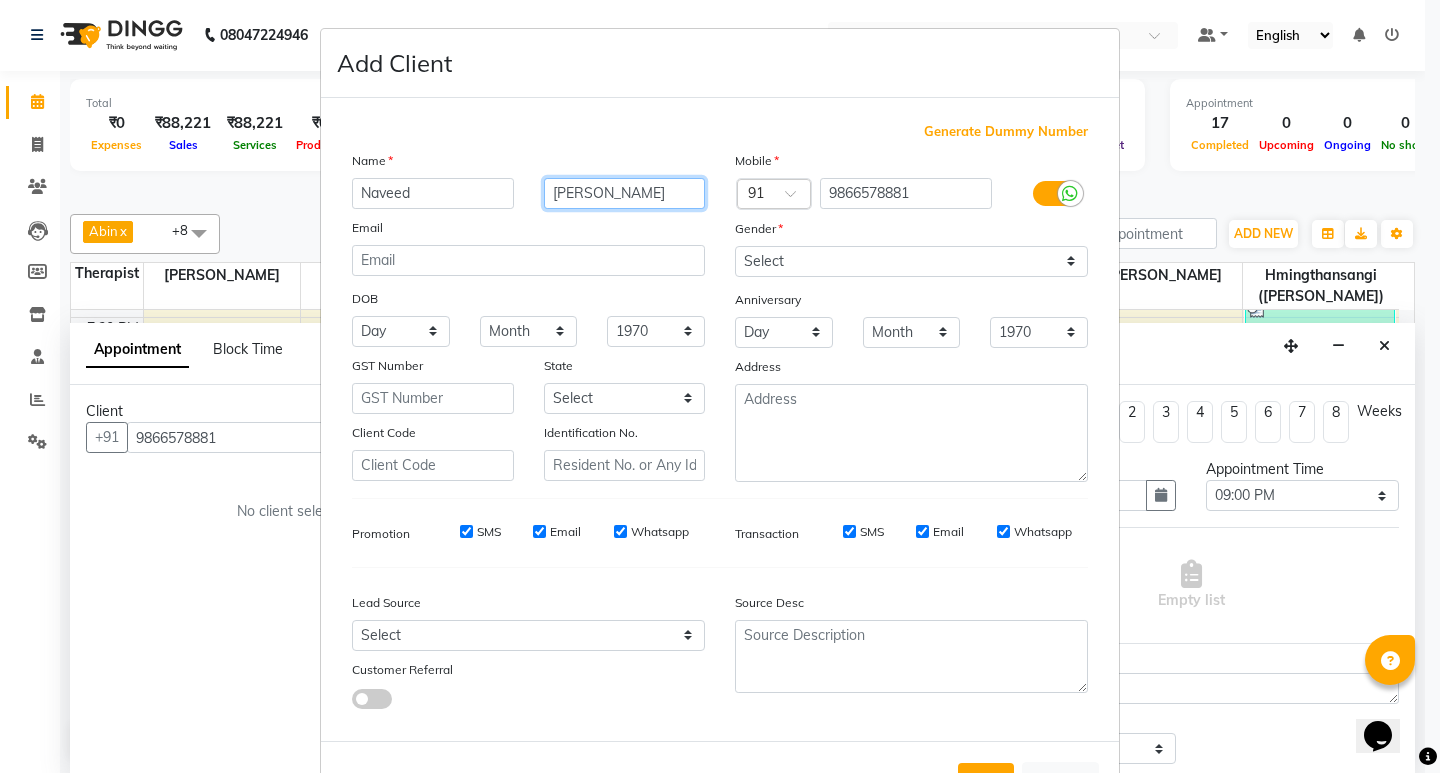 type on "[PERSON_NAME]" 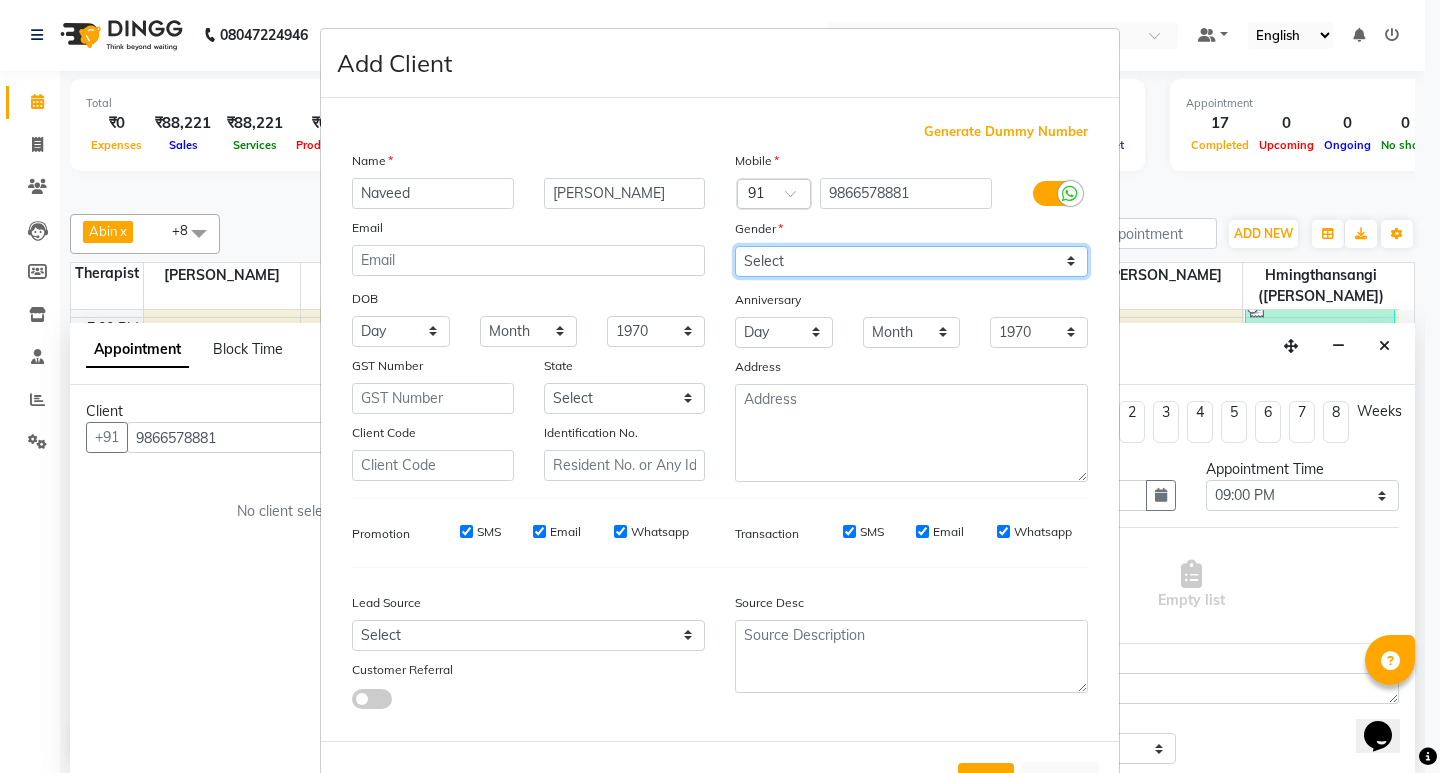 click on "Select [DEMOGRAPHIC_DATA] [DEMOGRAPHIC_DATA] Other Prefer Not To Say" at bounding box center [911, 261] 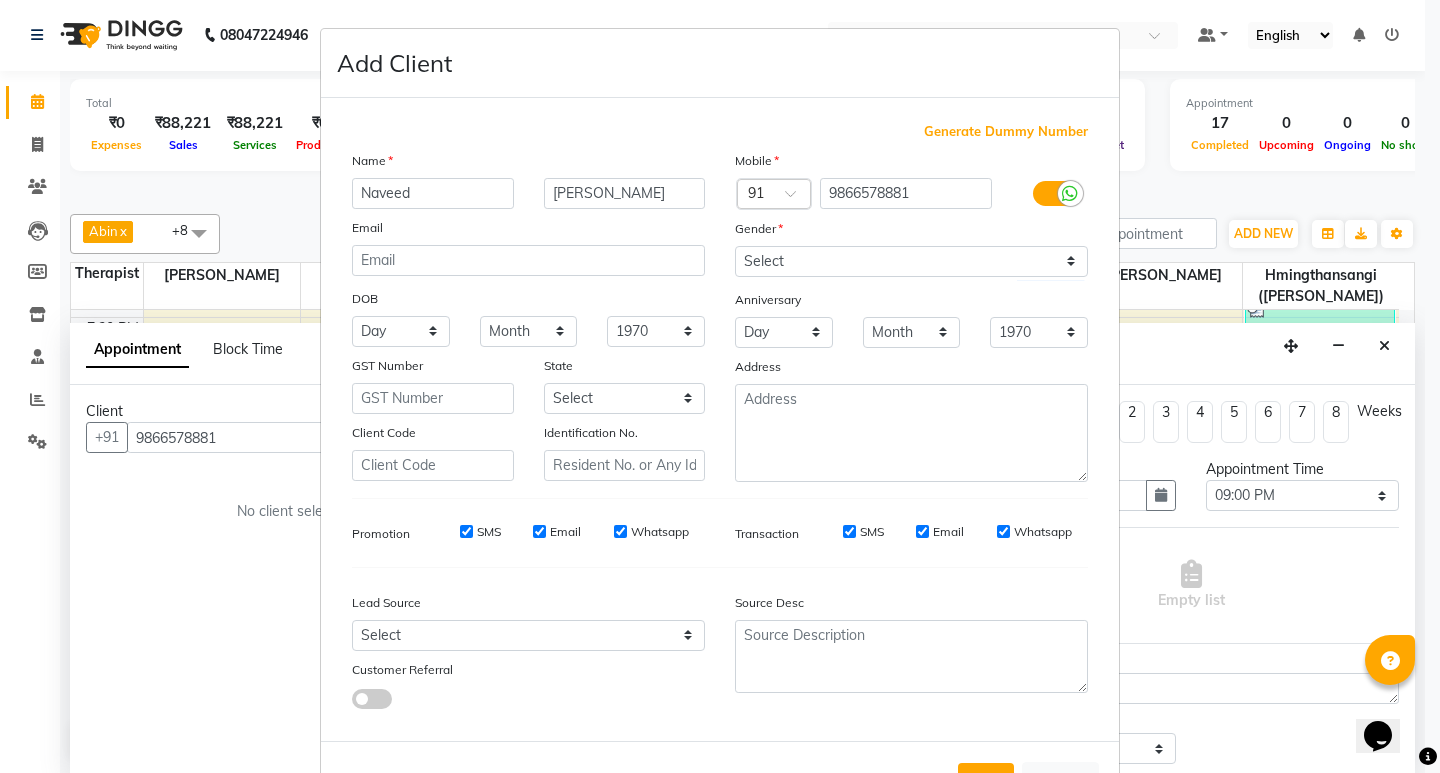 click on "SMS" at bounding box center (466, 532) 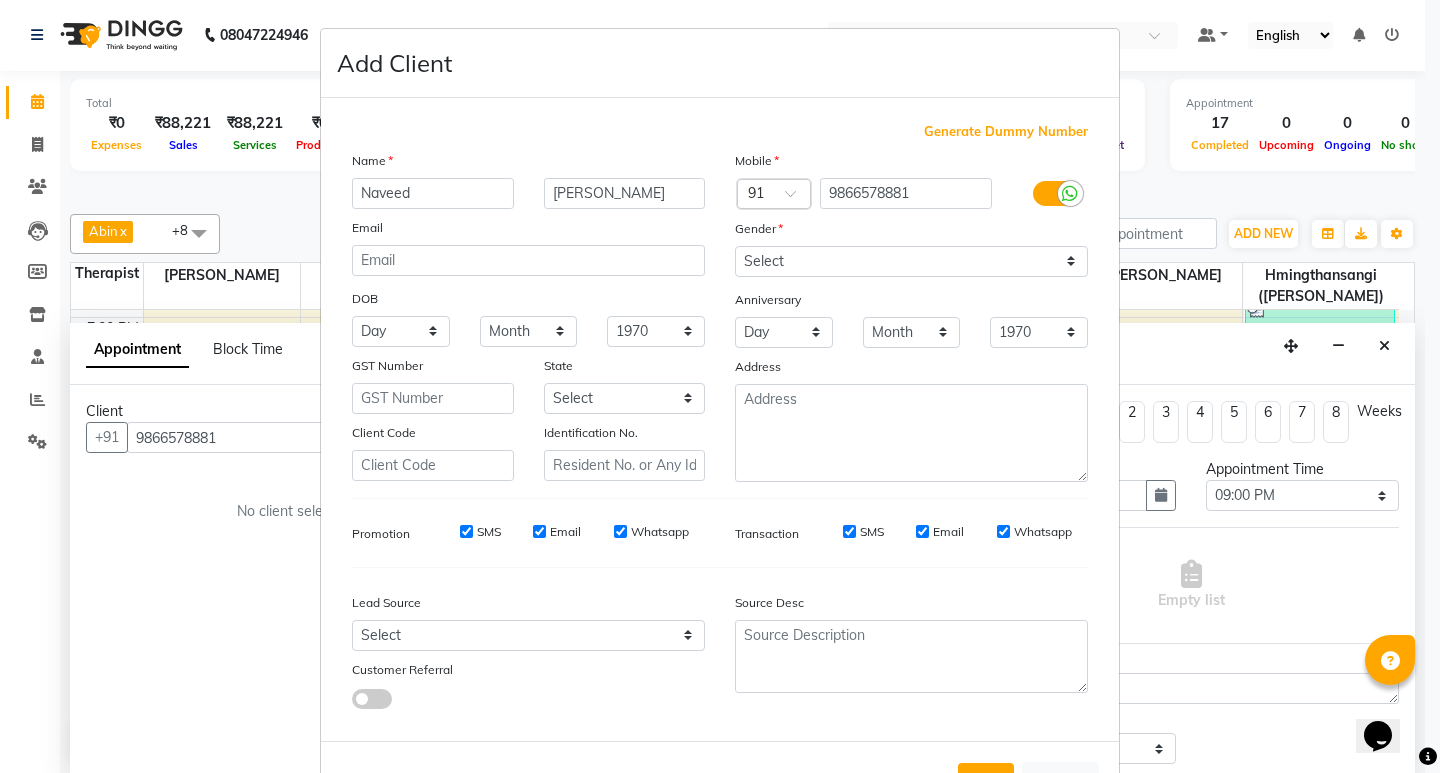 click on "SMS" at bounding box center [466, 531] 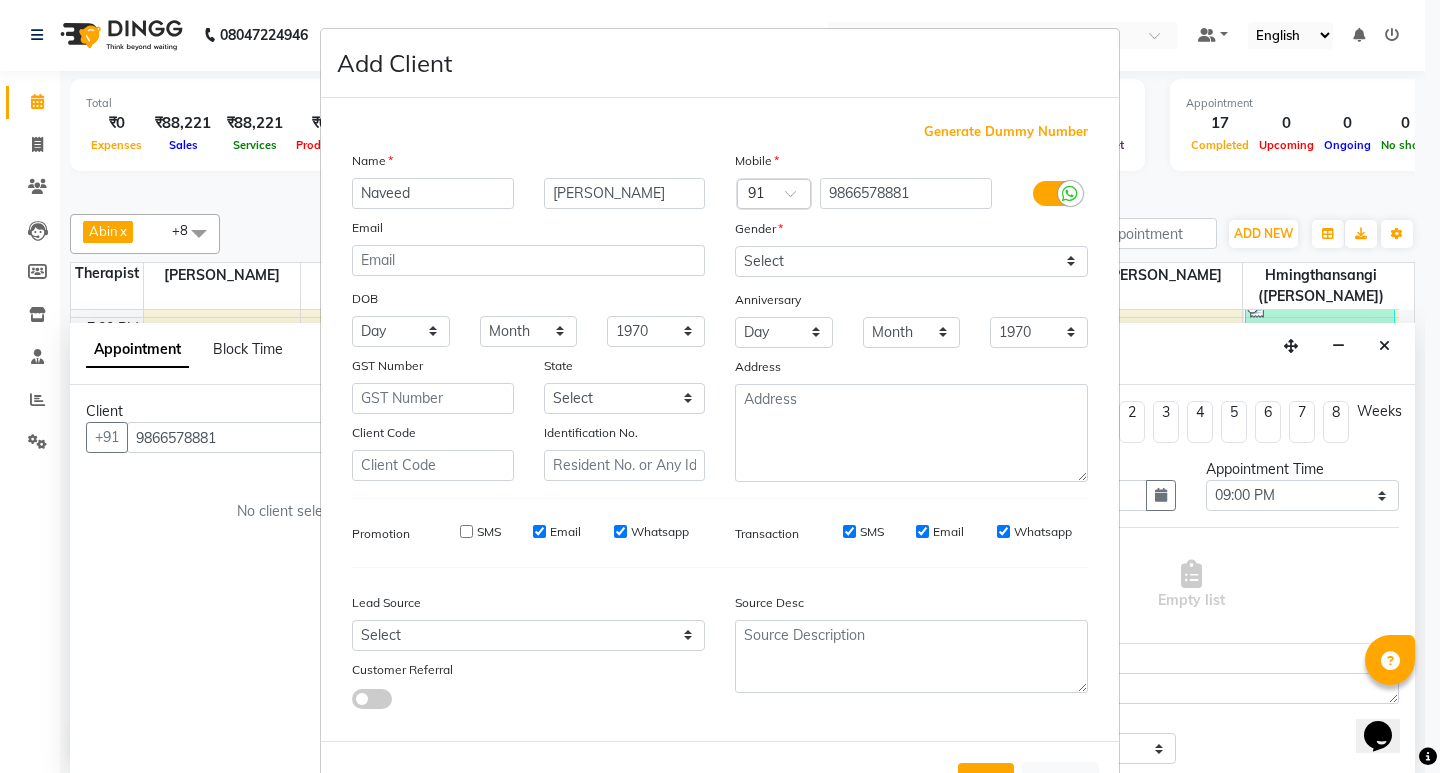 click on "Email" at bounding box center (539, 531) 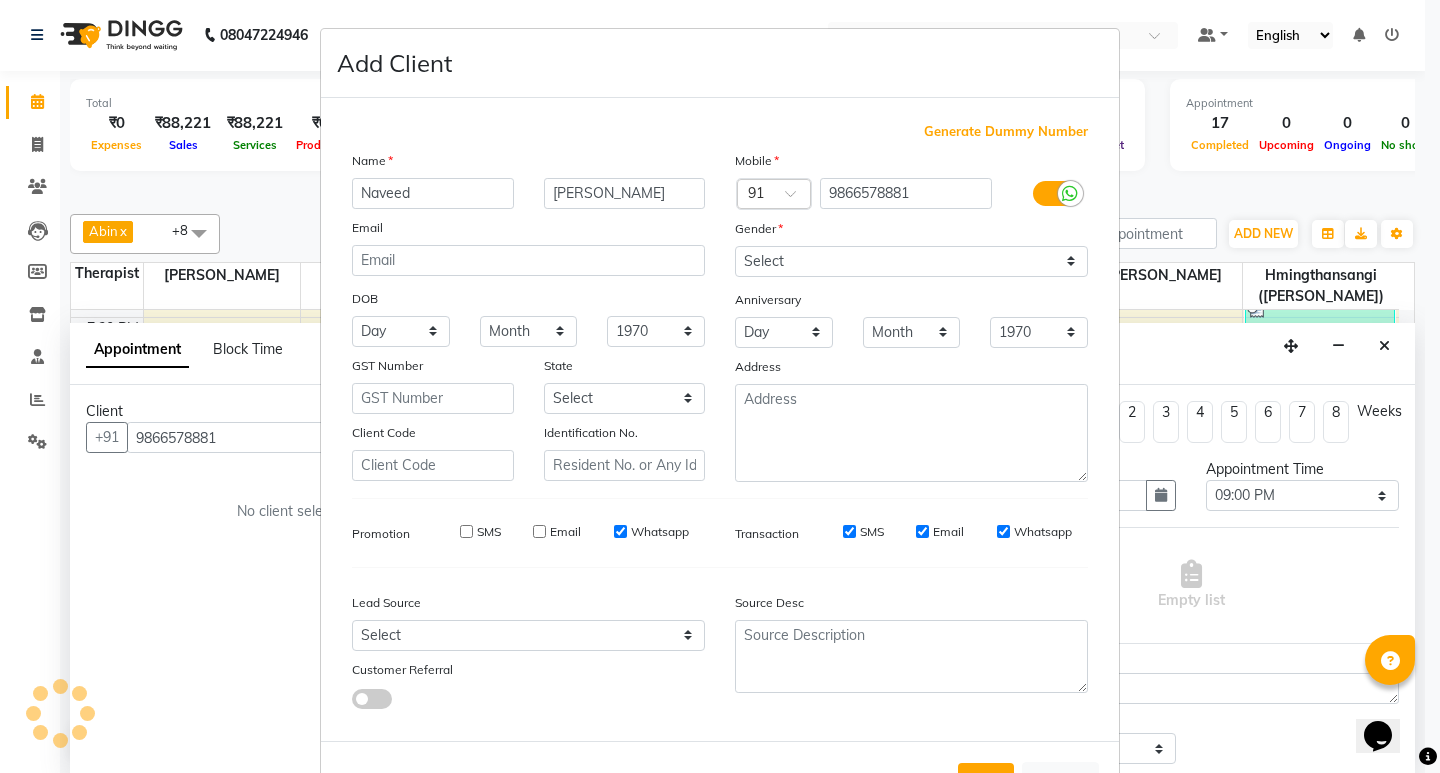 click on "Whatsapp" at bounding box center (620, 531) 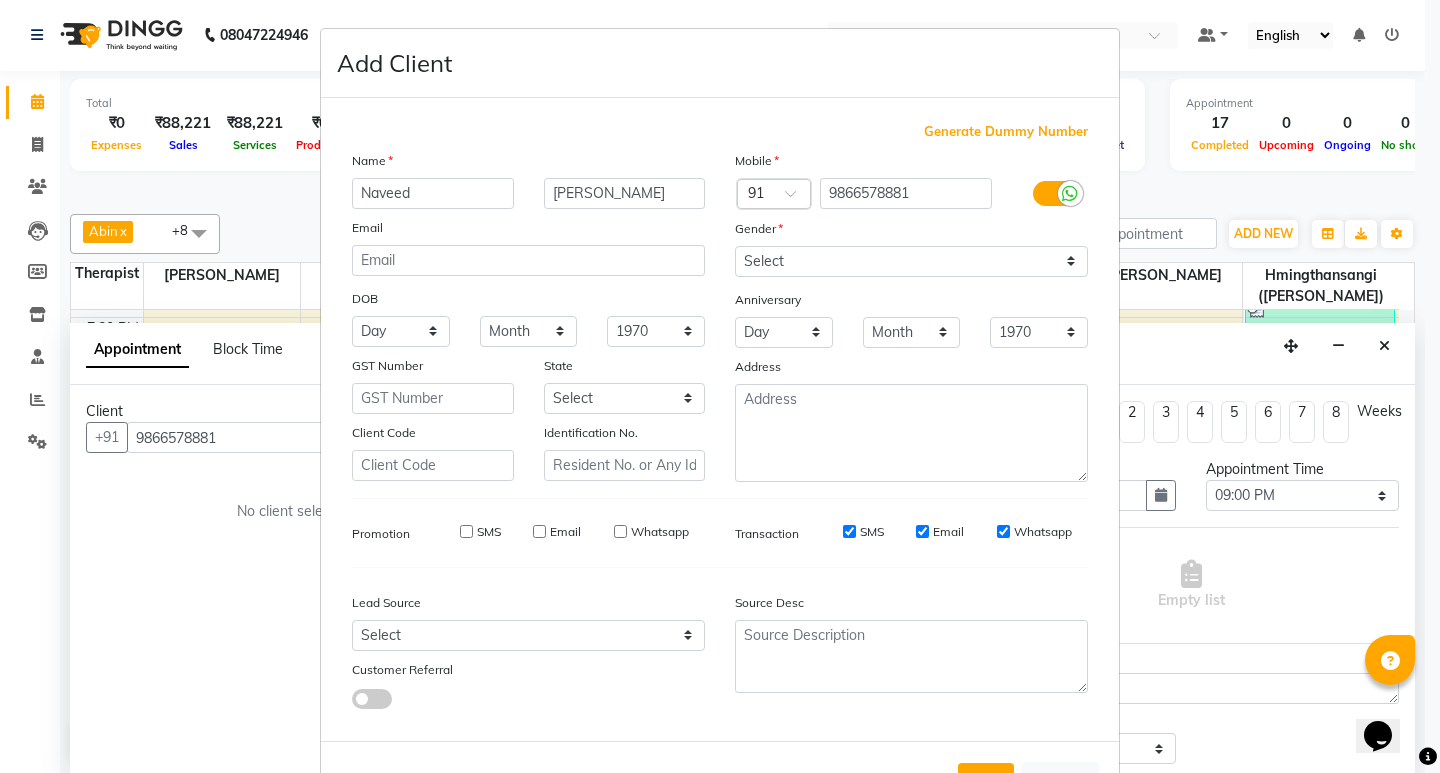 click on "SMS" at bounding box center (849, 532) 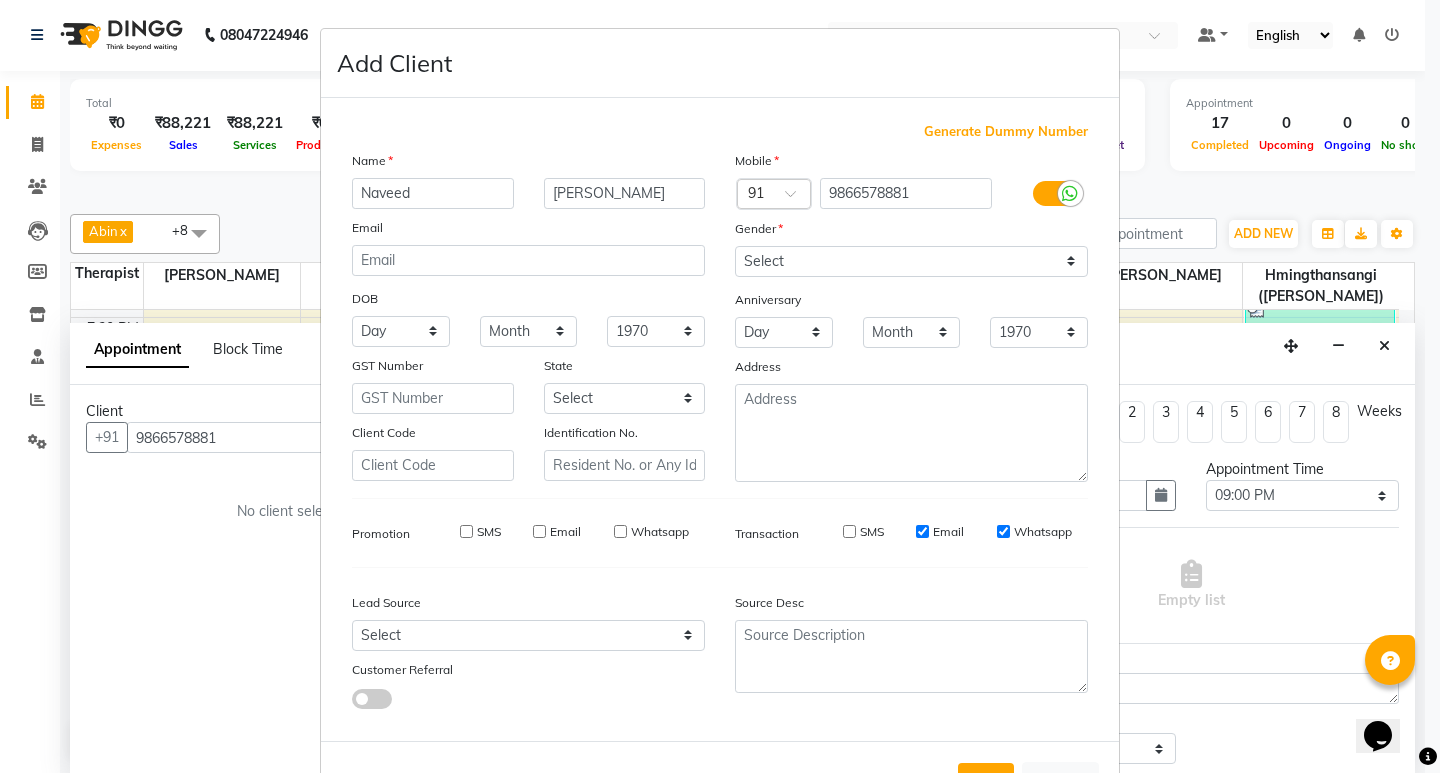 click on "Transaction SMS Email Whatsapp" at bounding box center [911, 533] 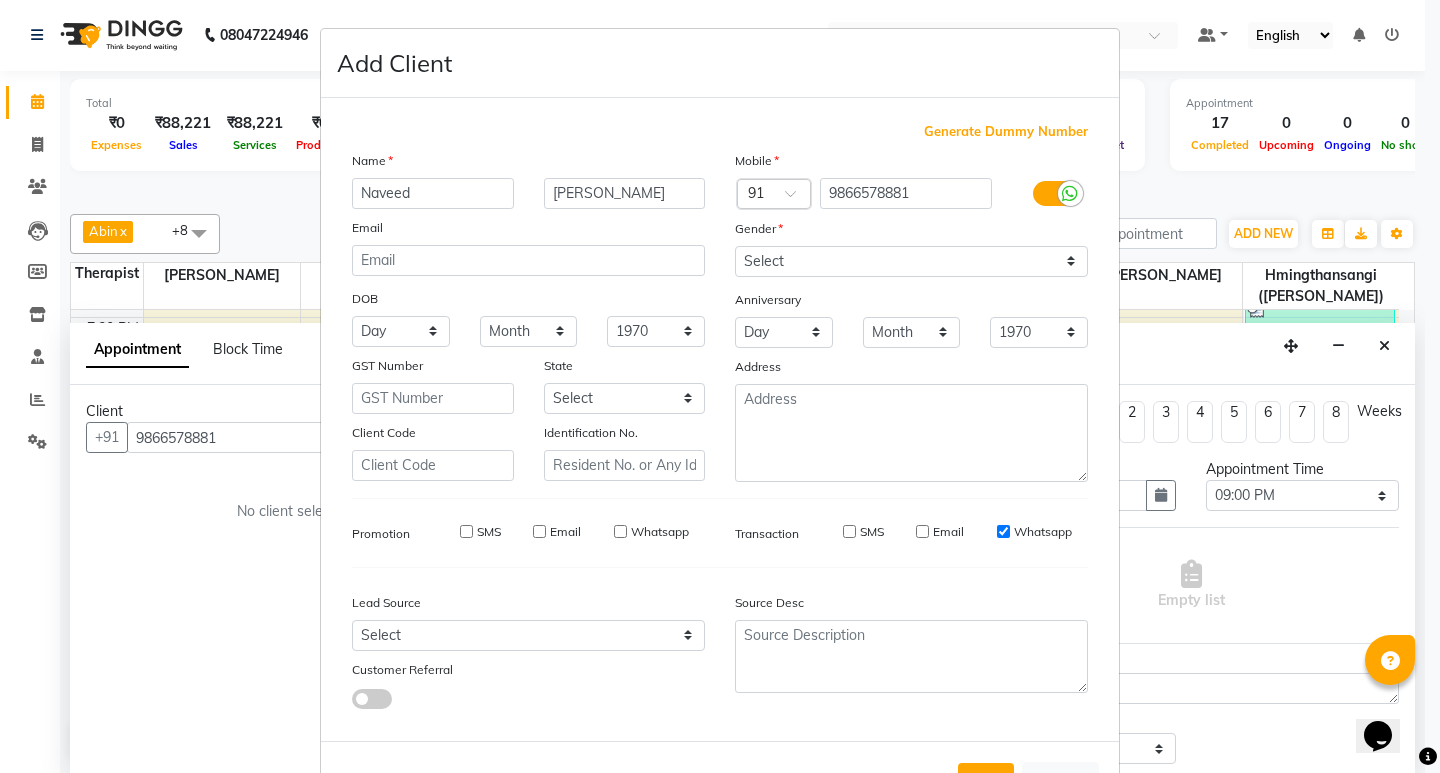 click on "Whatsapp" at bounding box center (1003, 531) 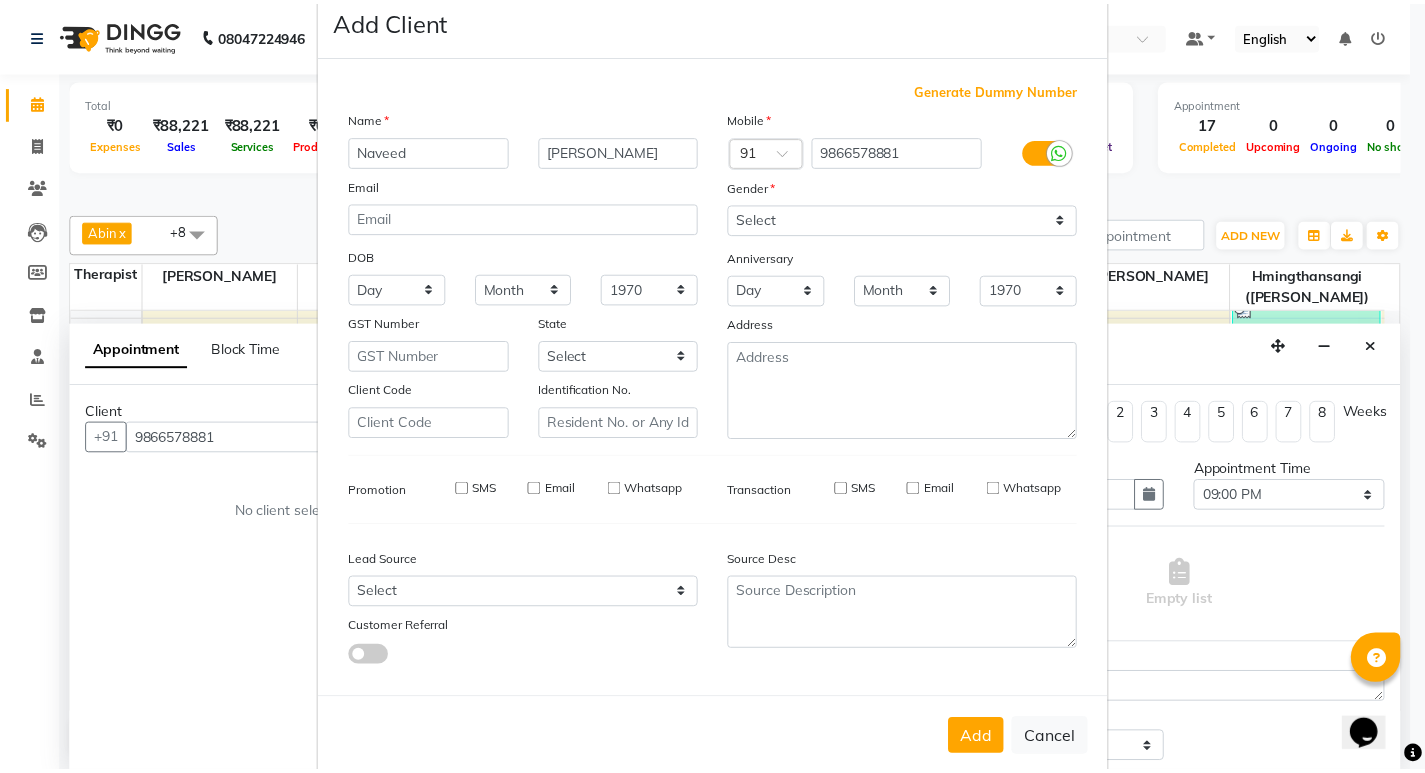 scroll, scrollTop: 76, scrollLeft: 0, axis: vertical 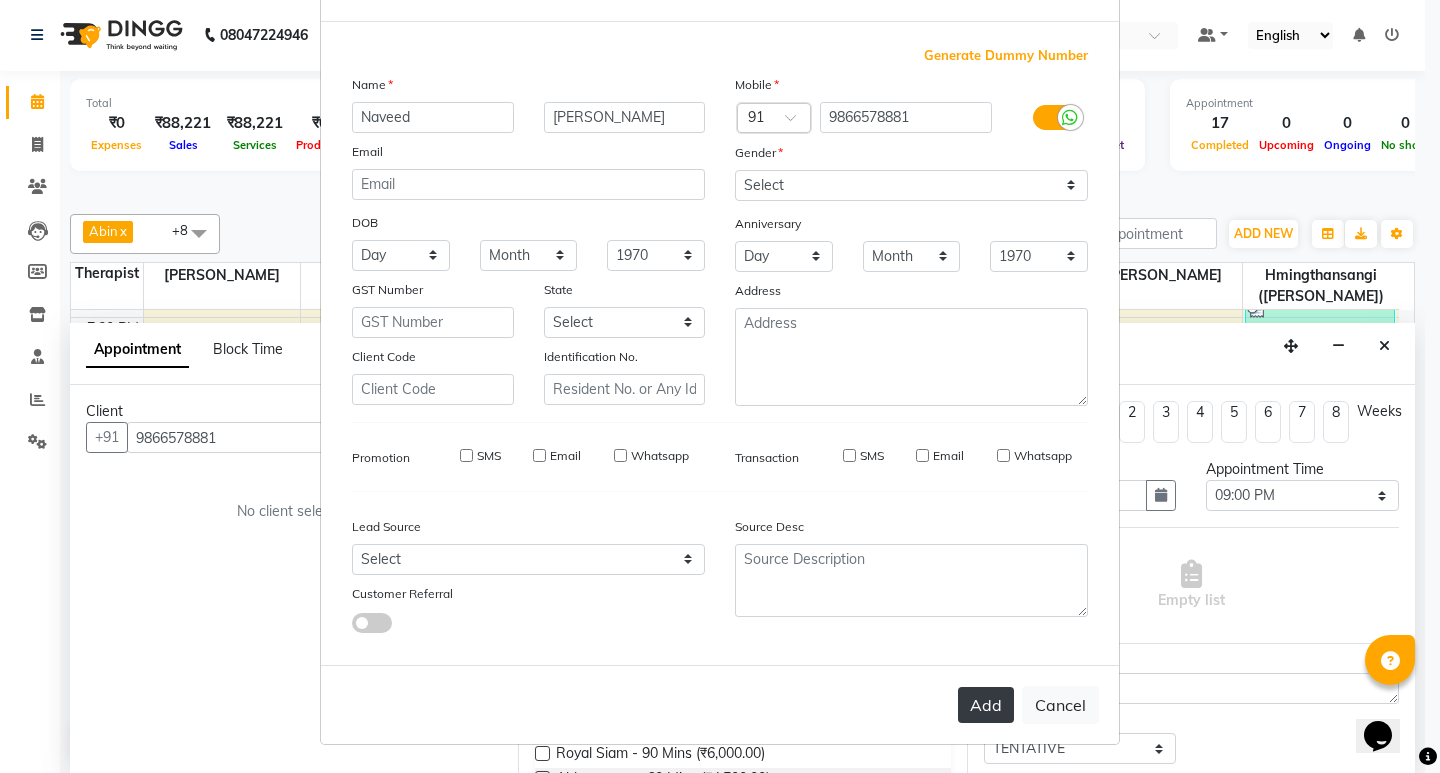 click on "Add" at bounding box center (986, 705) 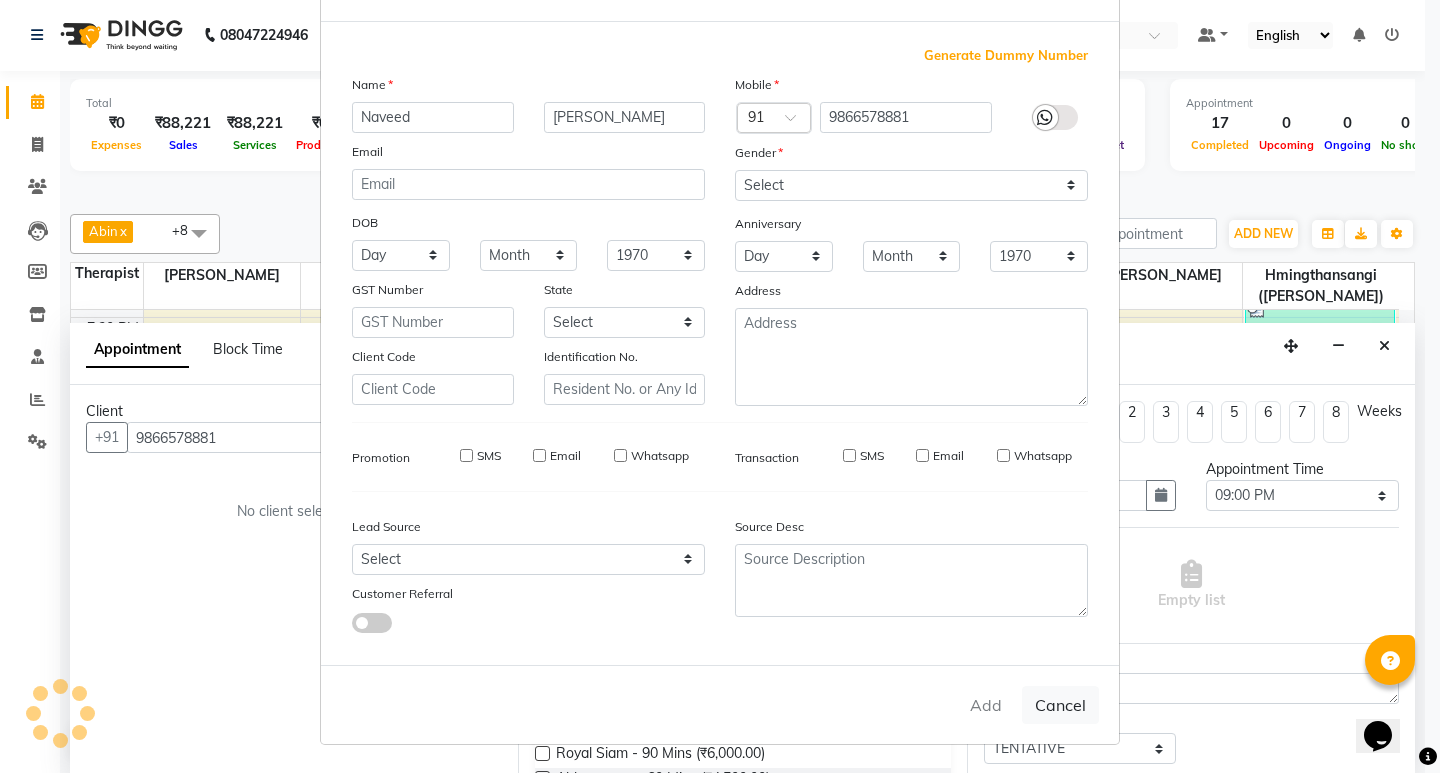 type 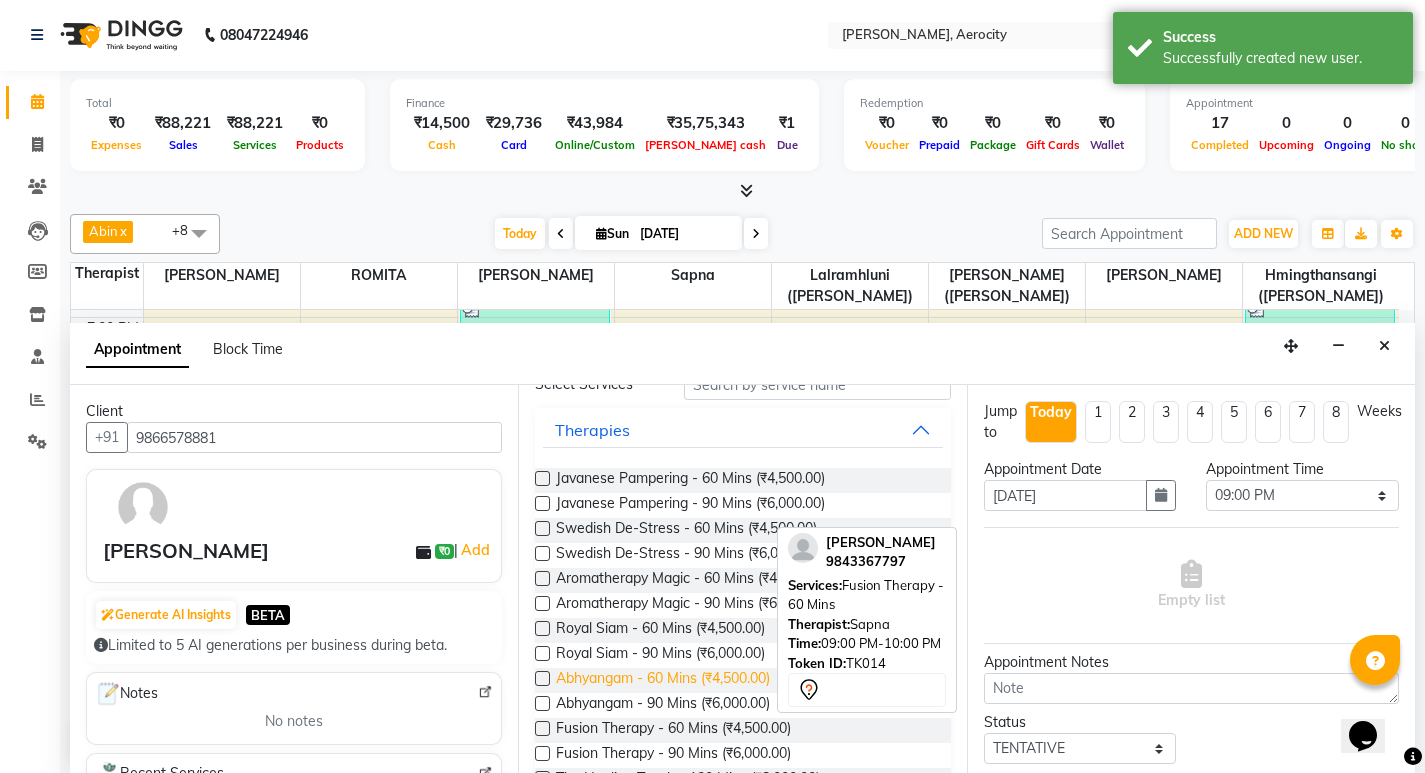 scroll, scrollTop: 200, scrollLeft: 0, axis: vertical 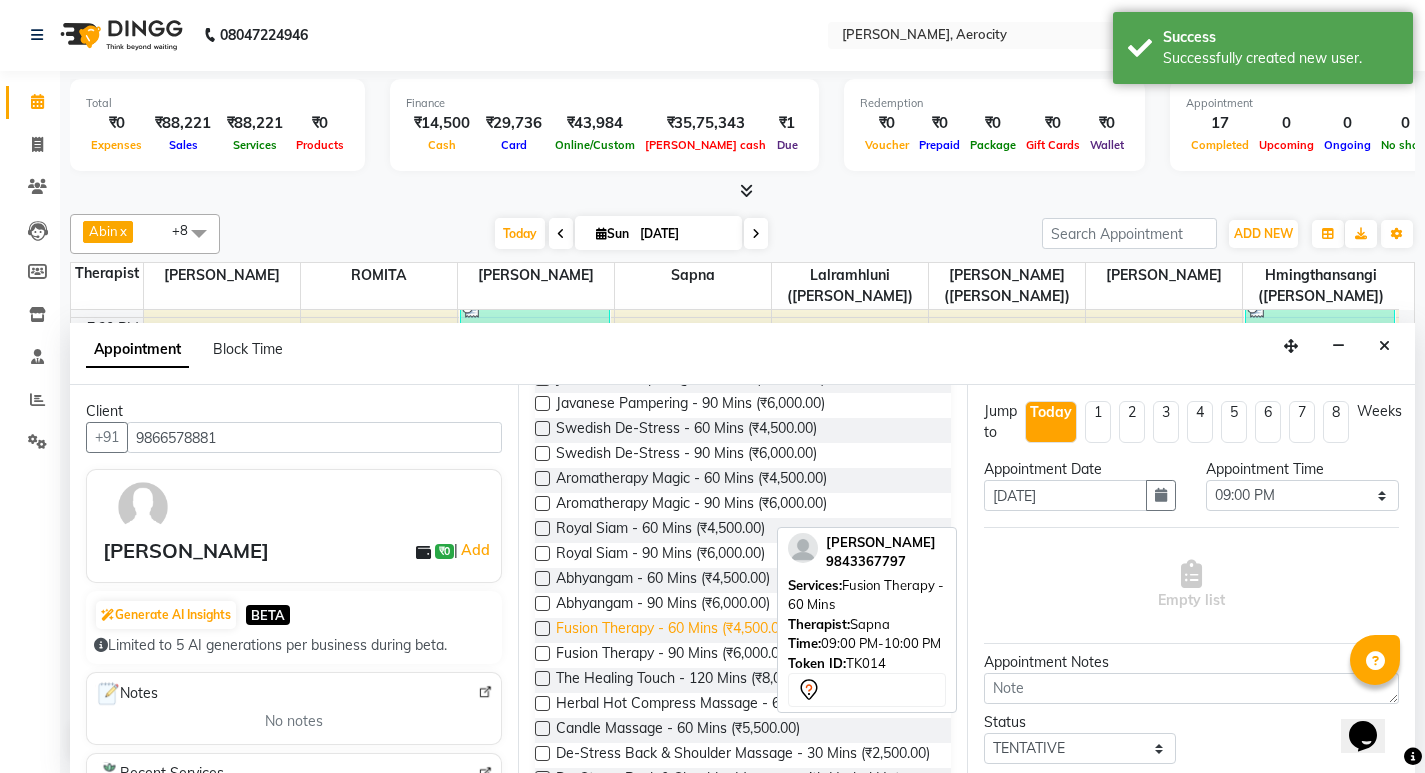 click on "Fusion Therapy - 60 Mins (₹4,500.00)" at bounding box center [673, 630] 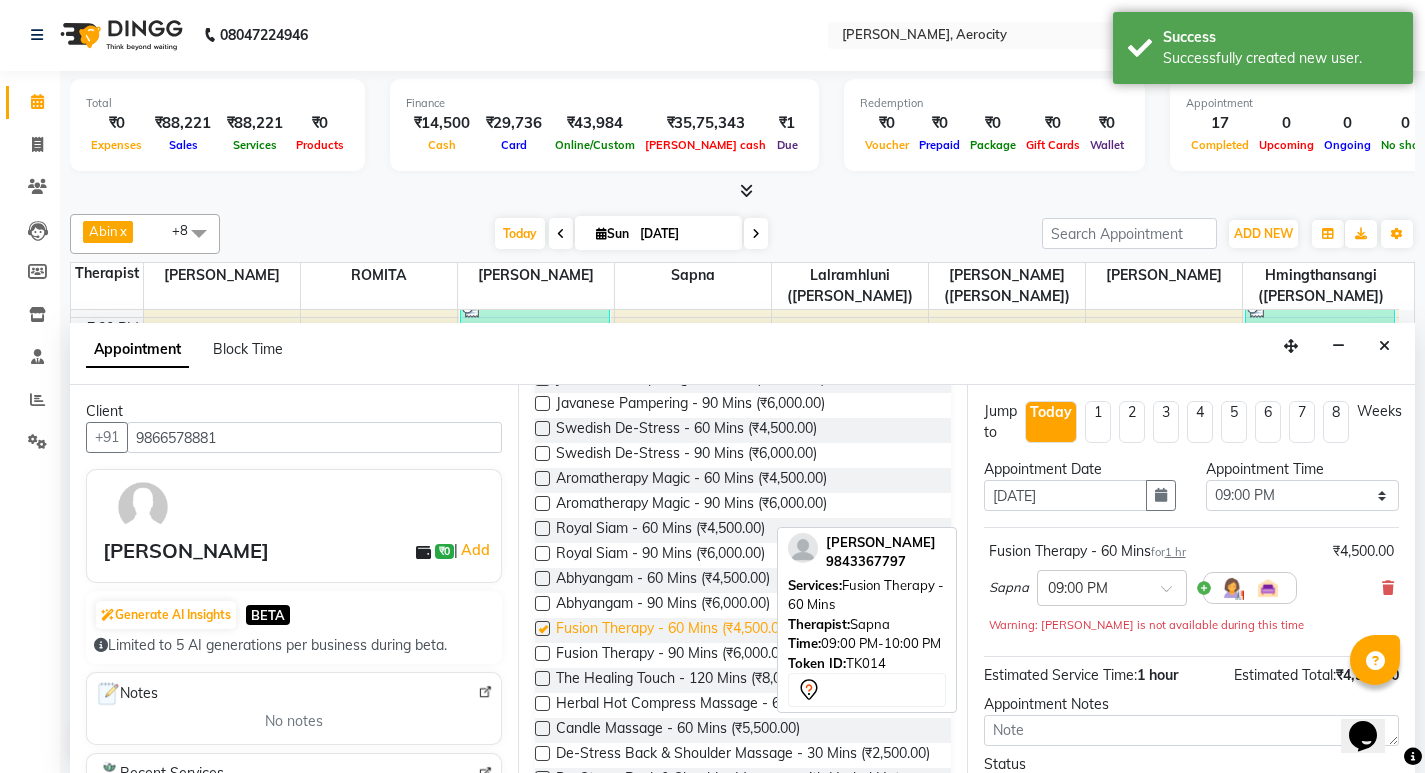 checkbox on "false" 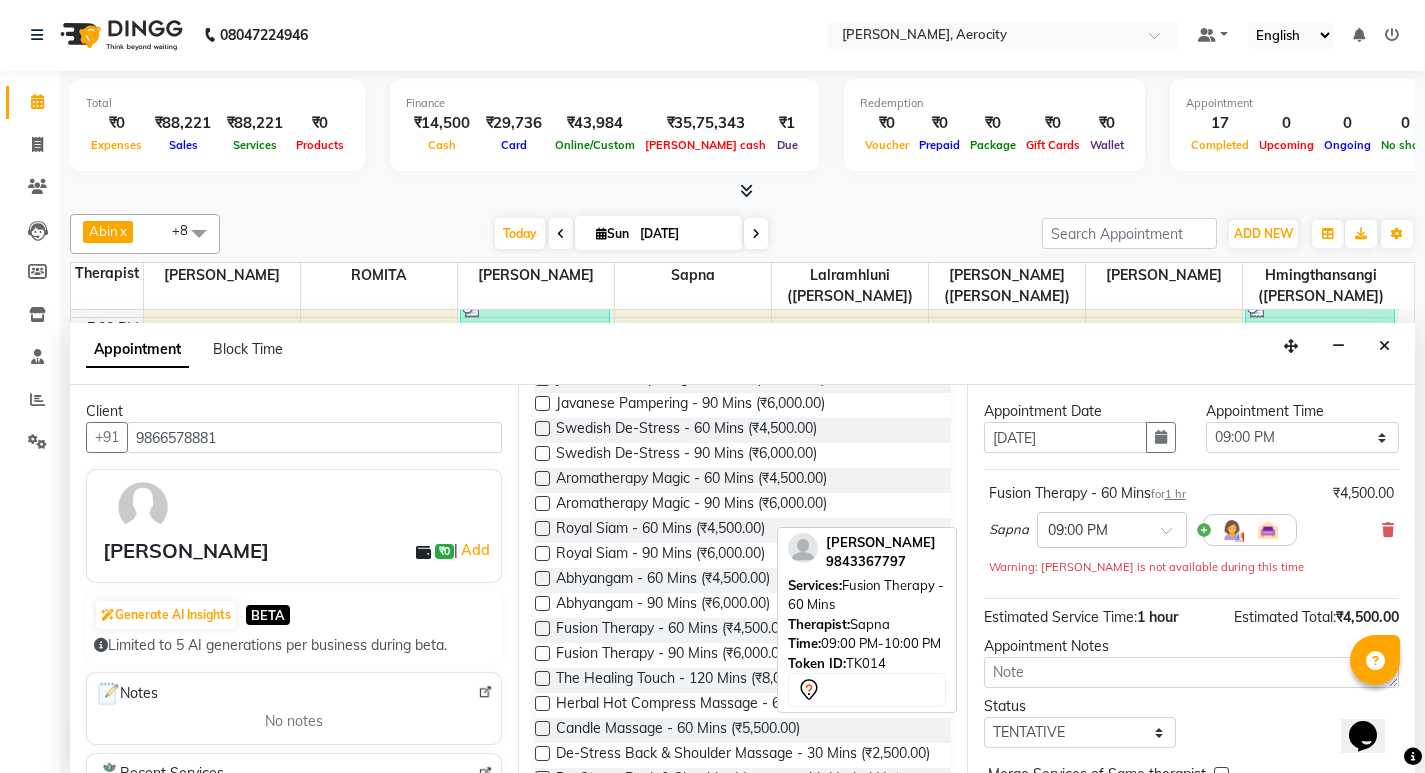 scroll, scrollTop: 159, scrollLeft: 0, axis: vertical 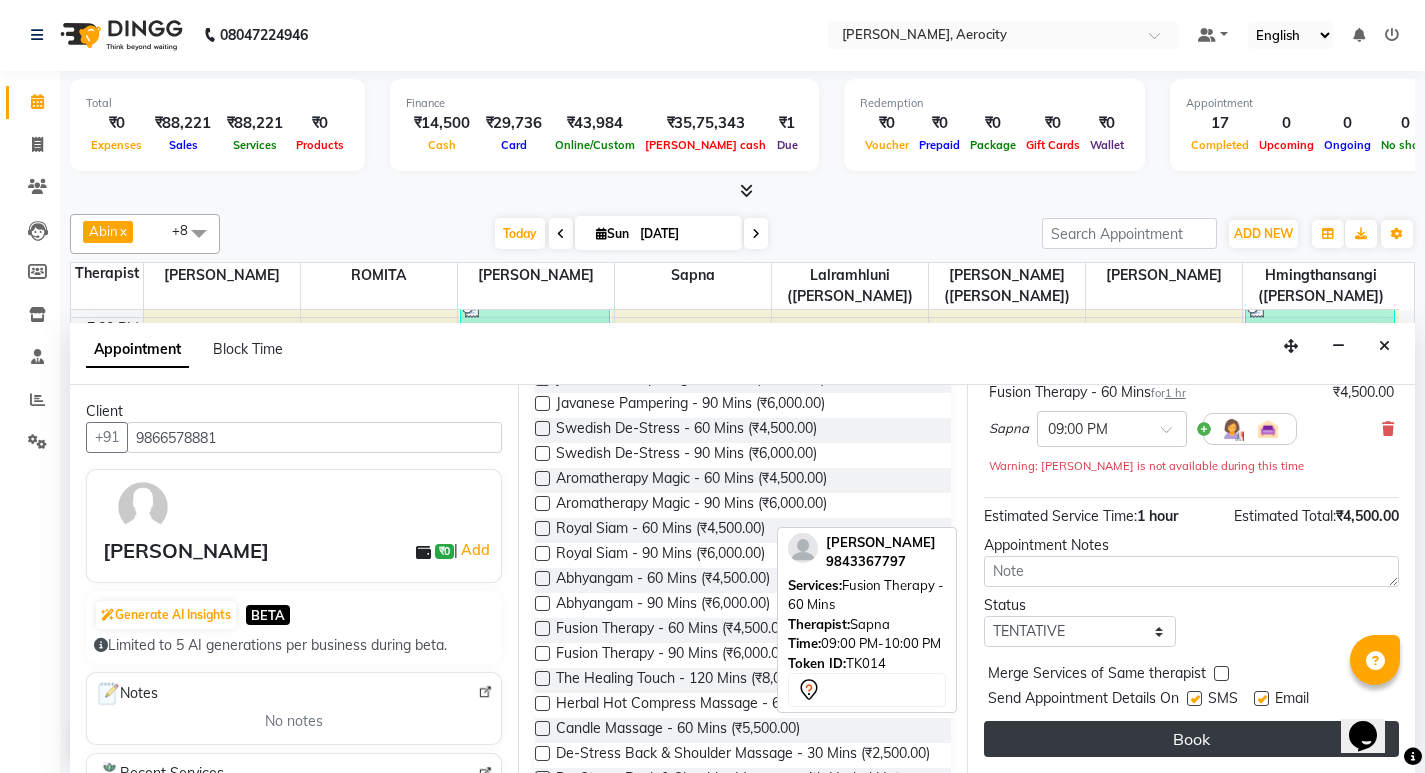 click on "Book" at bounding box center (1191, 739) 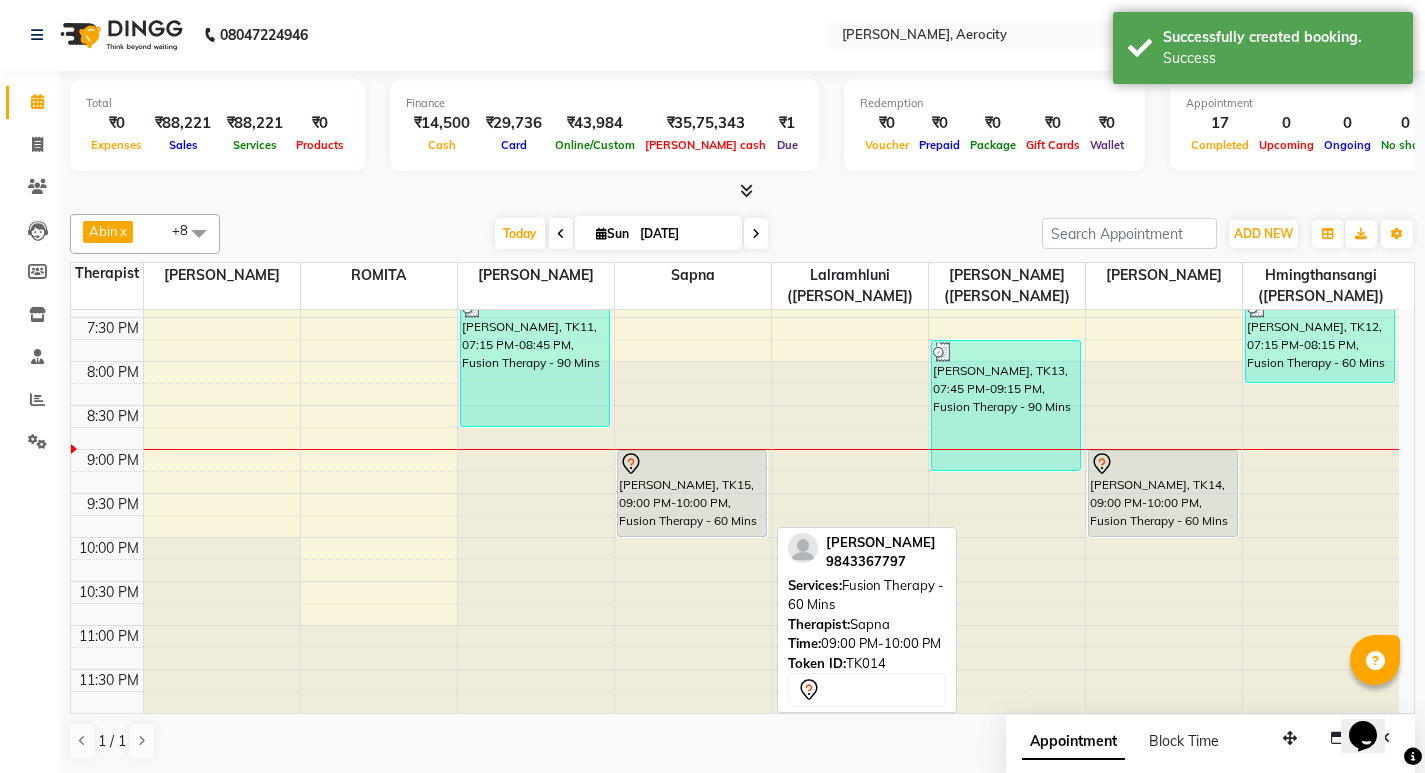 scroll, scrollTop: 0, scrollLeft: 0, axis: both 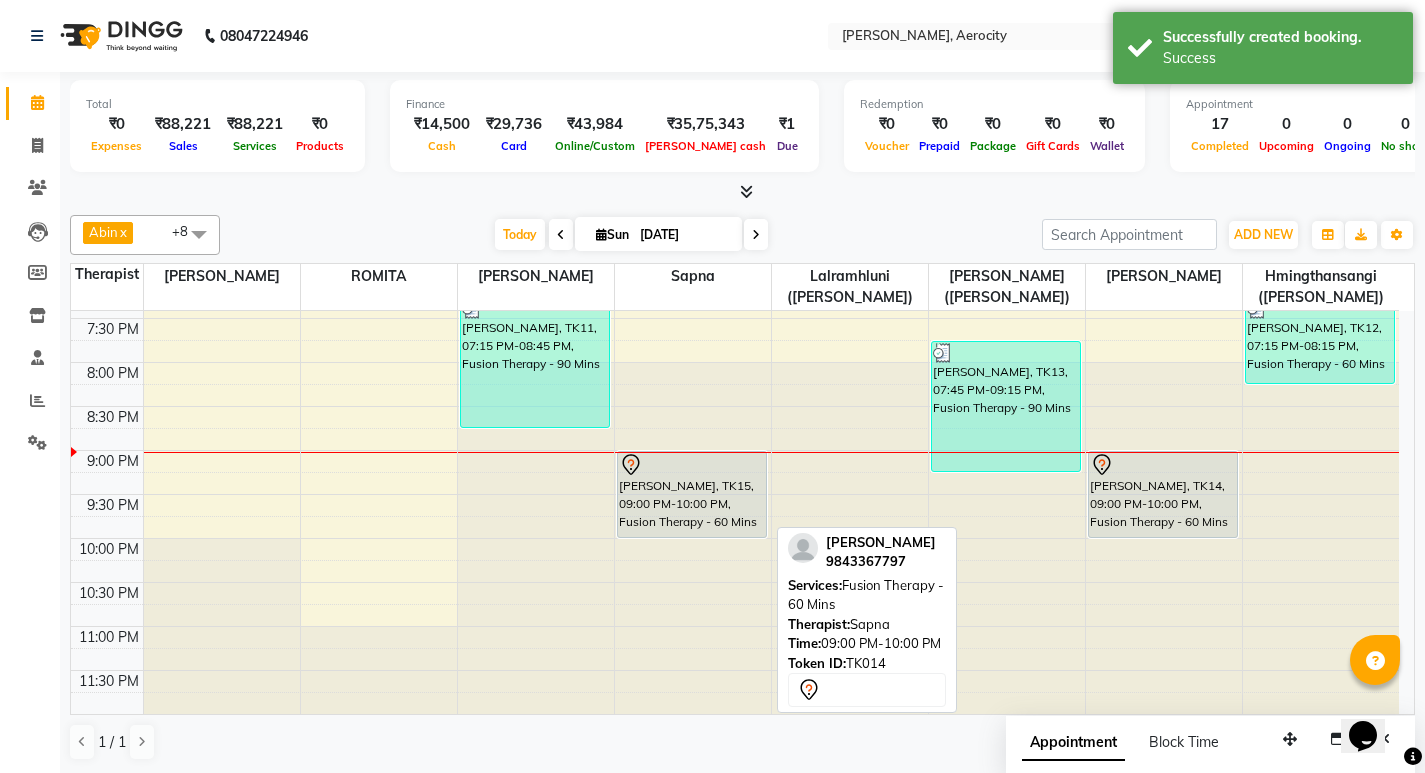 click at bounding box center (1007, -781) 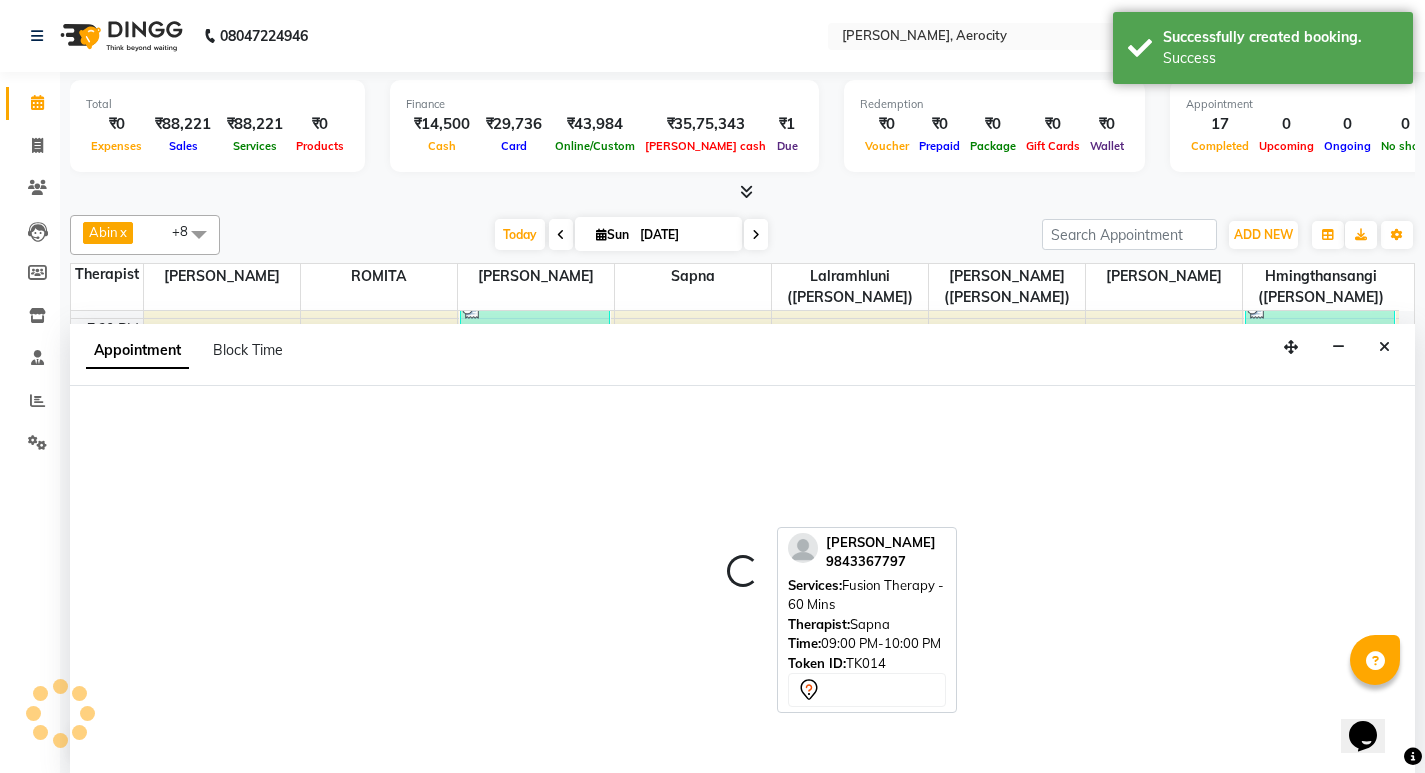 select on "48460" 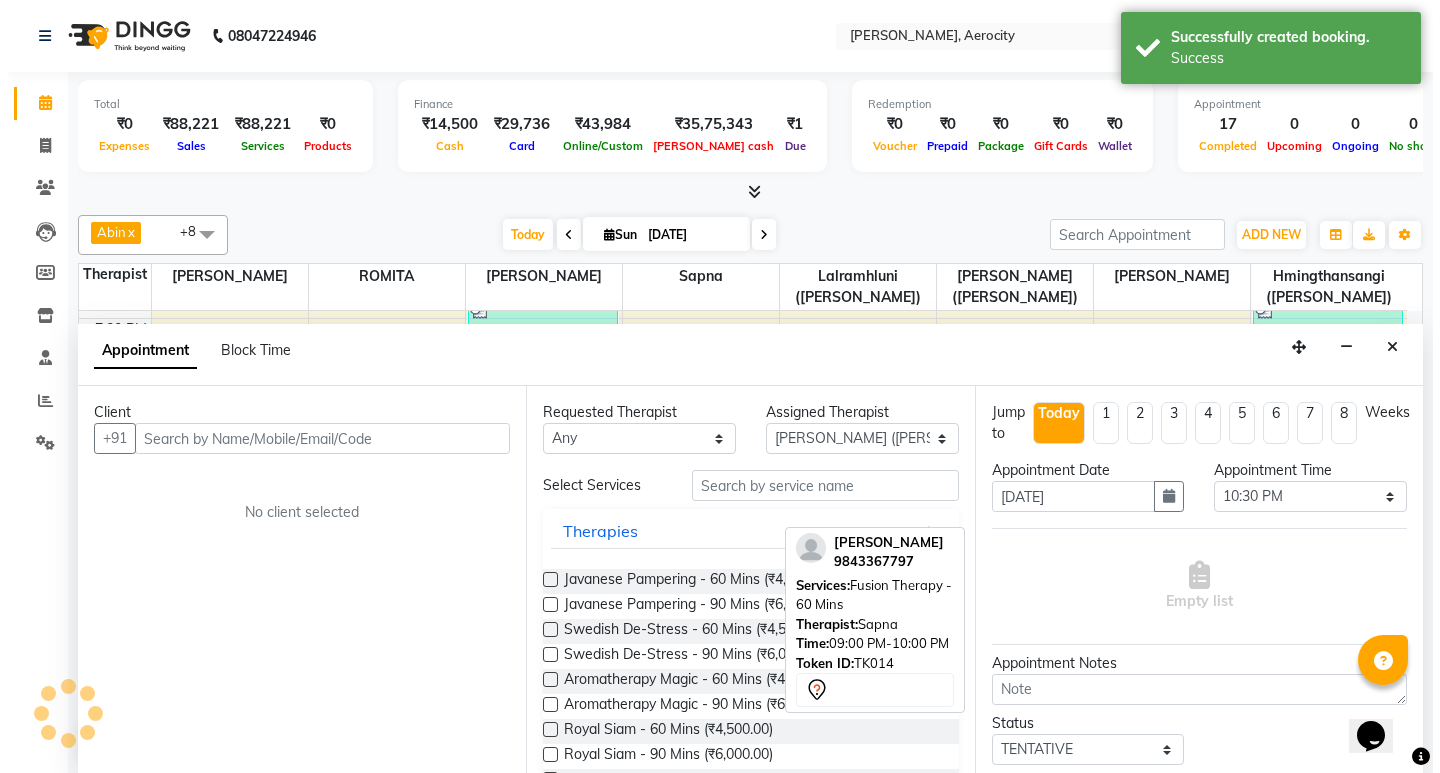 scroll, scrollTop: 1, scrollLeft: 0, axis: vertical 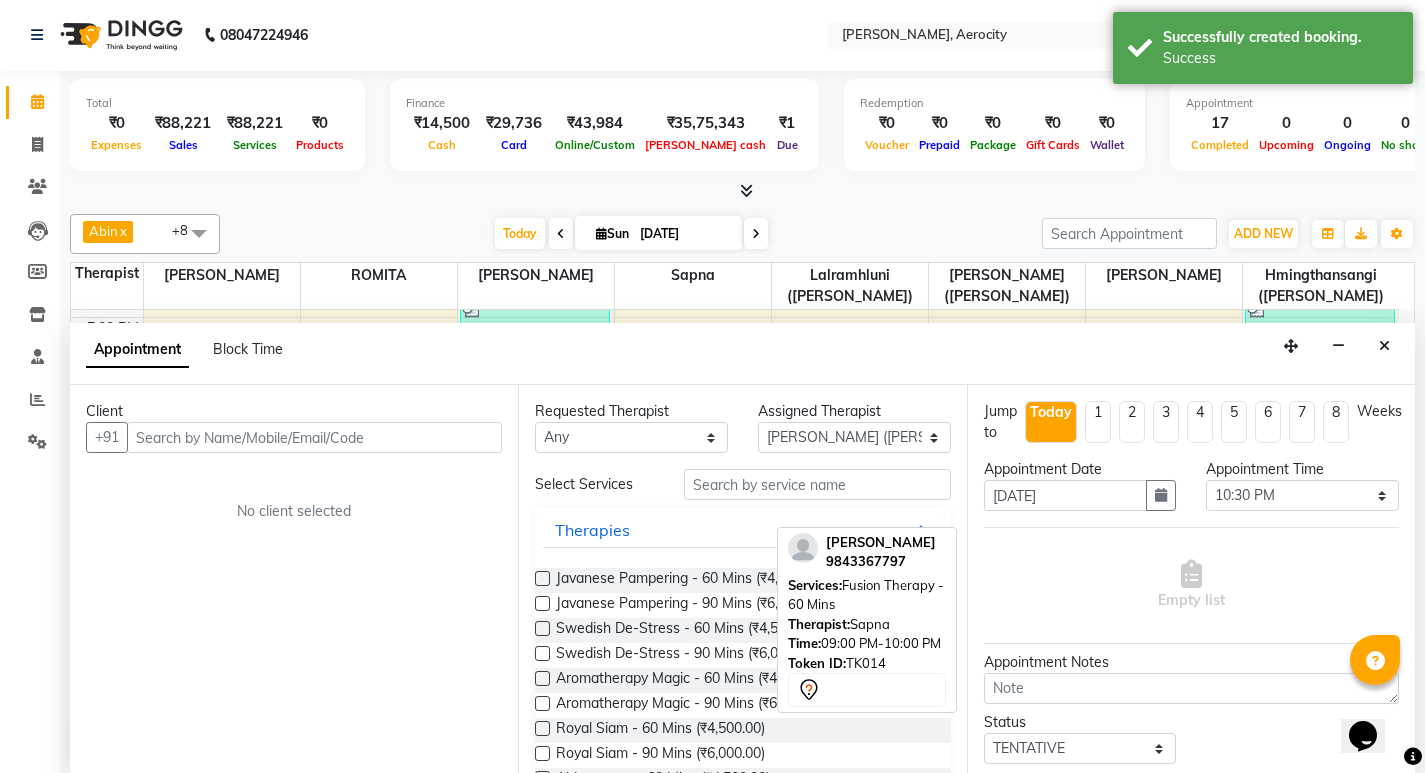 click at bounding box center (1384, 346) 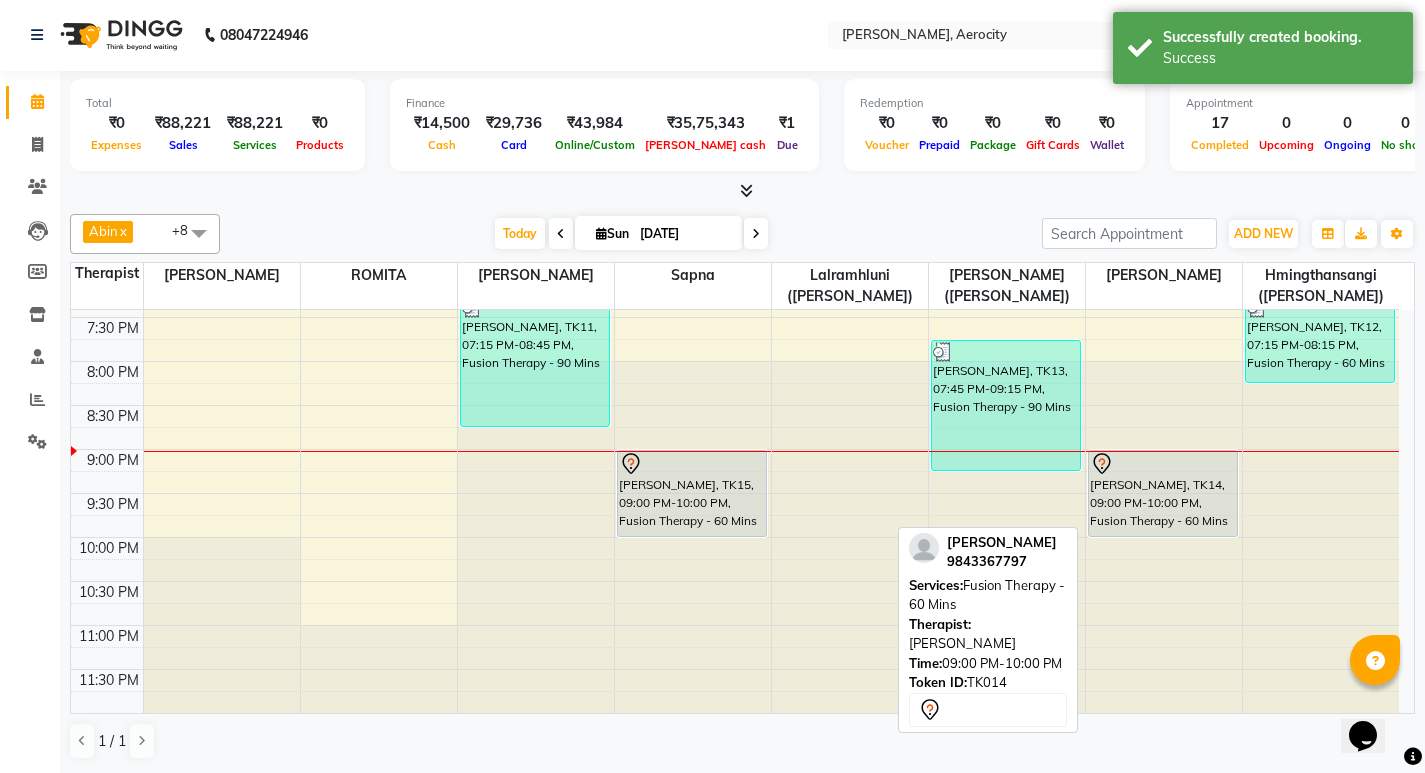 click at bounding box center [1163, 464] 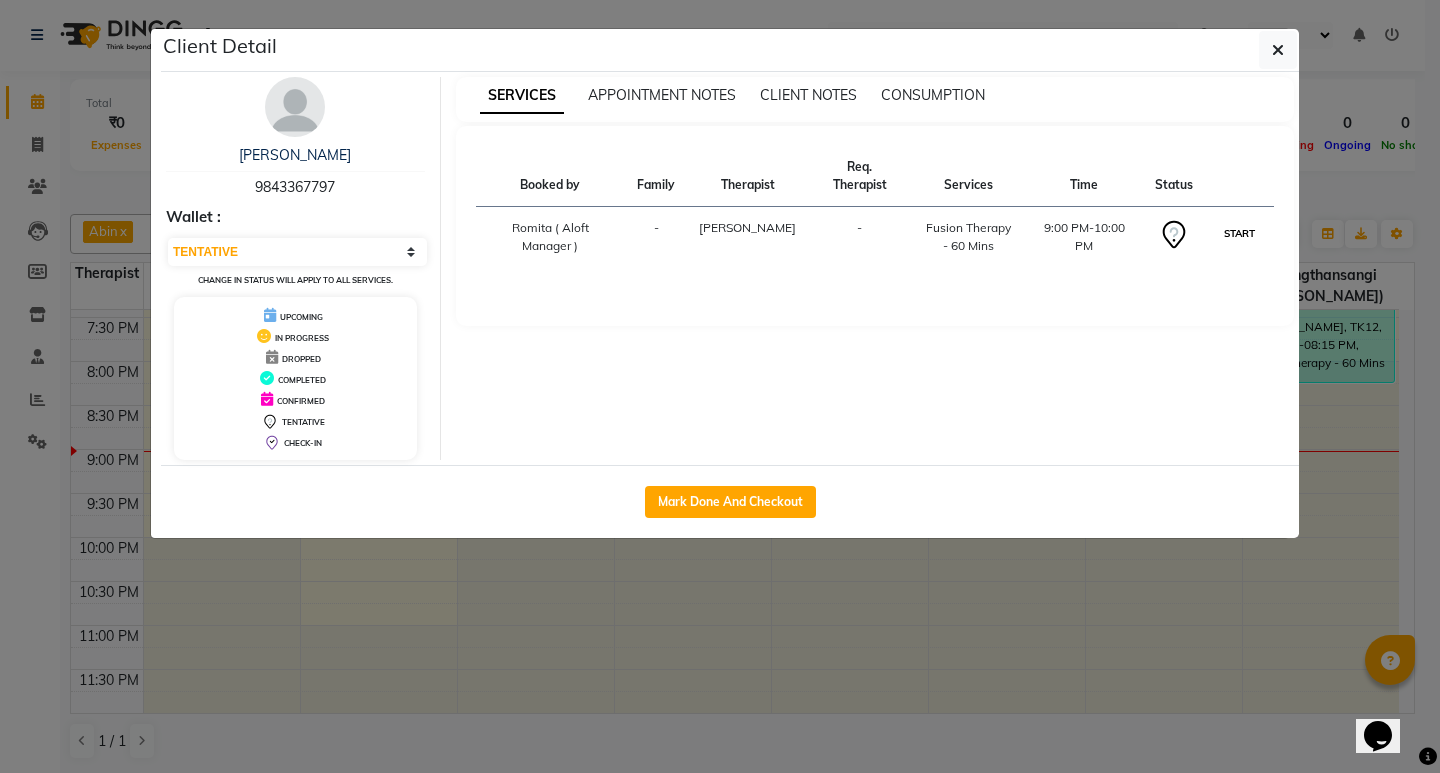click on "START" at bounding box center [1239, 233] 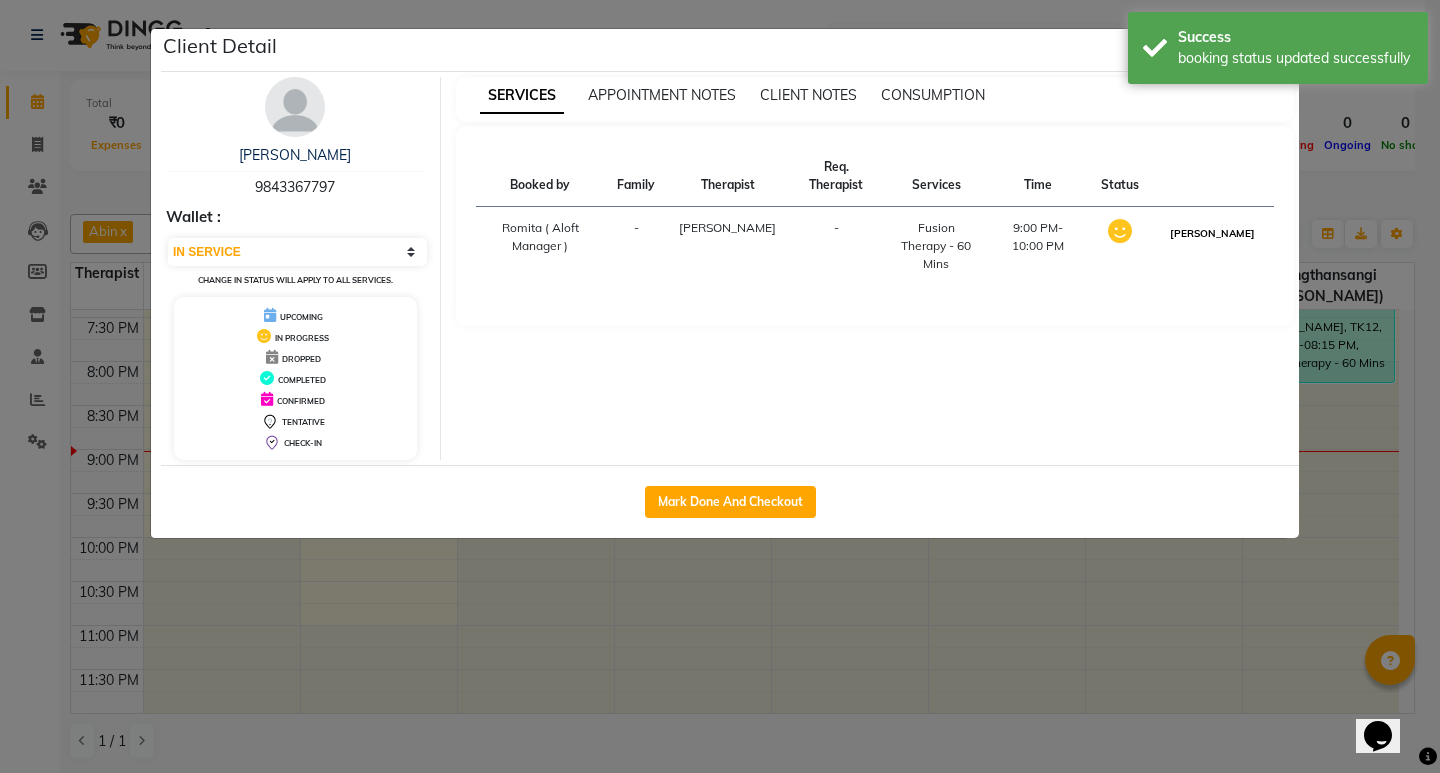 click on "[PERSON_NAME]" at bounding box center [1212, 233] 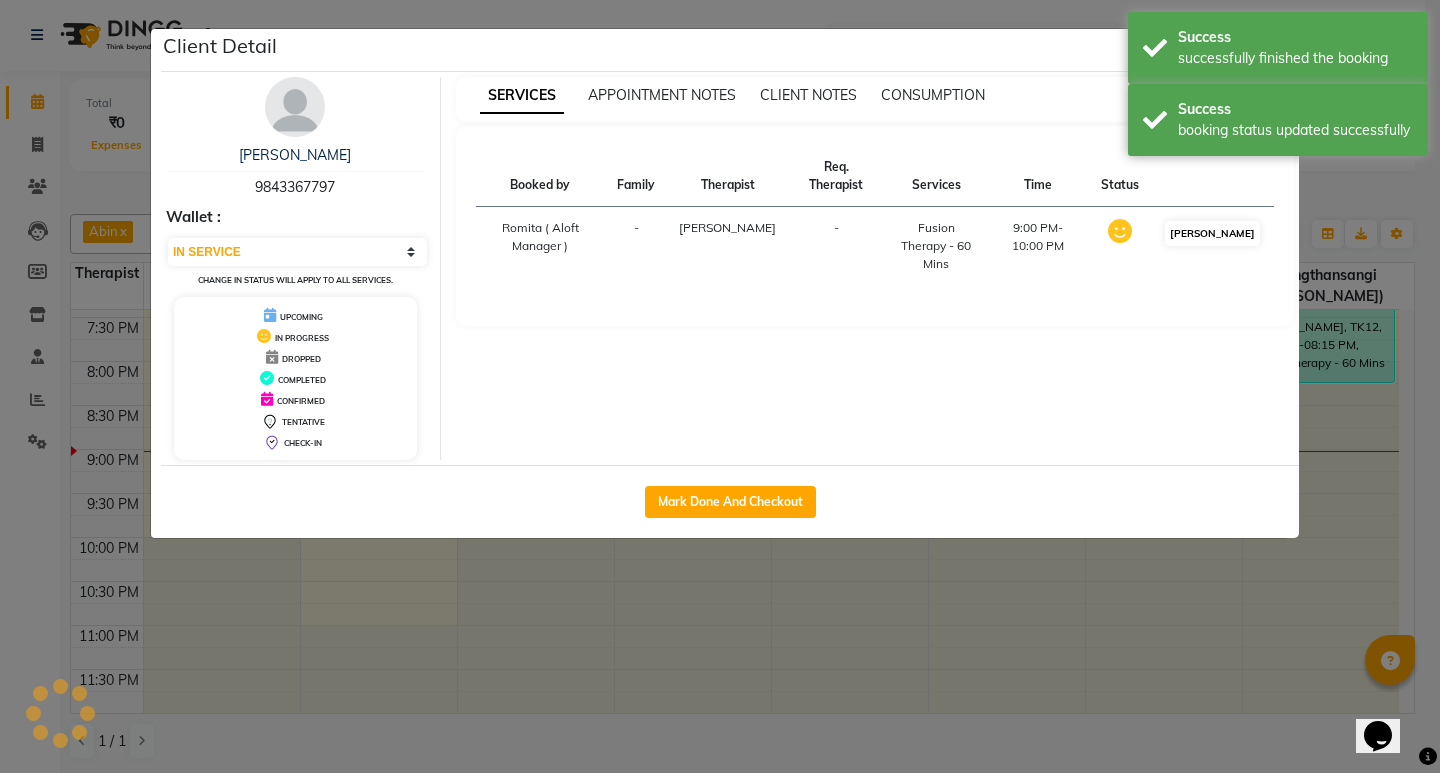 select on "3" 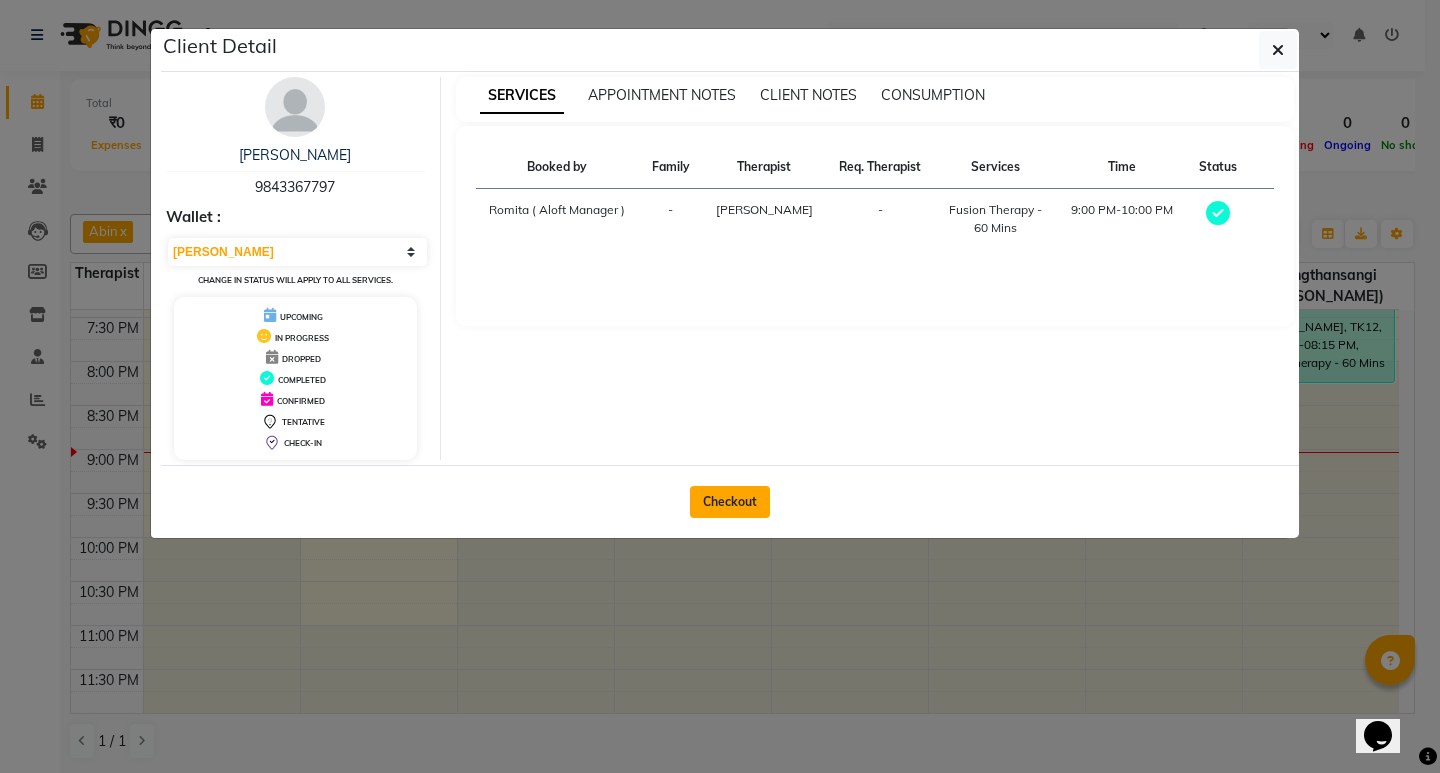 click on "Checkout" 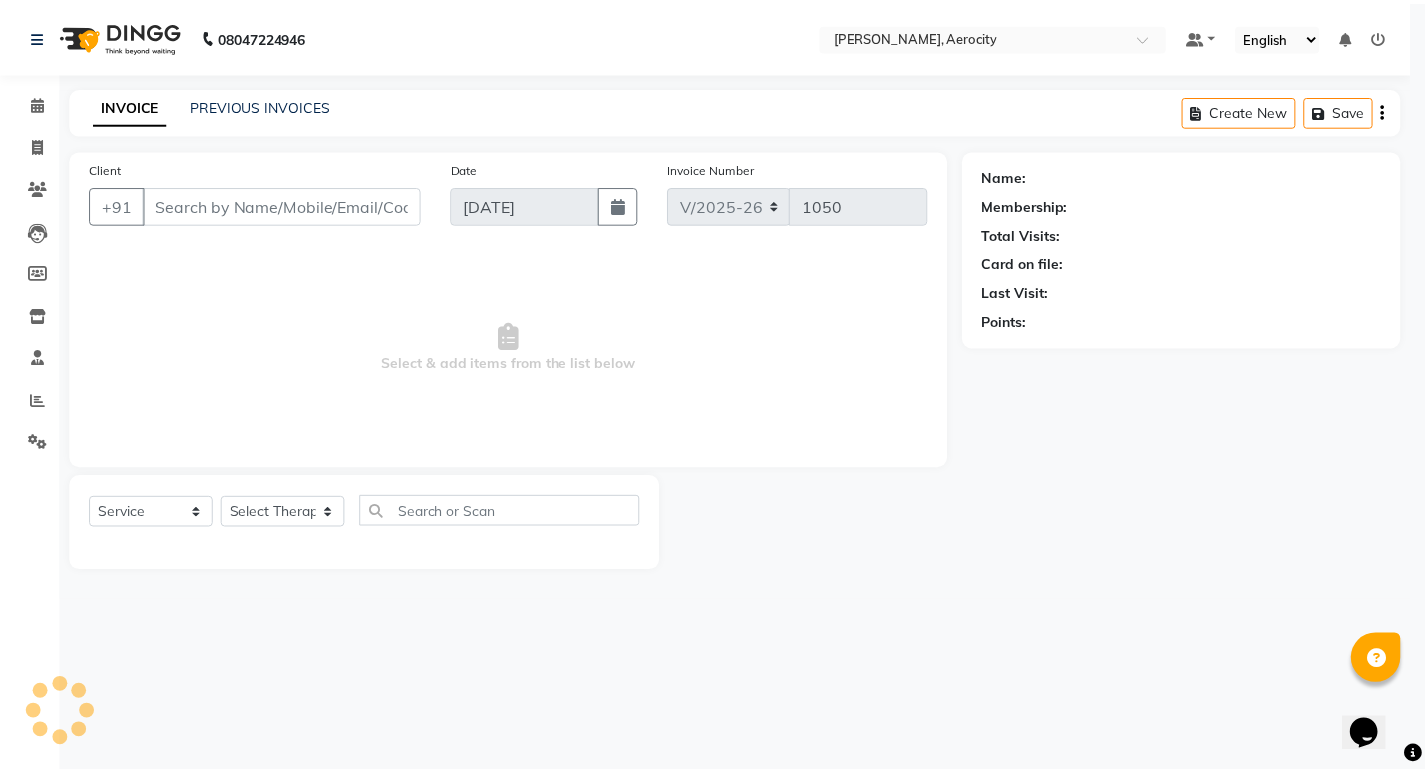scroll, scrollTop: 0, scrollLeft: 0, axis: both 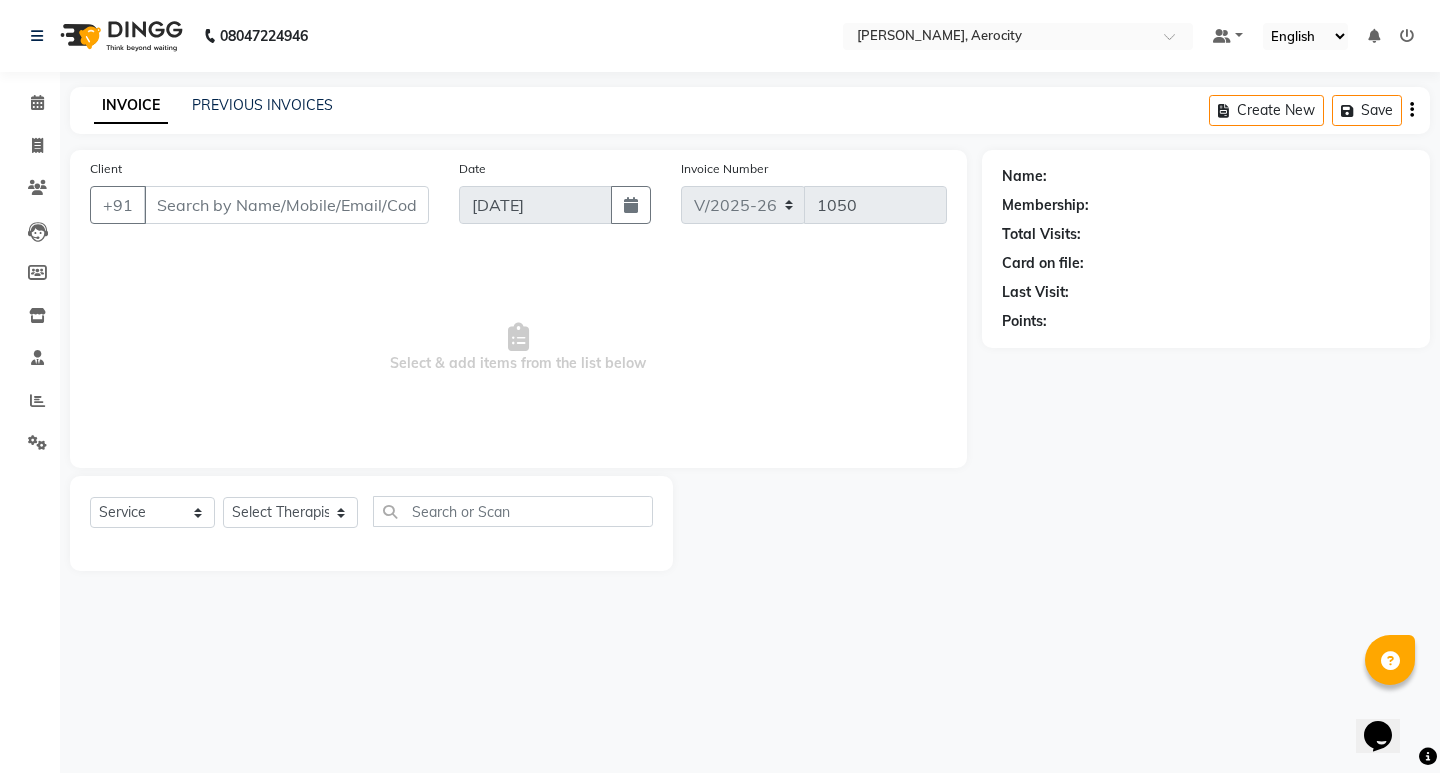 type on "9843367797" 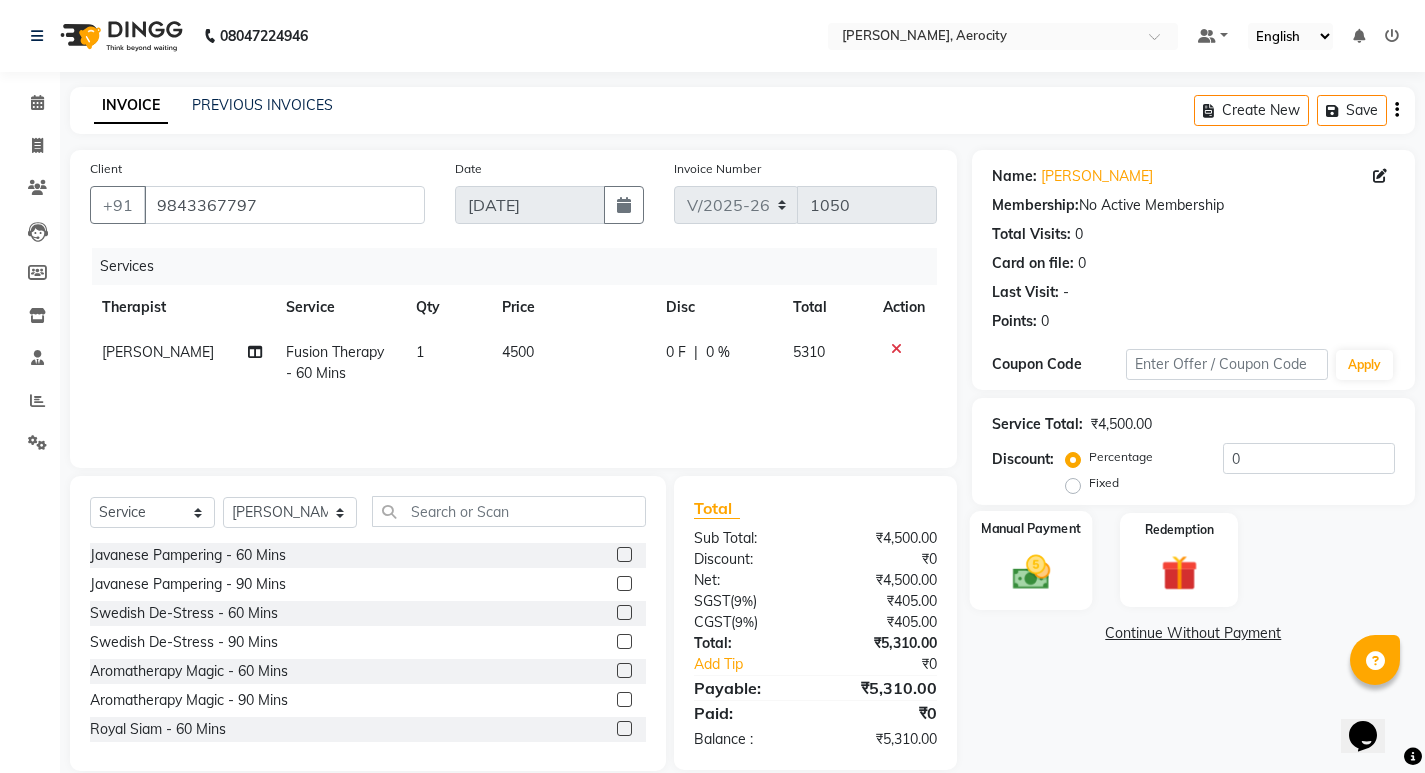 click 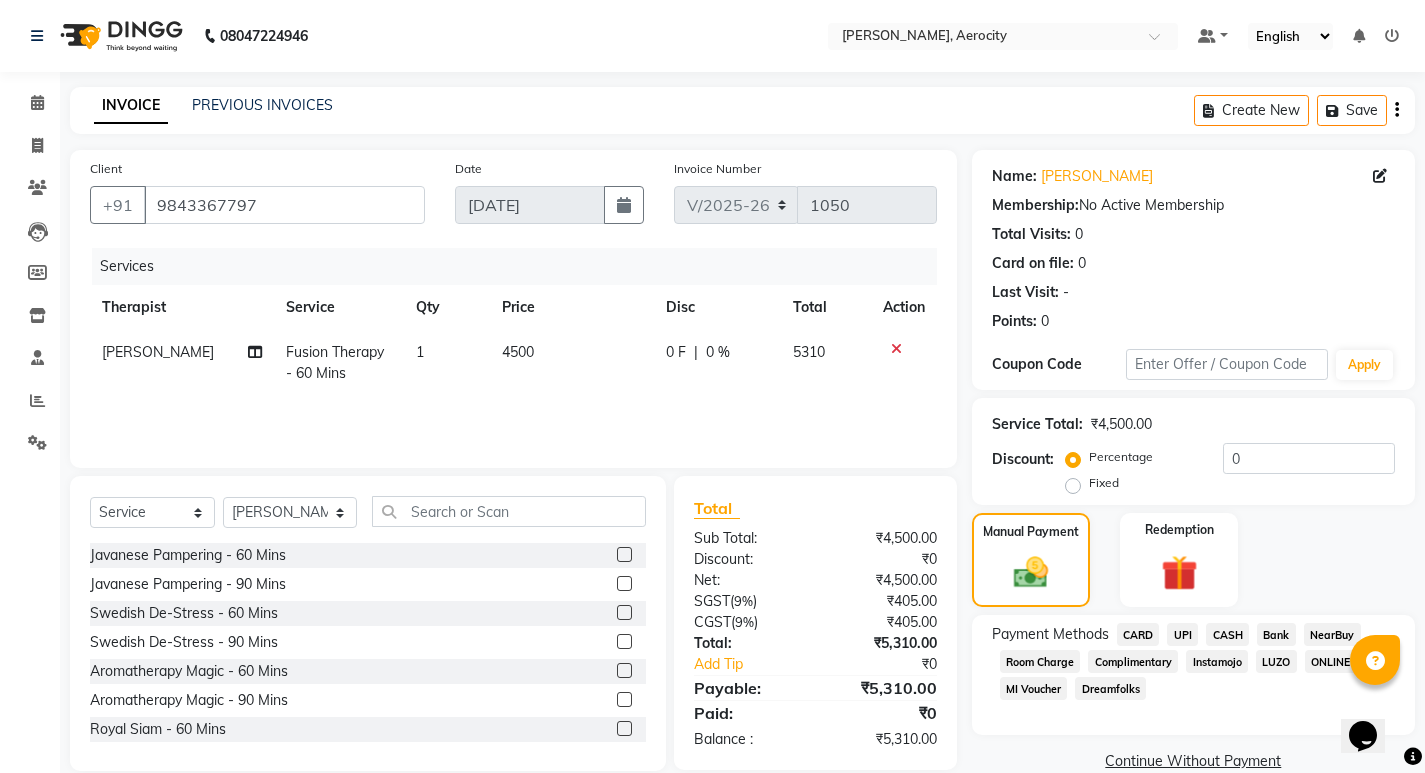 click on "UPI" 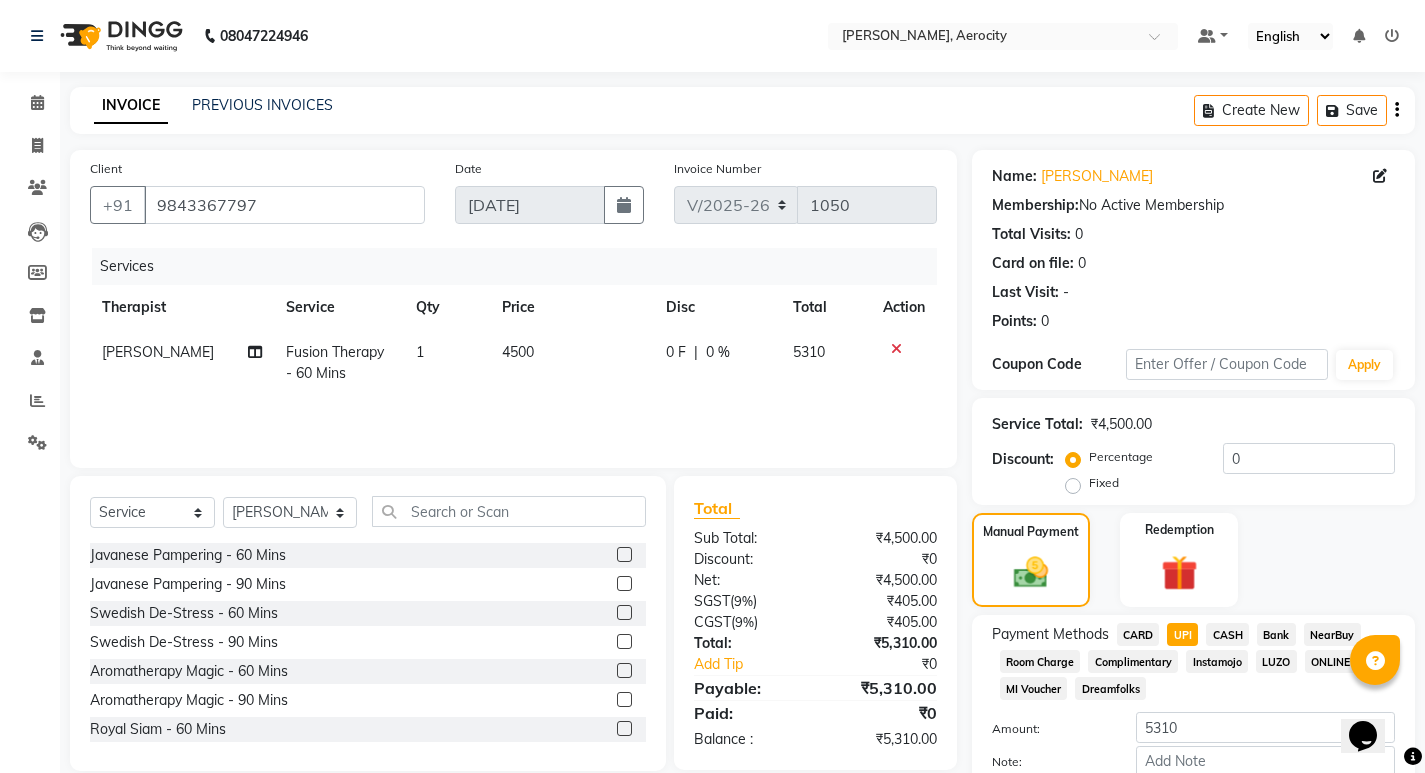 scroll, scrollTop: 116, scrollLeft: 0, axis: vertical 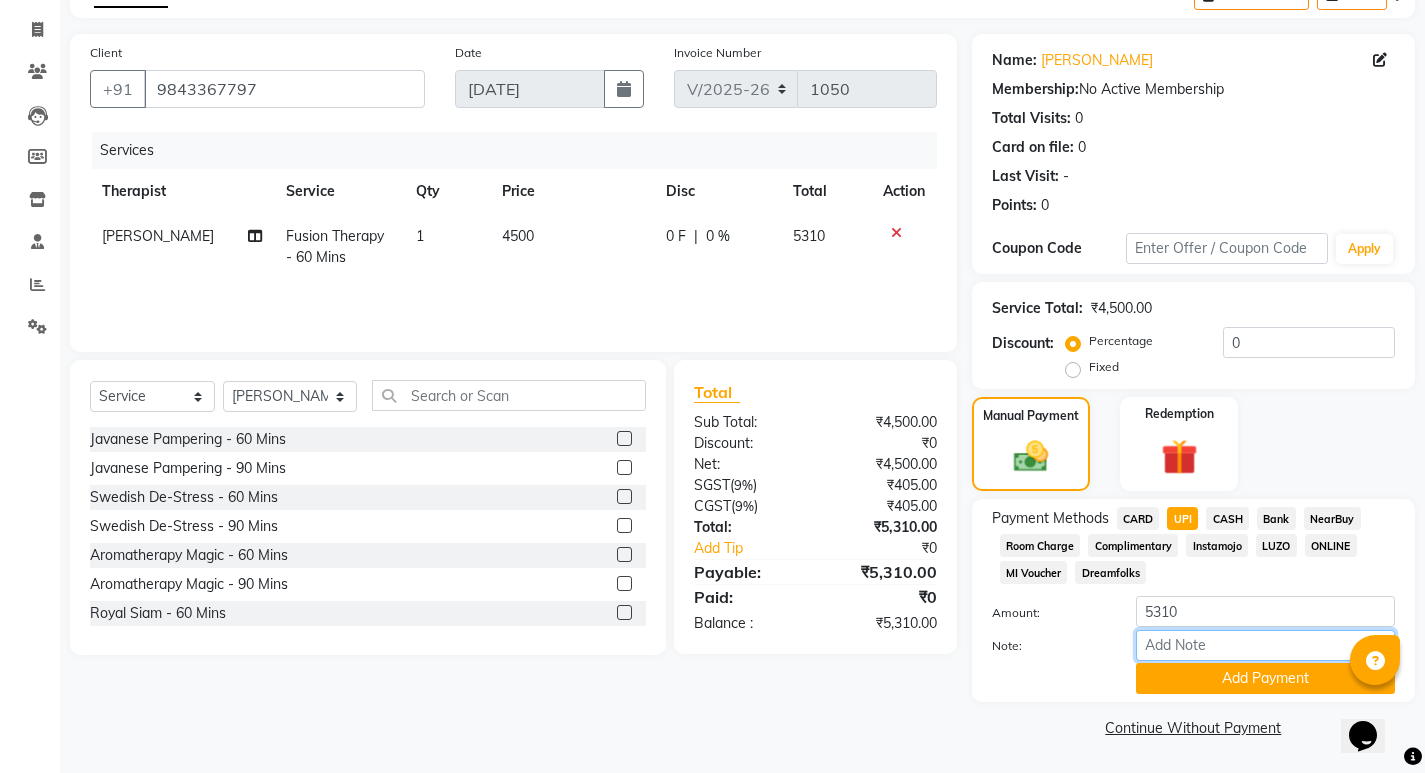 click on "Note:" at bounding box center (1265, 645) 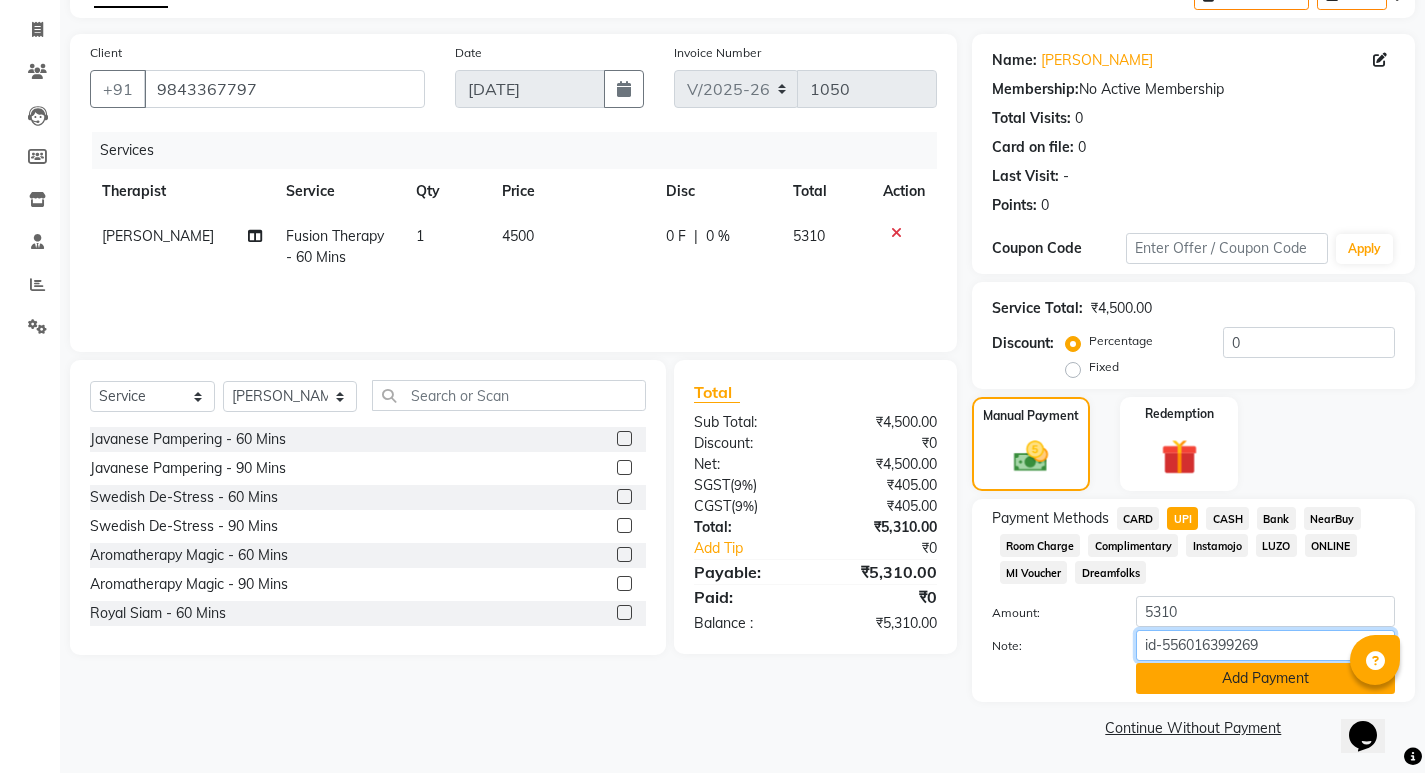 type on "id-556016399269" 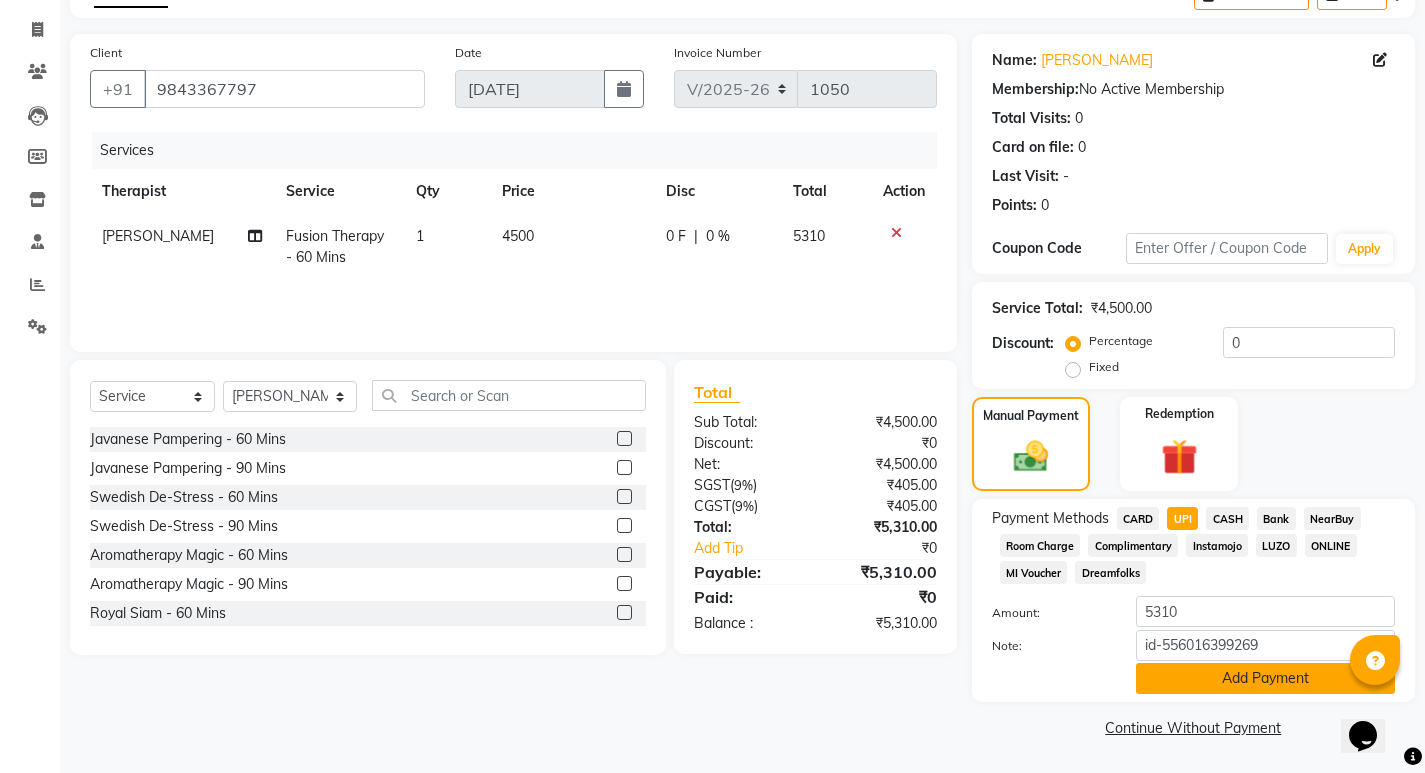 click on "Add Payment" 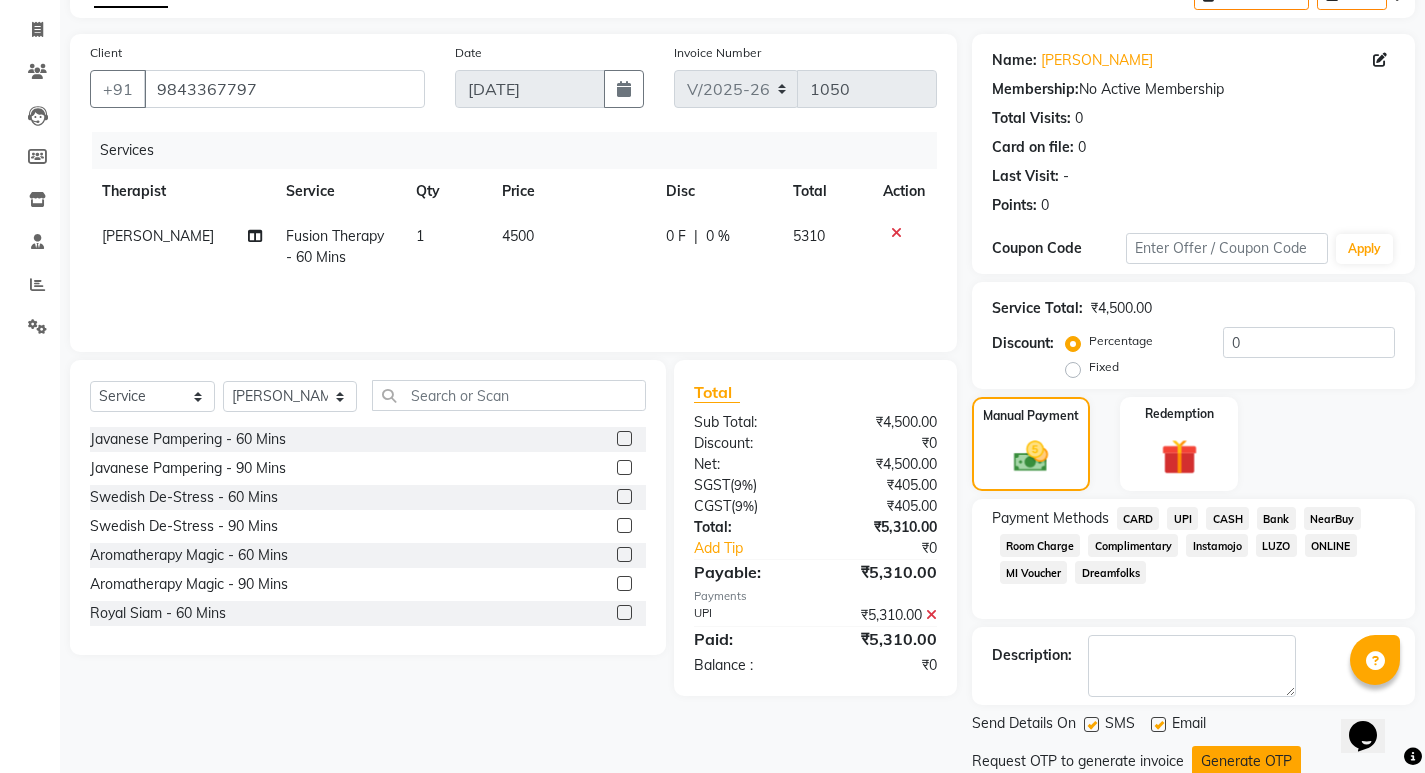 scroll, scrollTop: 185, scrollLeft: 0, axis: vertical 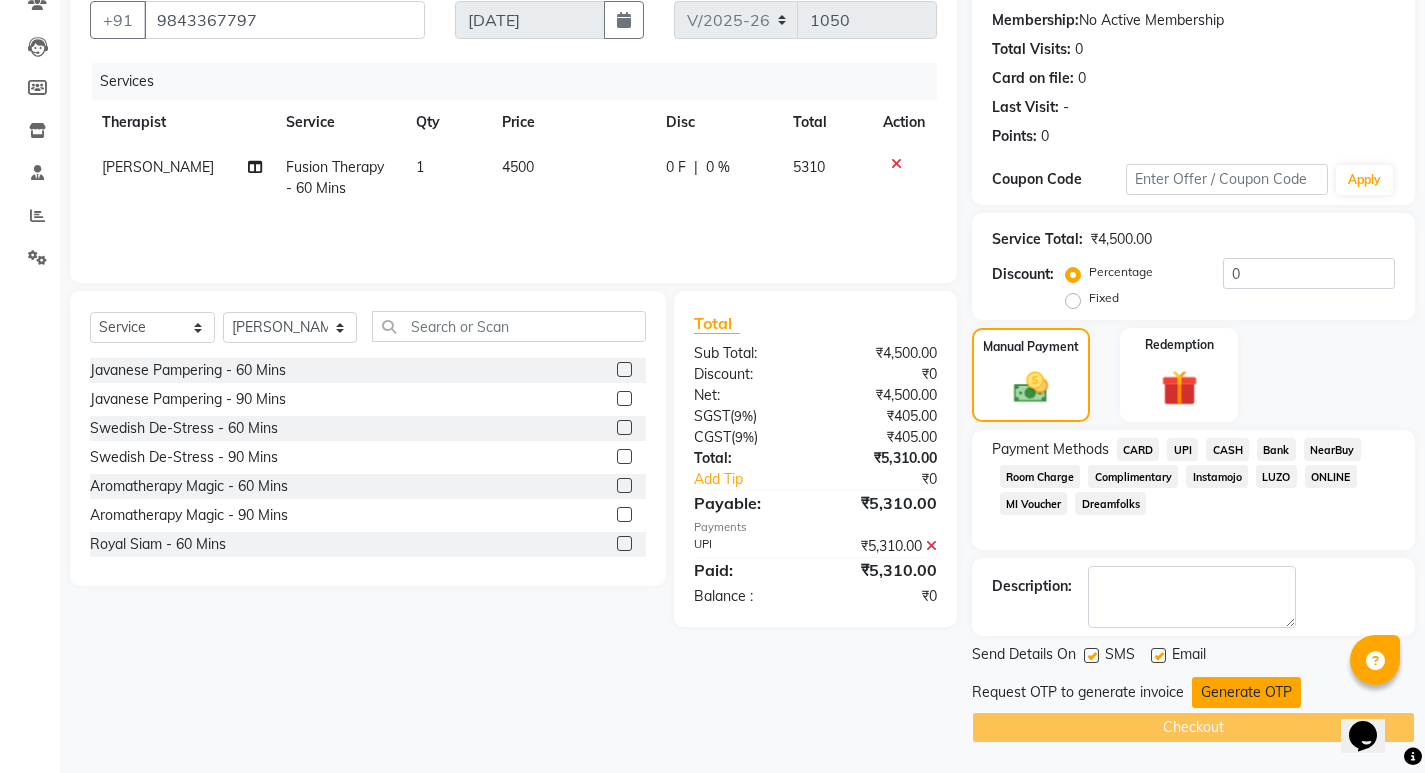 click on "Generate OTP" 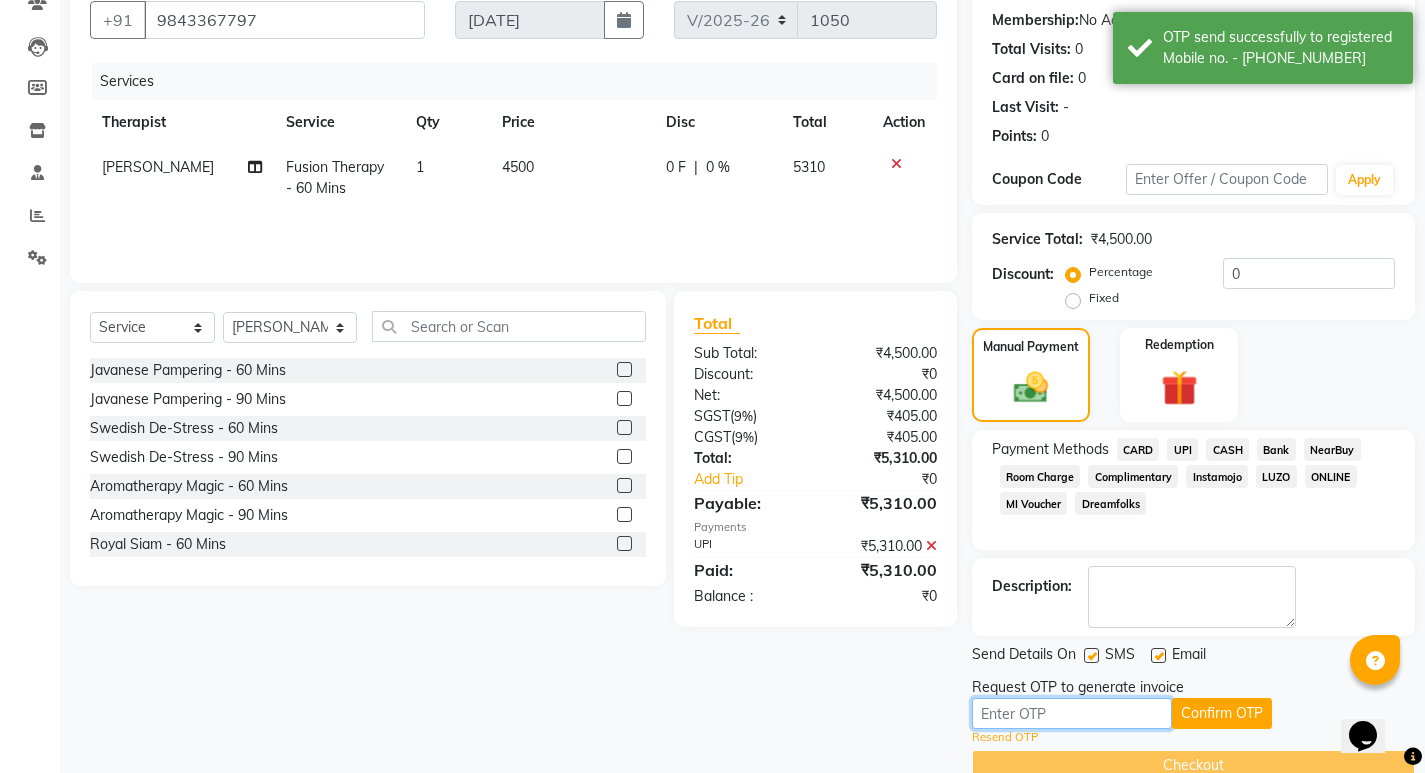 click at bounding box center [1072, 713] 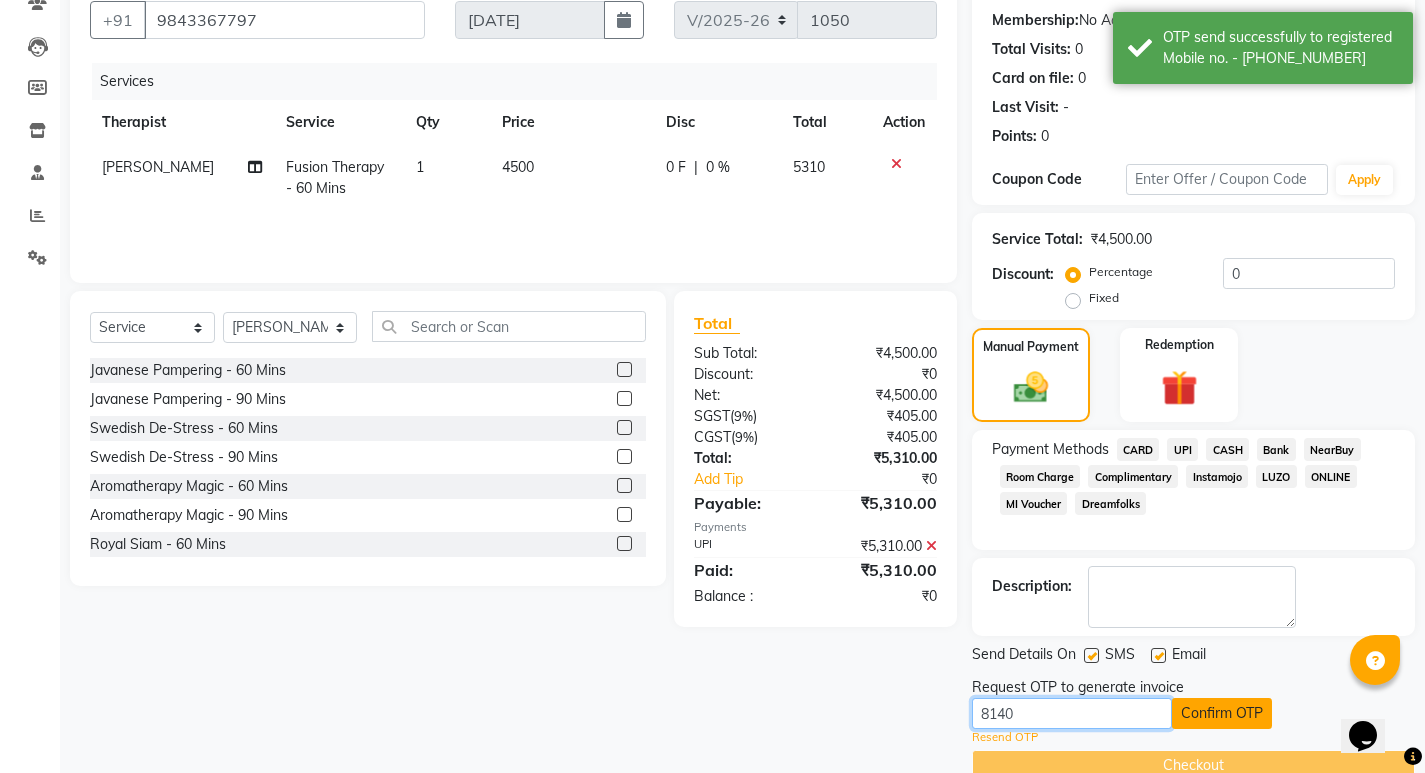 type on "8140" 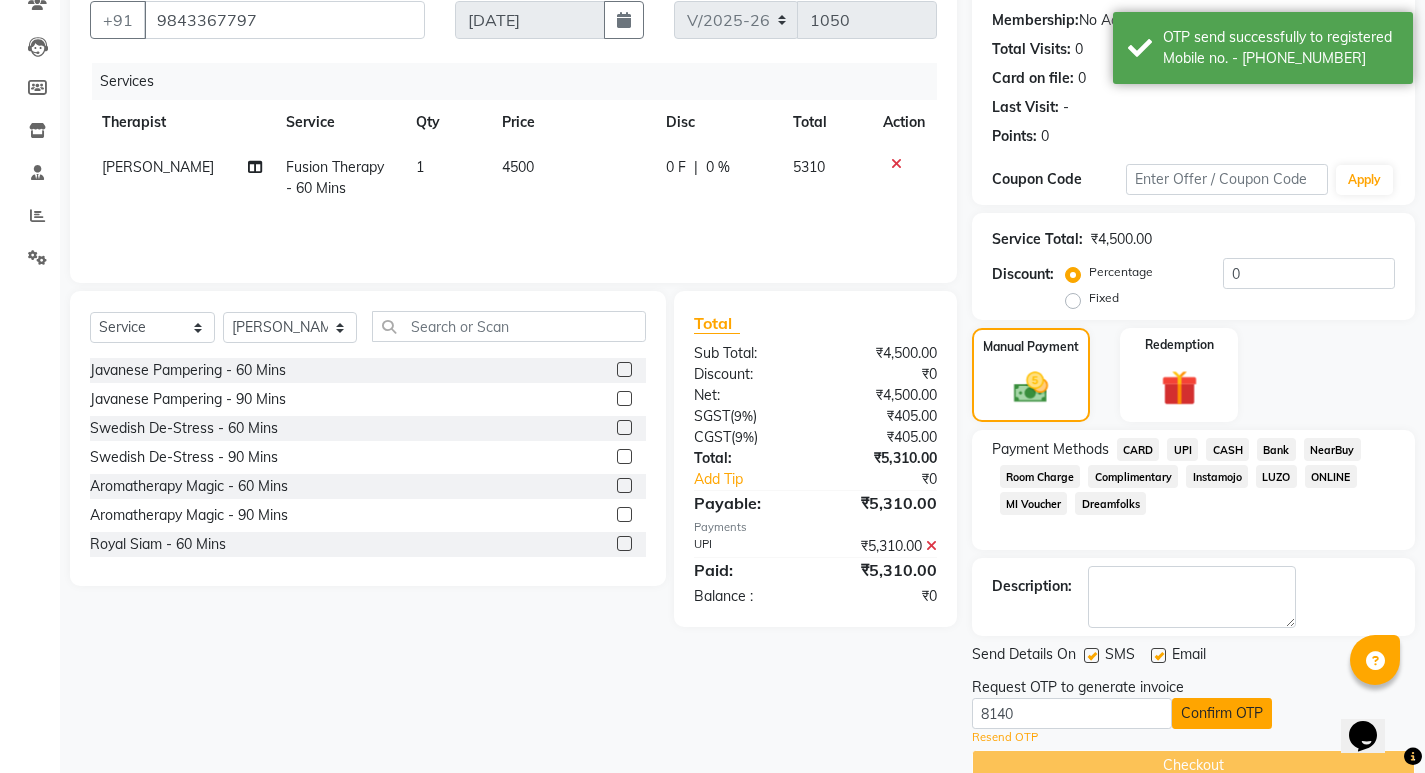 click on "Confirm OTP" 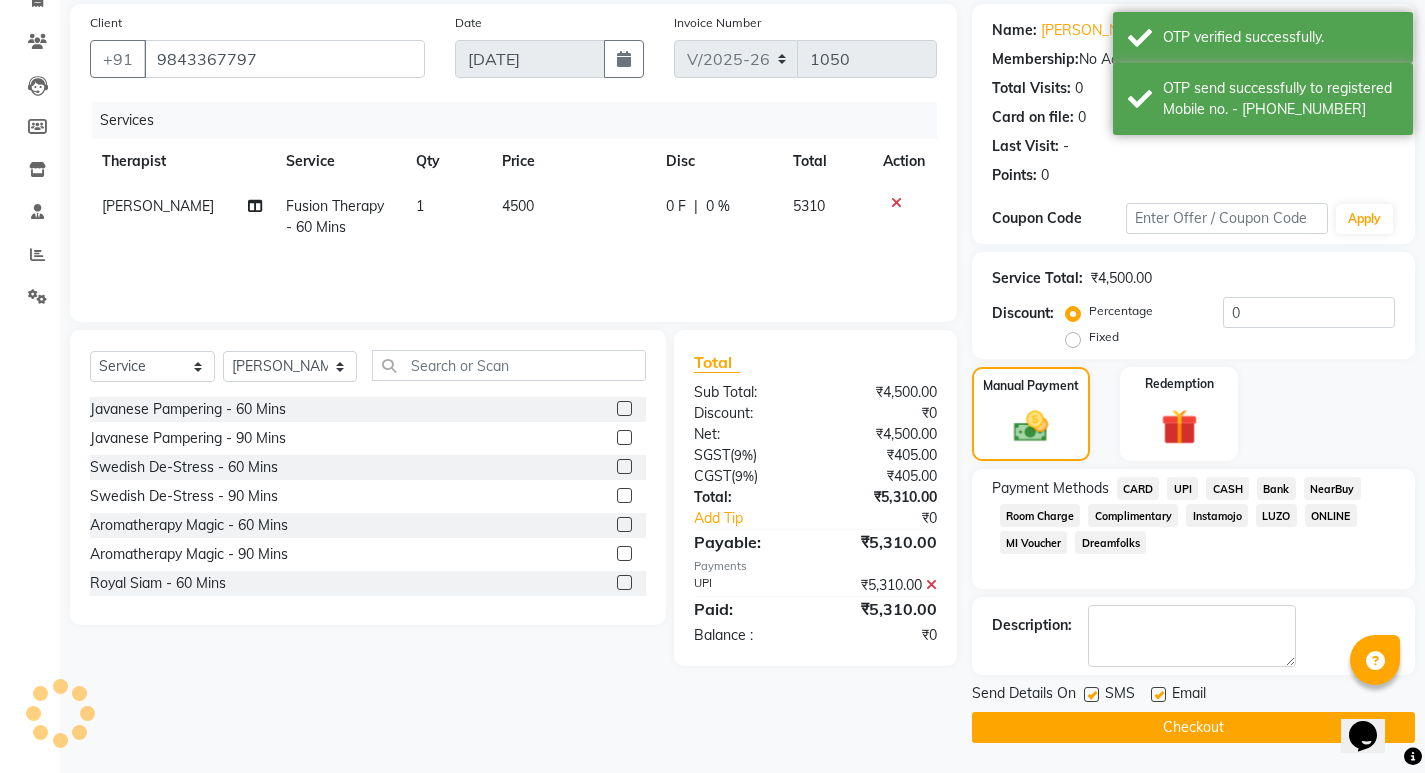scroll, scrollTop: 146, scrollLeft: 0, axis: vertical 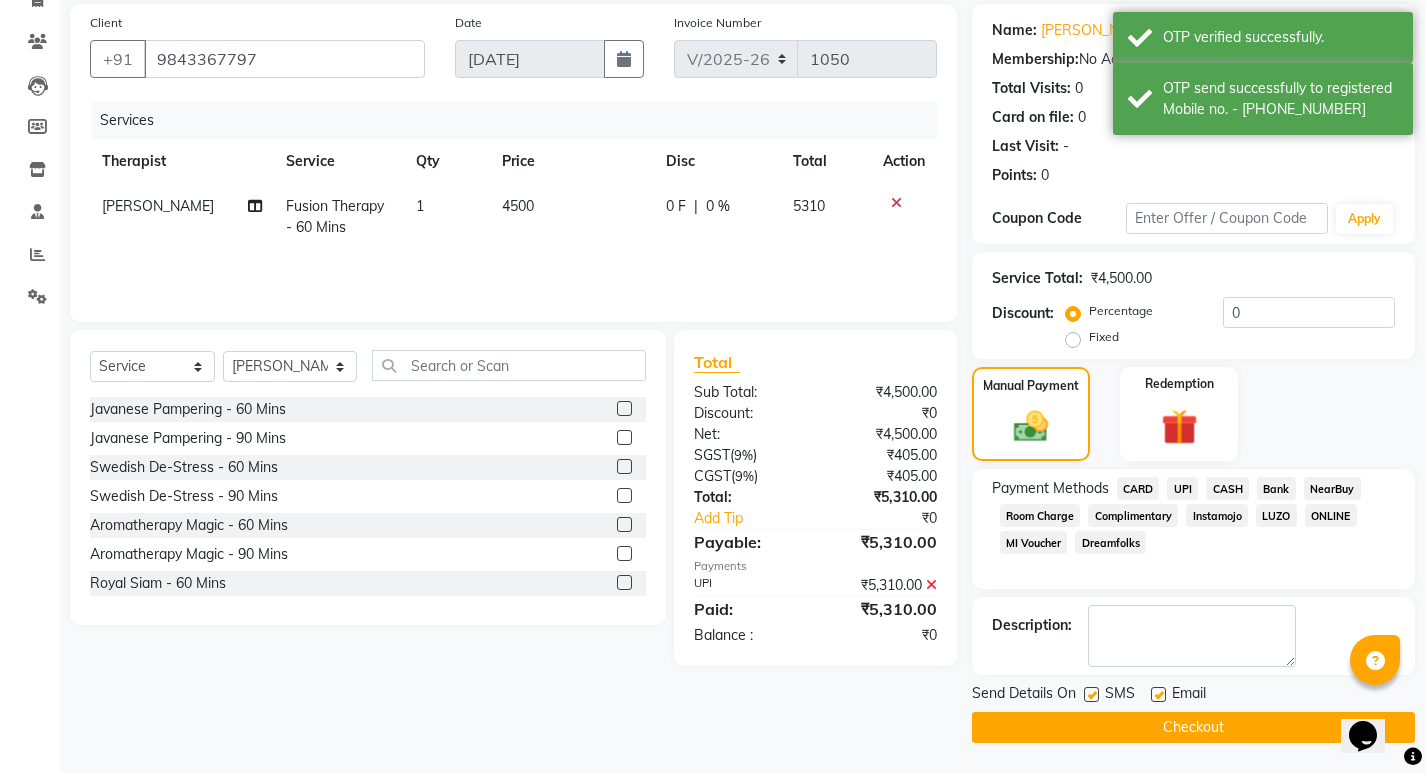 click on "Checkout" 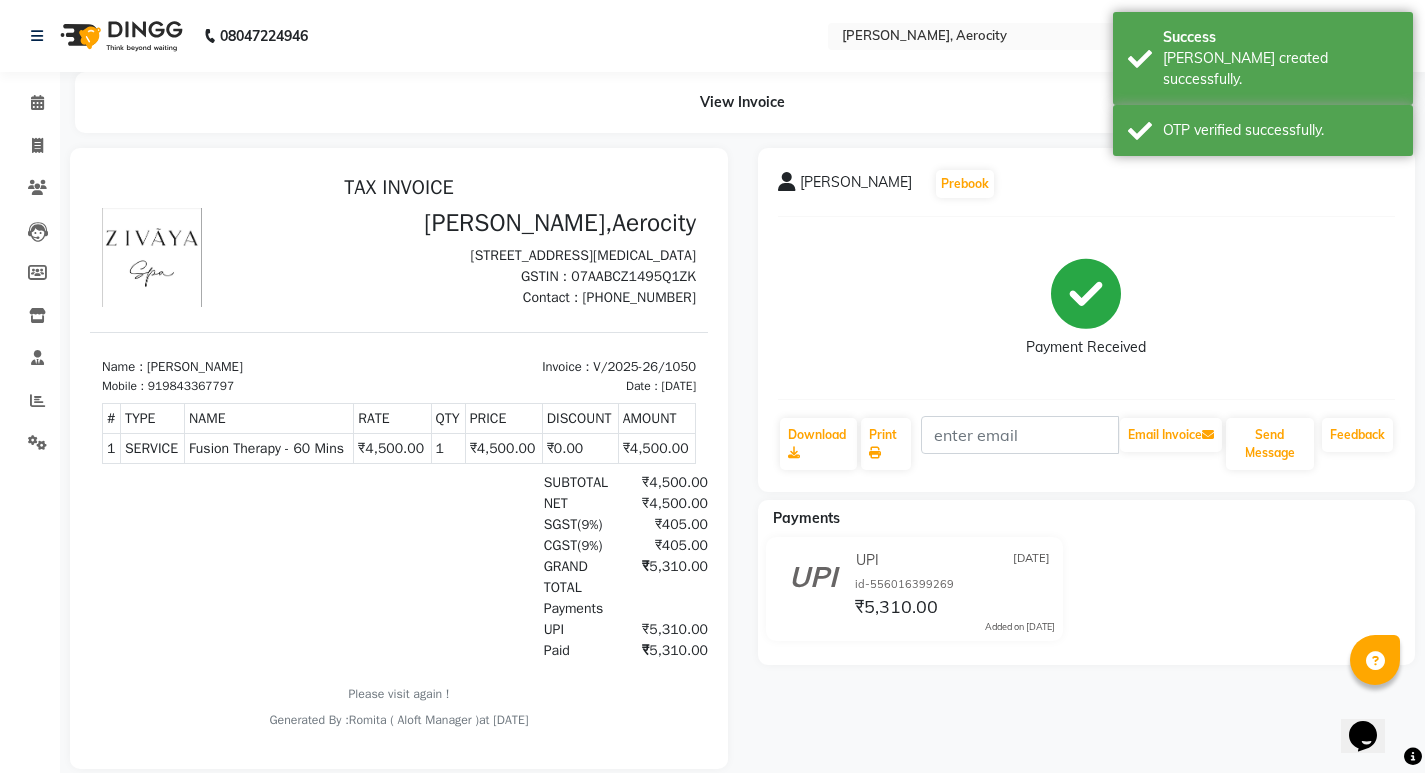 scroll, scrollTop: 0, scrollLeft: 0, axis: both 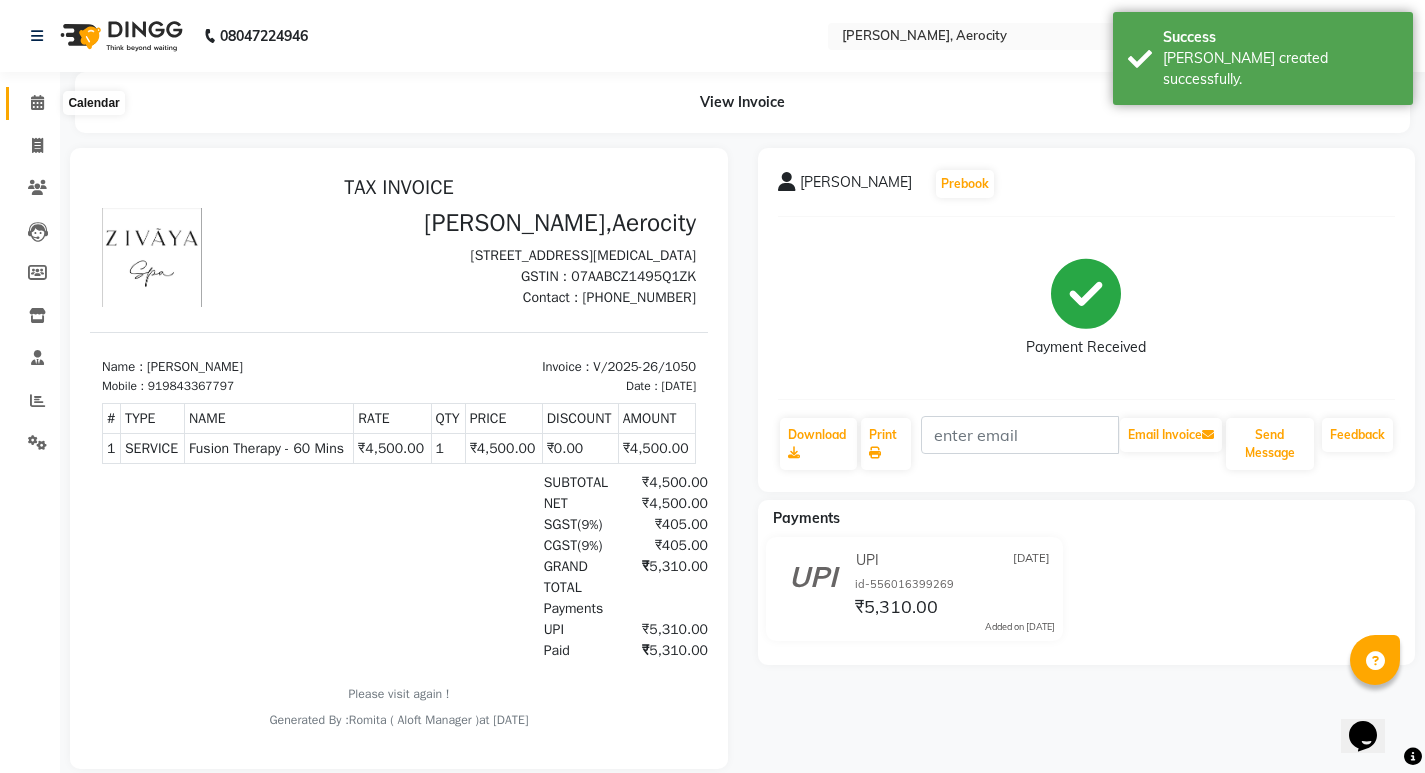 click 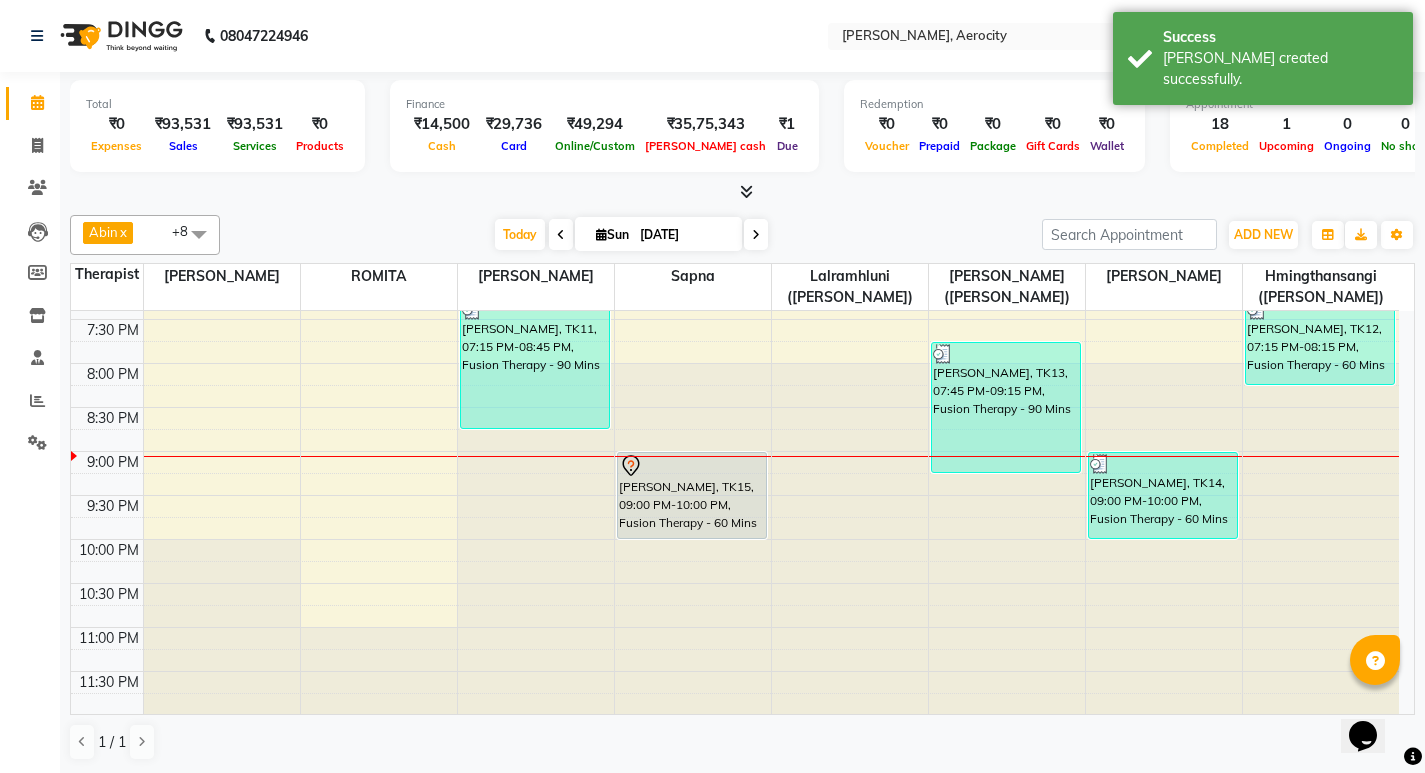 scroll, scrollTop: 1092, scrollLeft: 0, axis: vertical 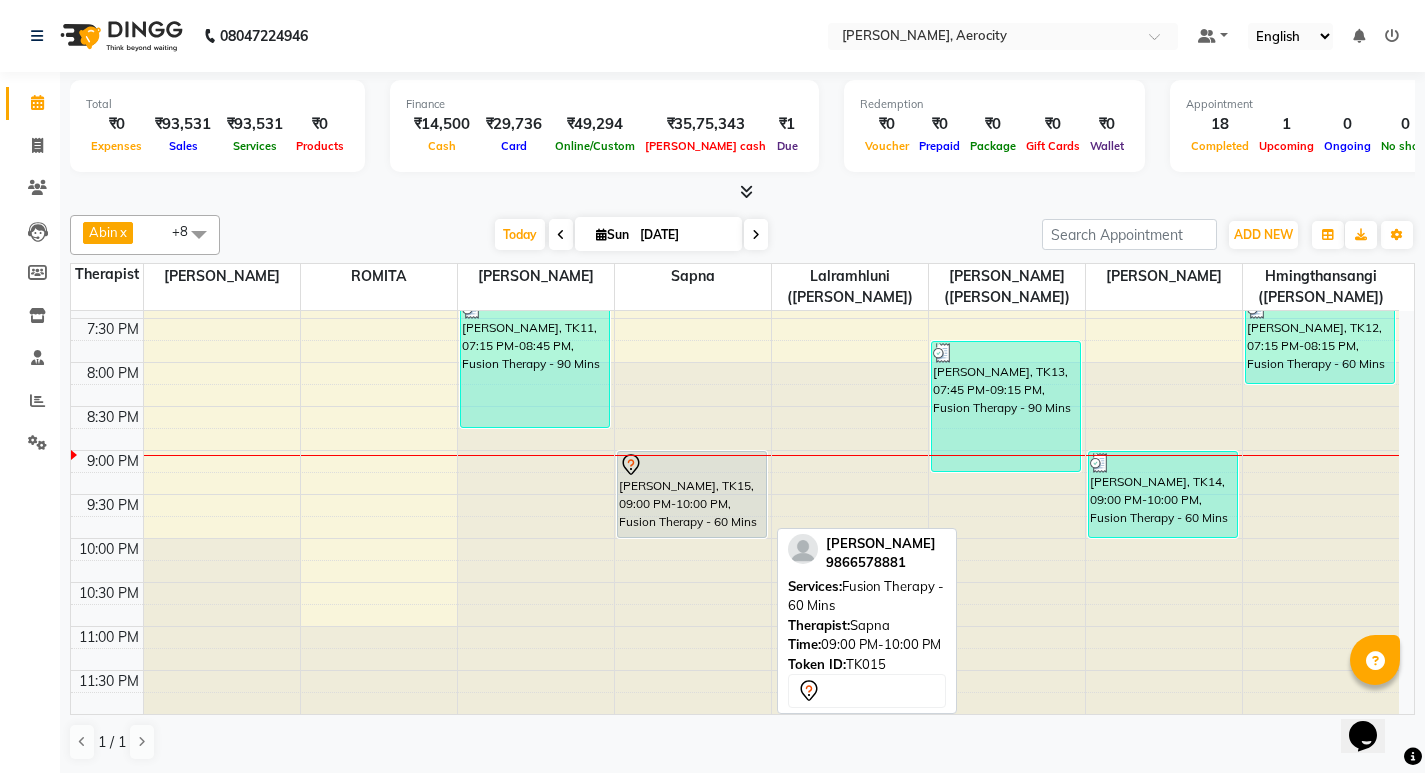 click on "[PERSON_NAME], TK15, 09:00 PM-10:00 PM, Fusion Therapy - 60 Mins" at bounding box center [692, 494] 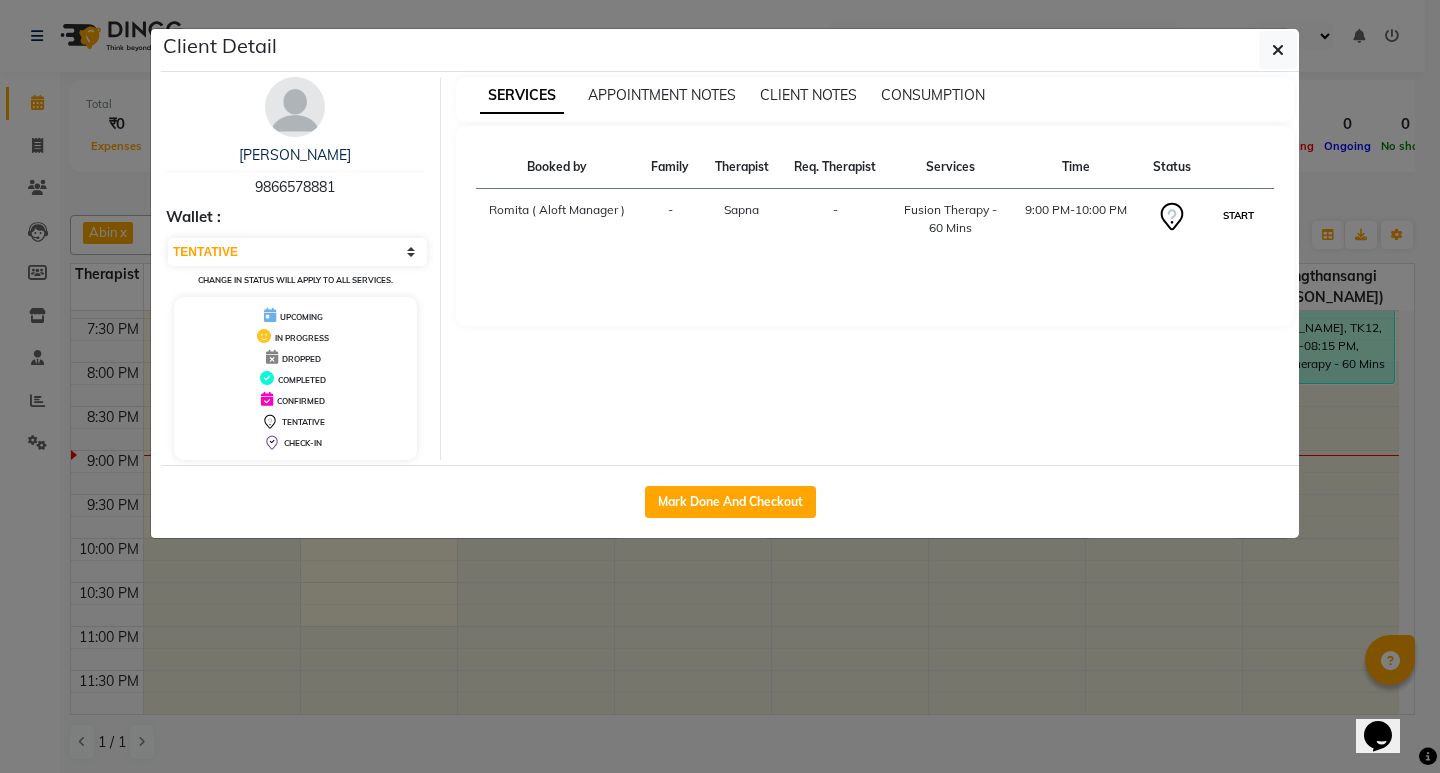 click on "START" at bounding box center (1238, 215) 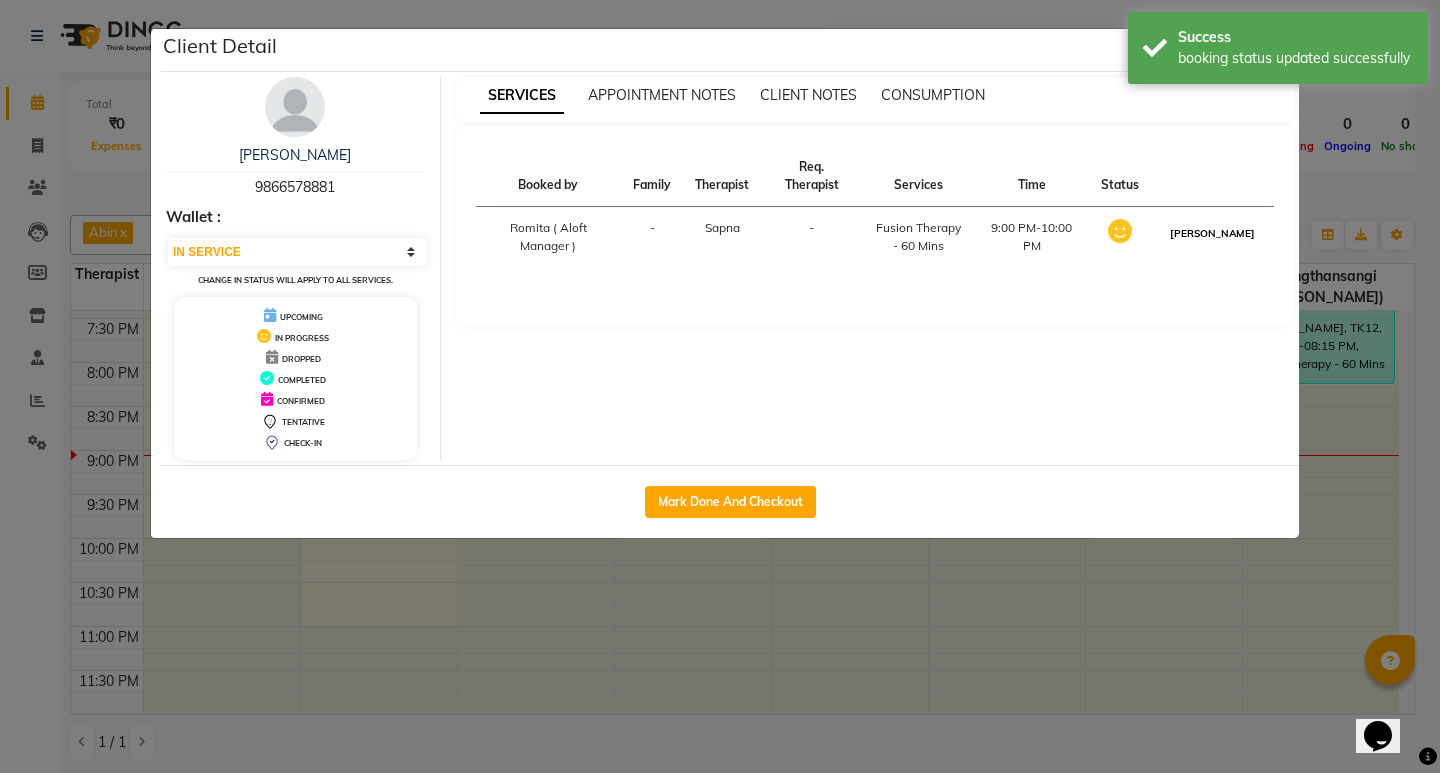 click on "[PERSON_NAME]" at bounding box center [1212, 233] 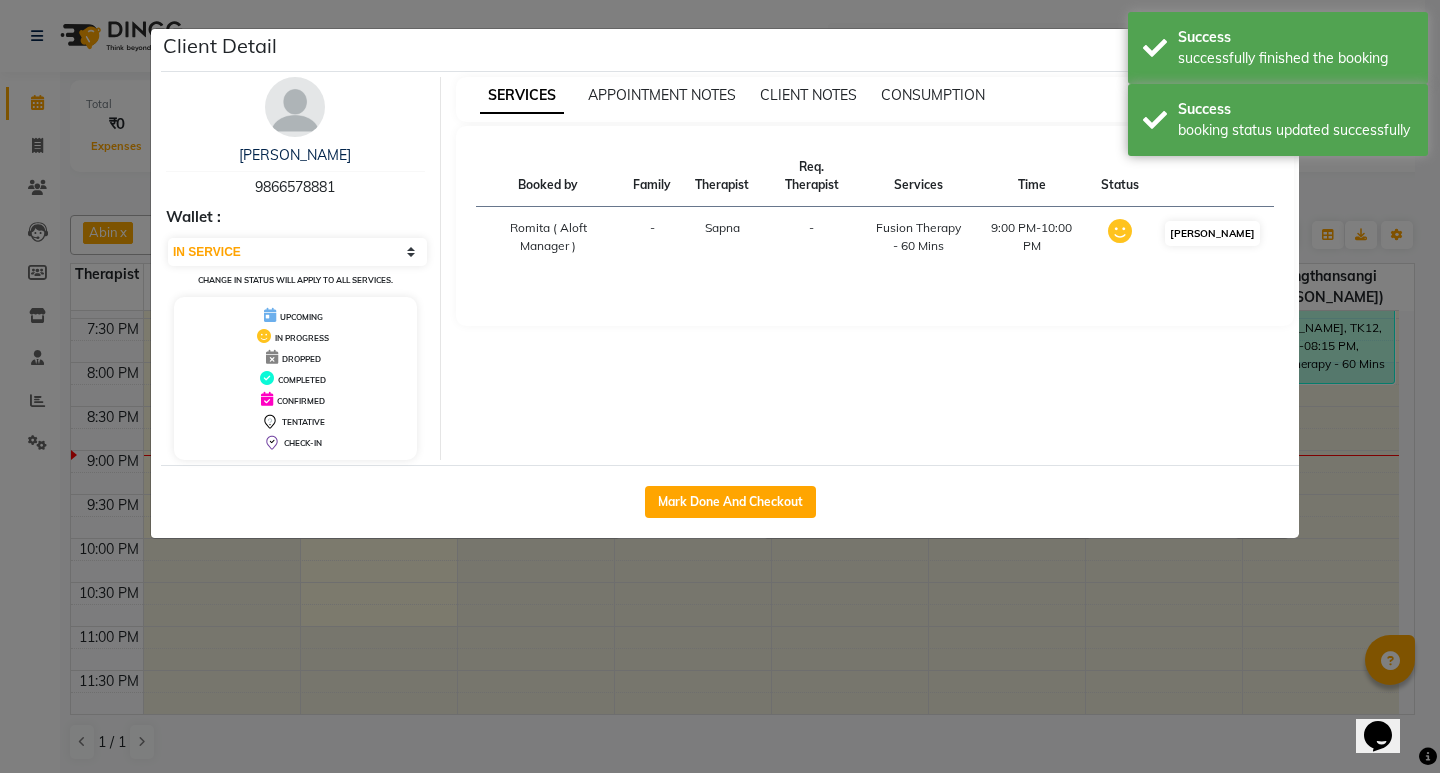 select on "3" 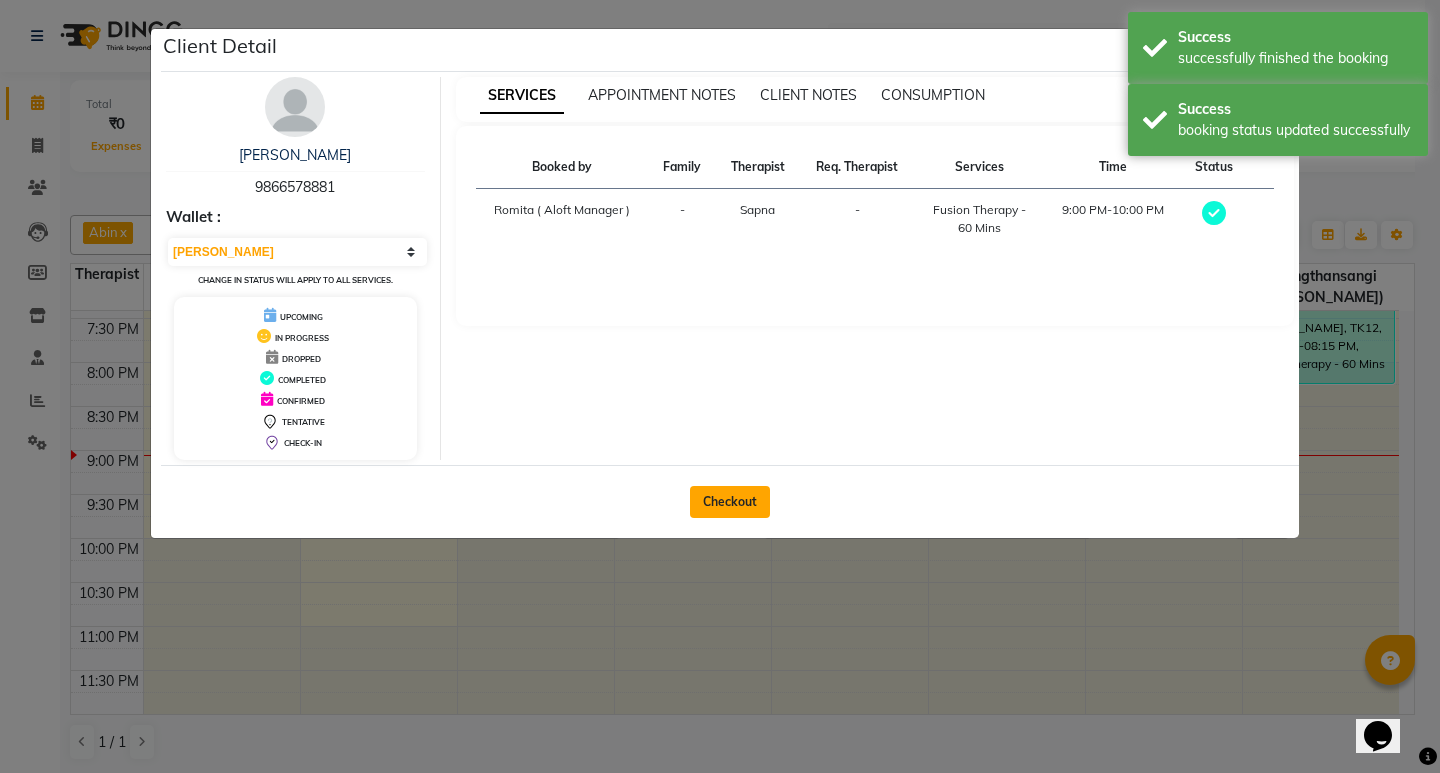 click on "Checkout" 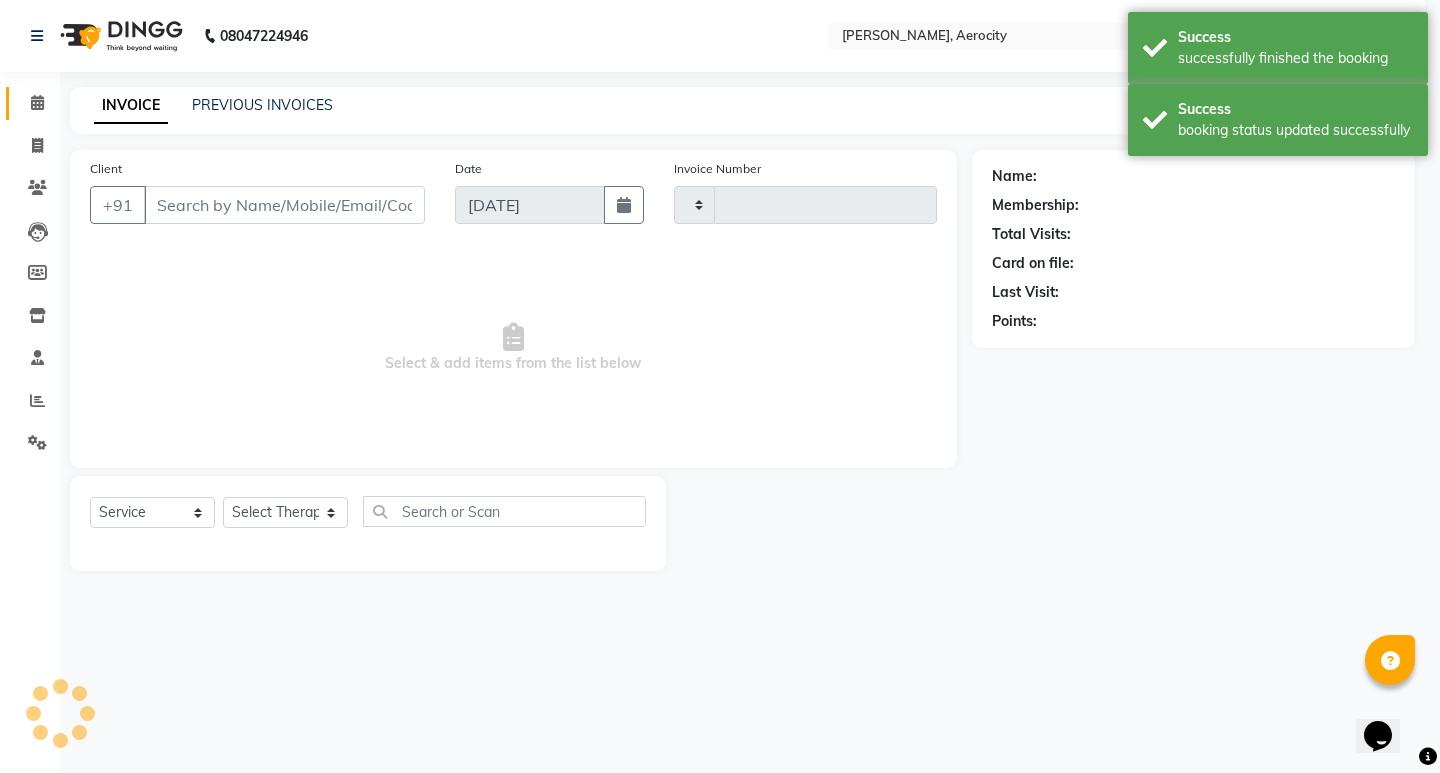 type on "1051" 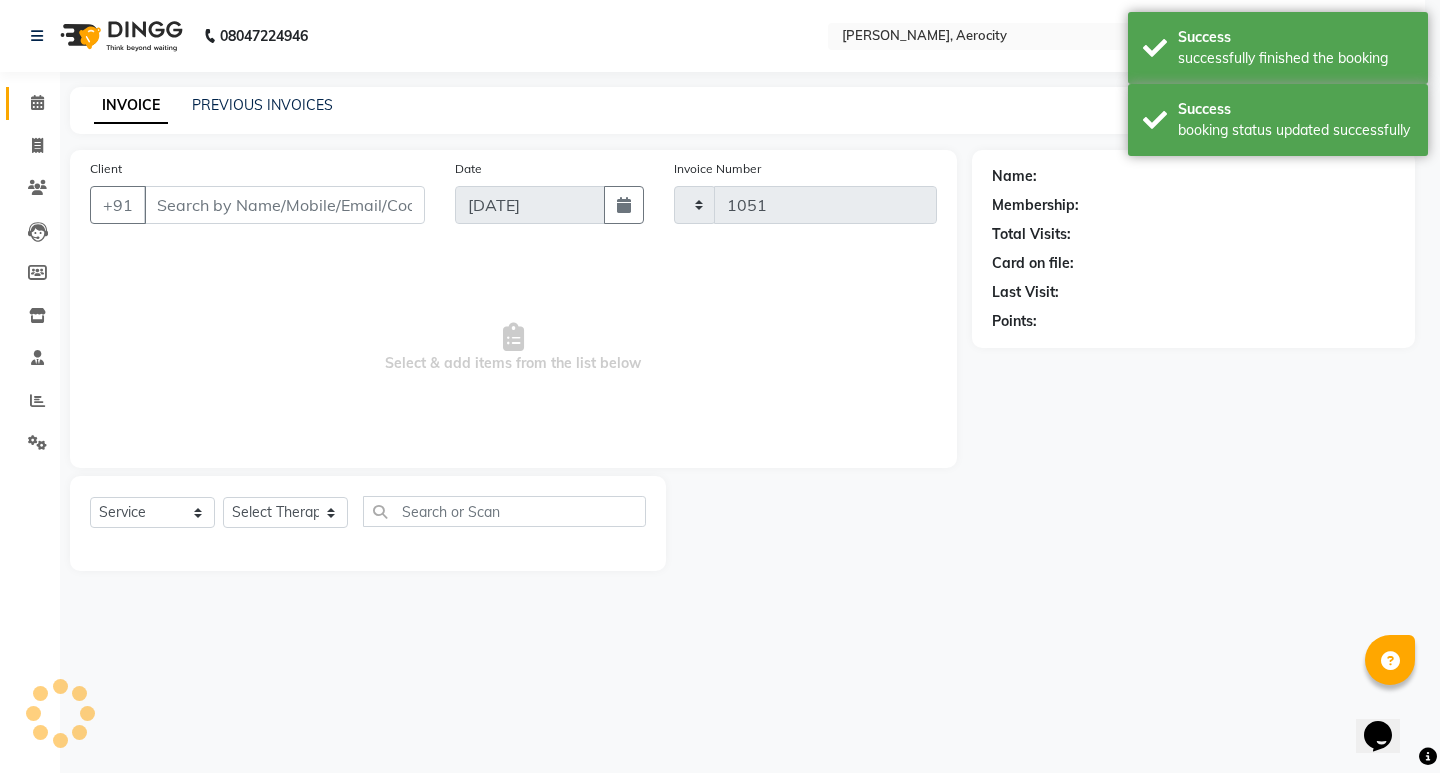 select on "6403" 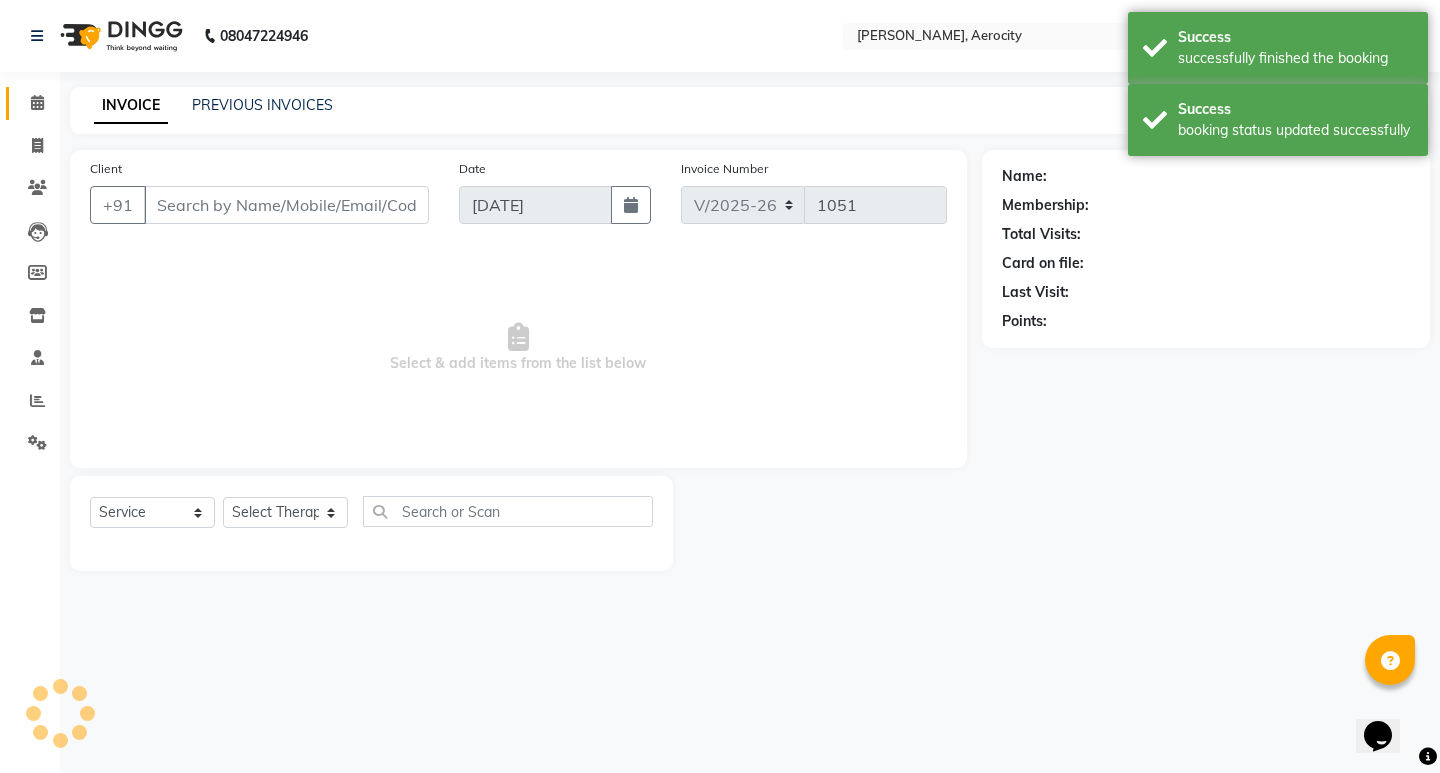 type on "9866578881" 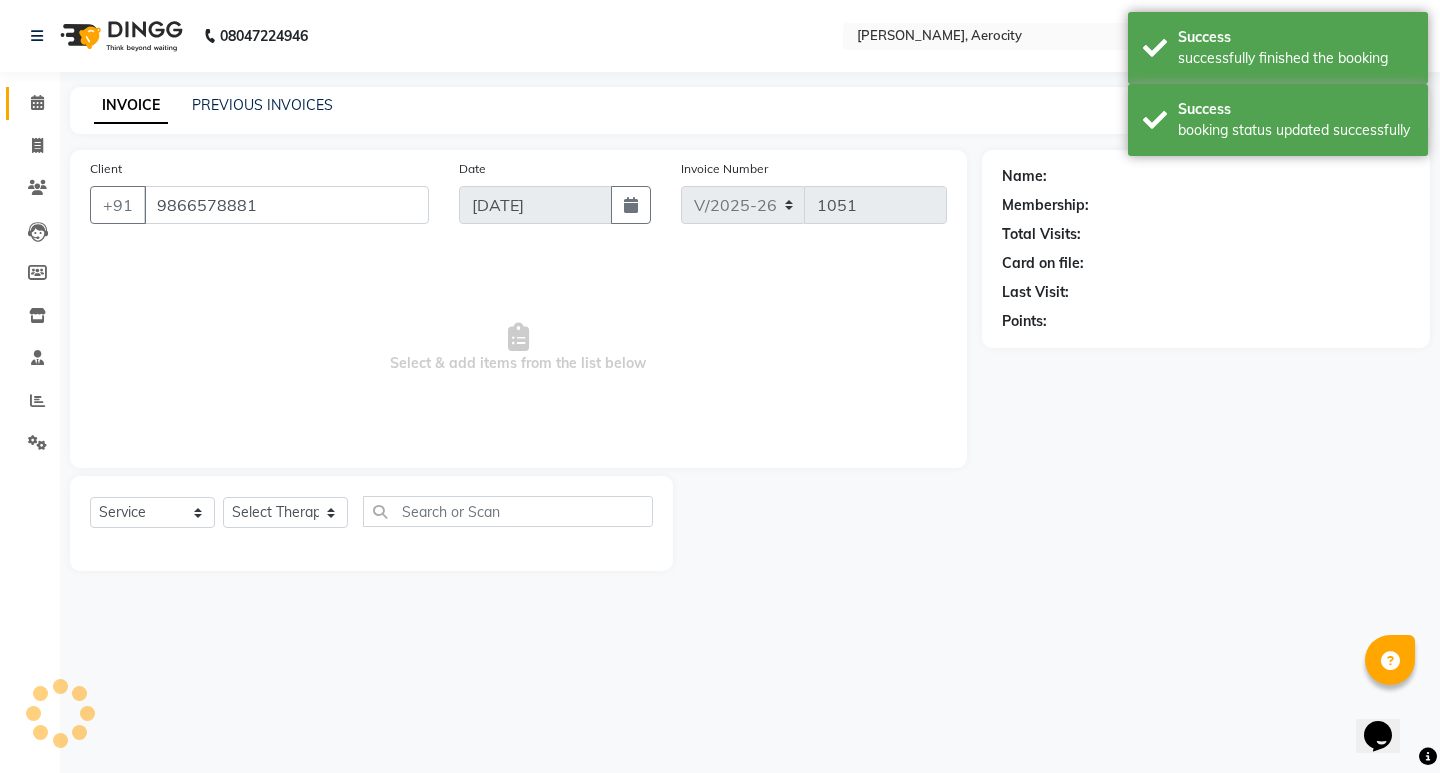 select on "48457" 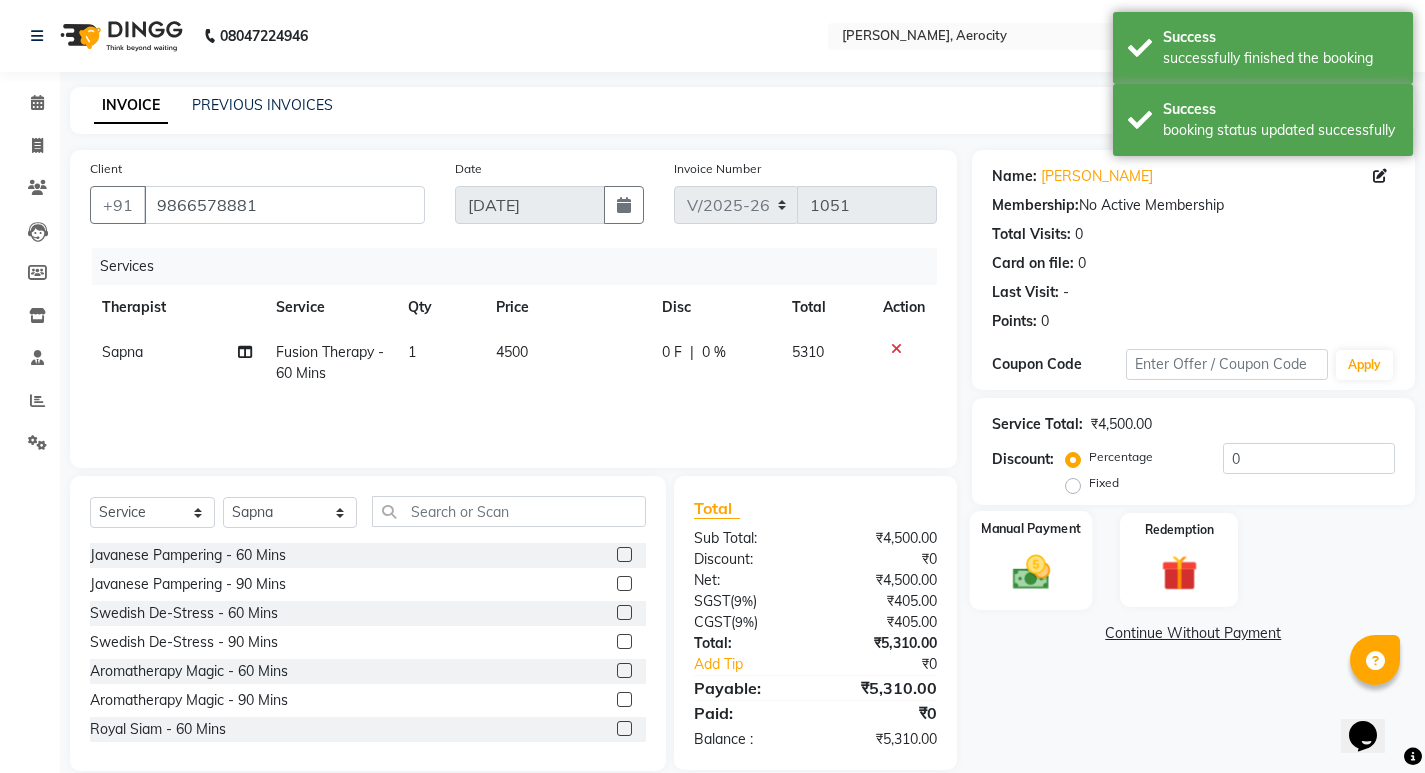 click 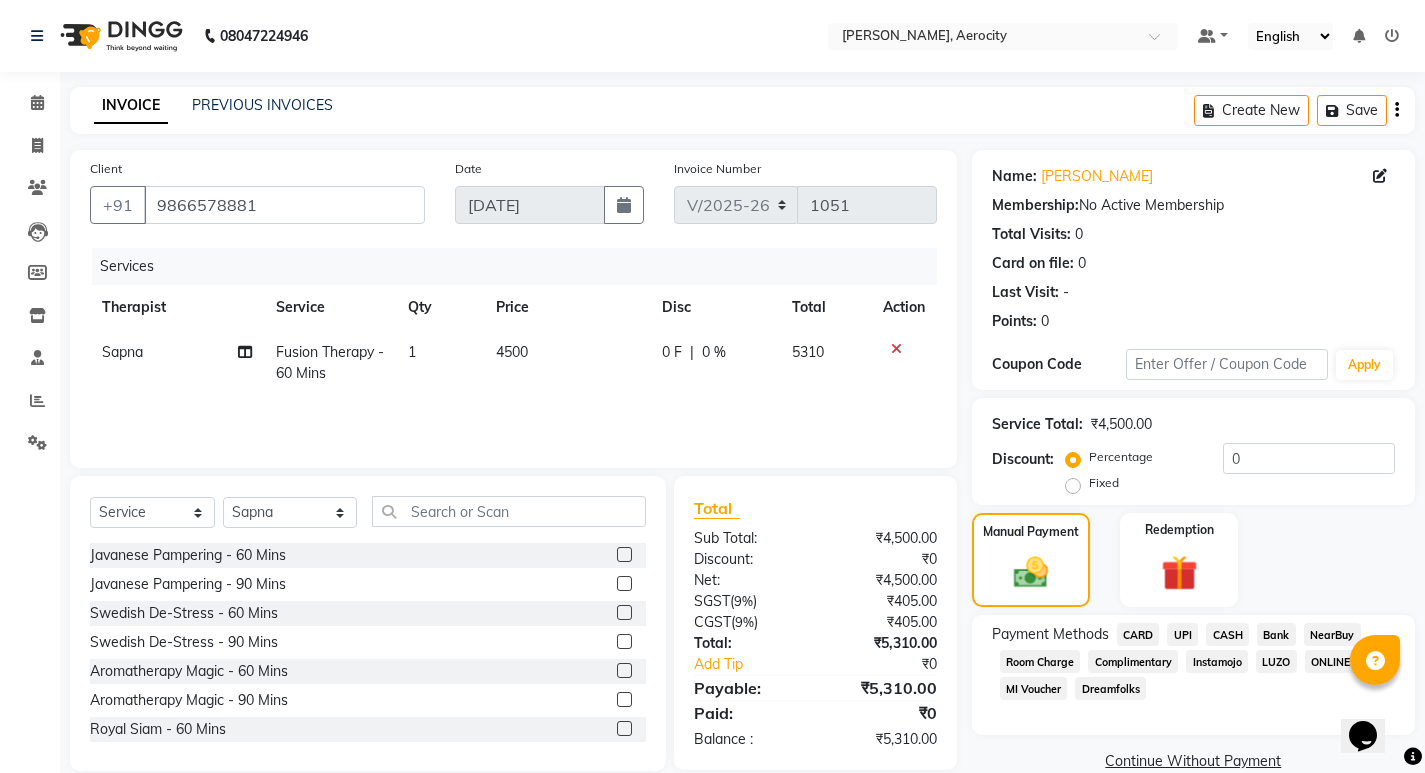 click on "UPI" 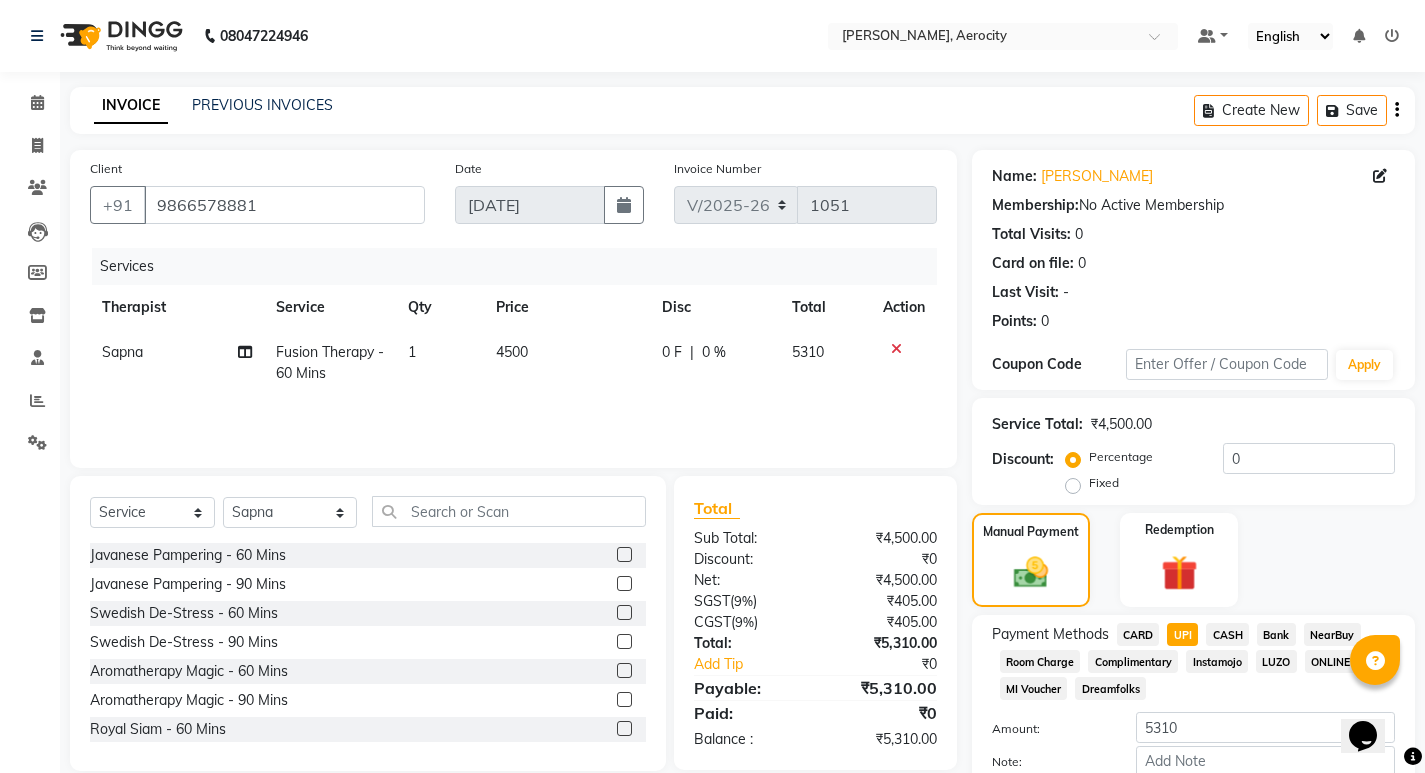 scroll, scrollTop: 116, scrollLeft: 0, axis: vertical 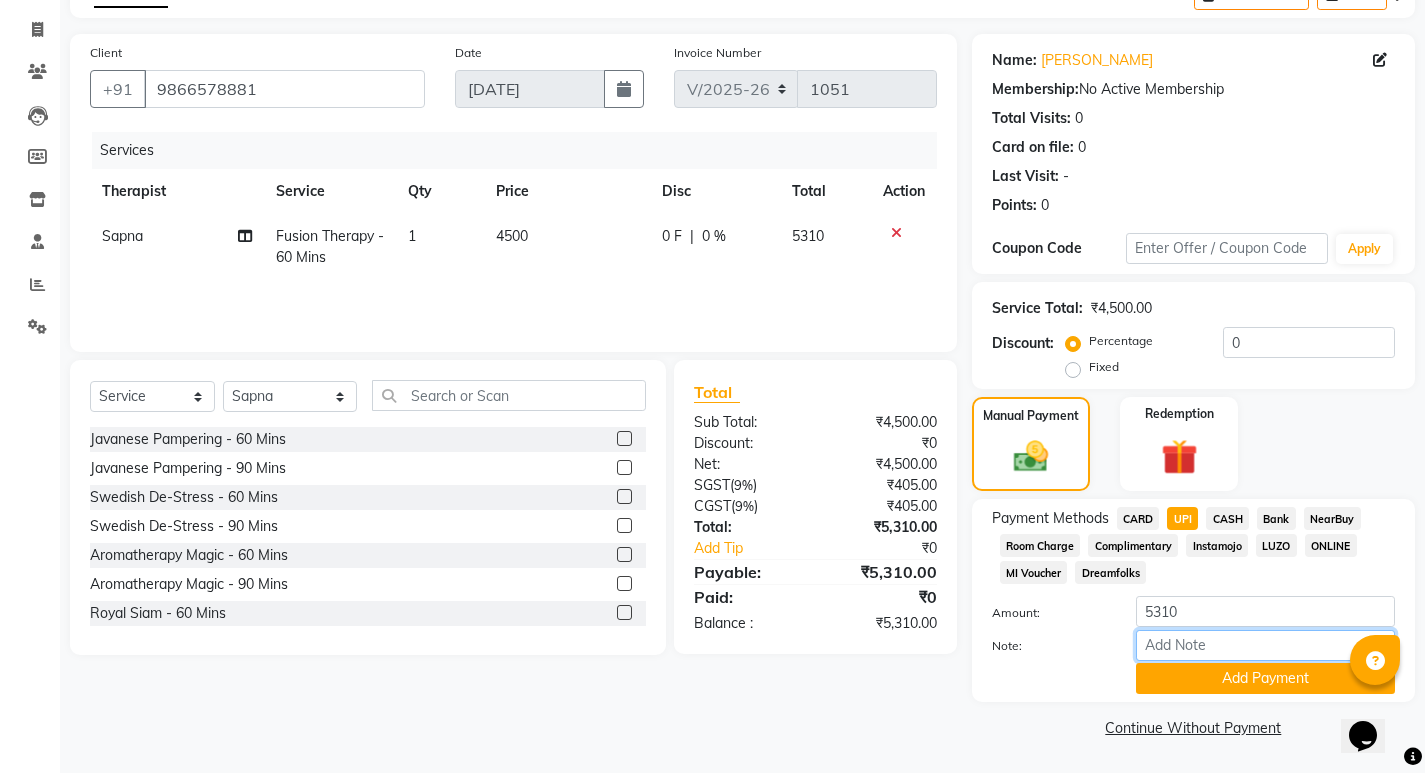 click on "Note:" at bounding box center [1265, 645] 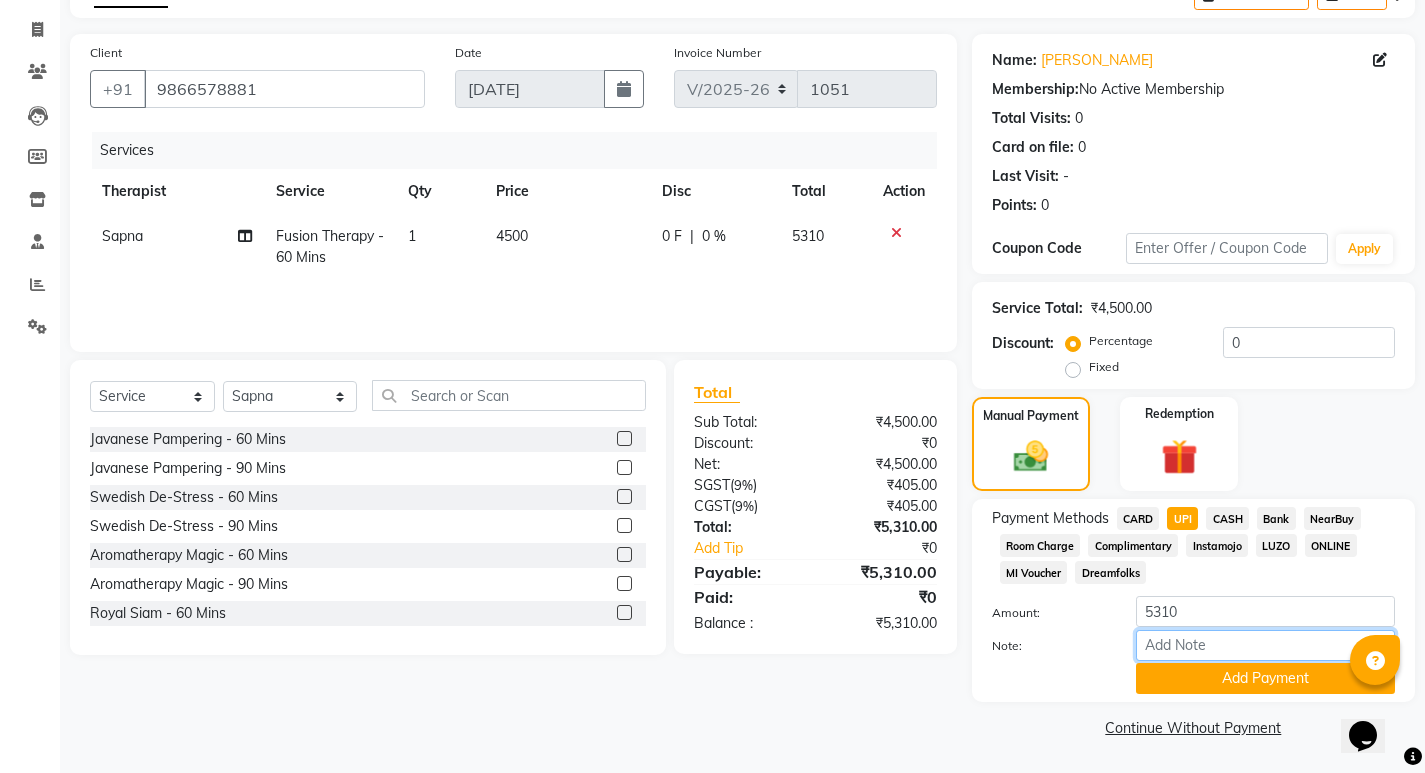 click on "Note:" at bounding box center (1265, 645) 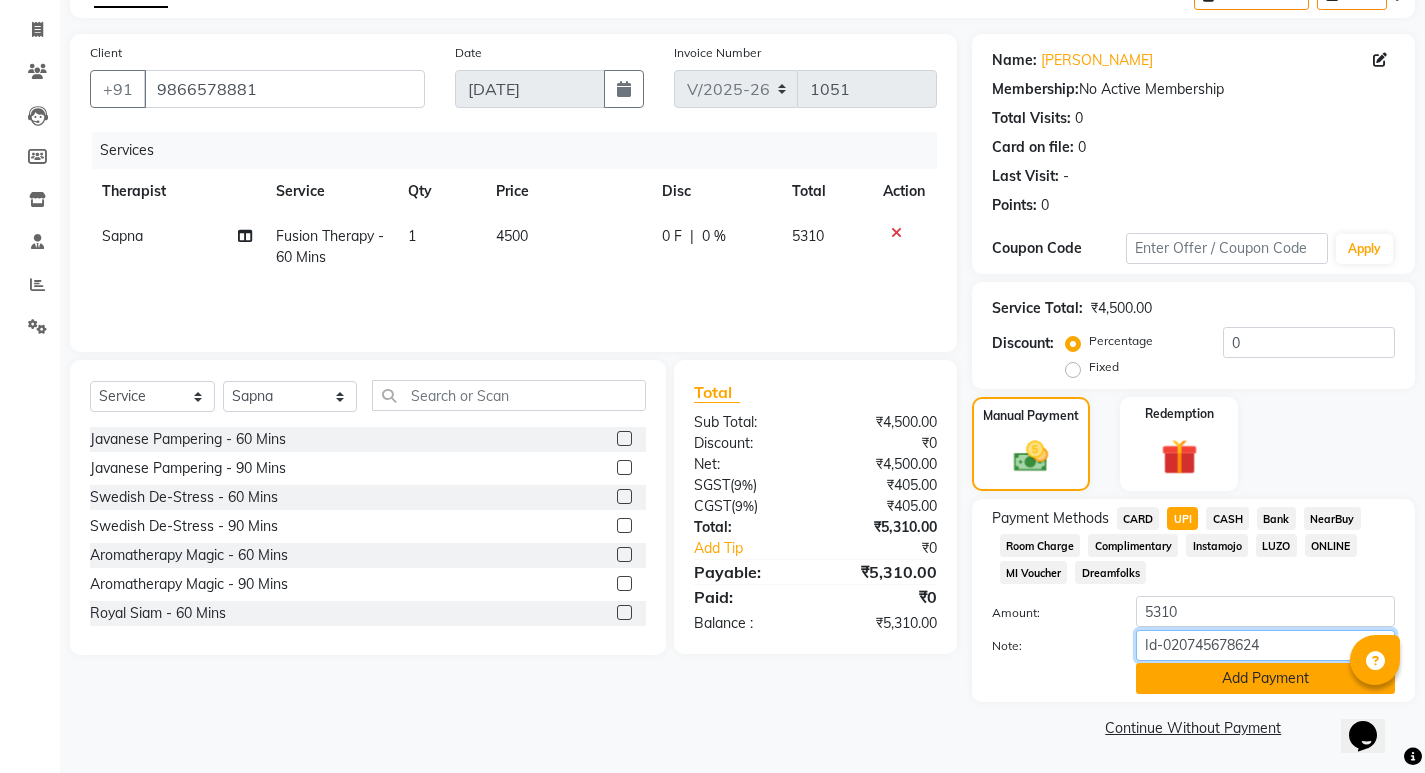 type on "Id-020745678624" 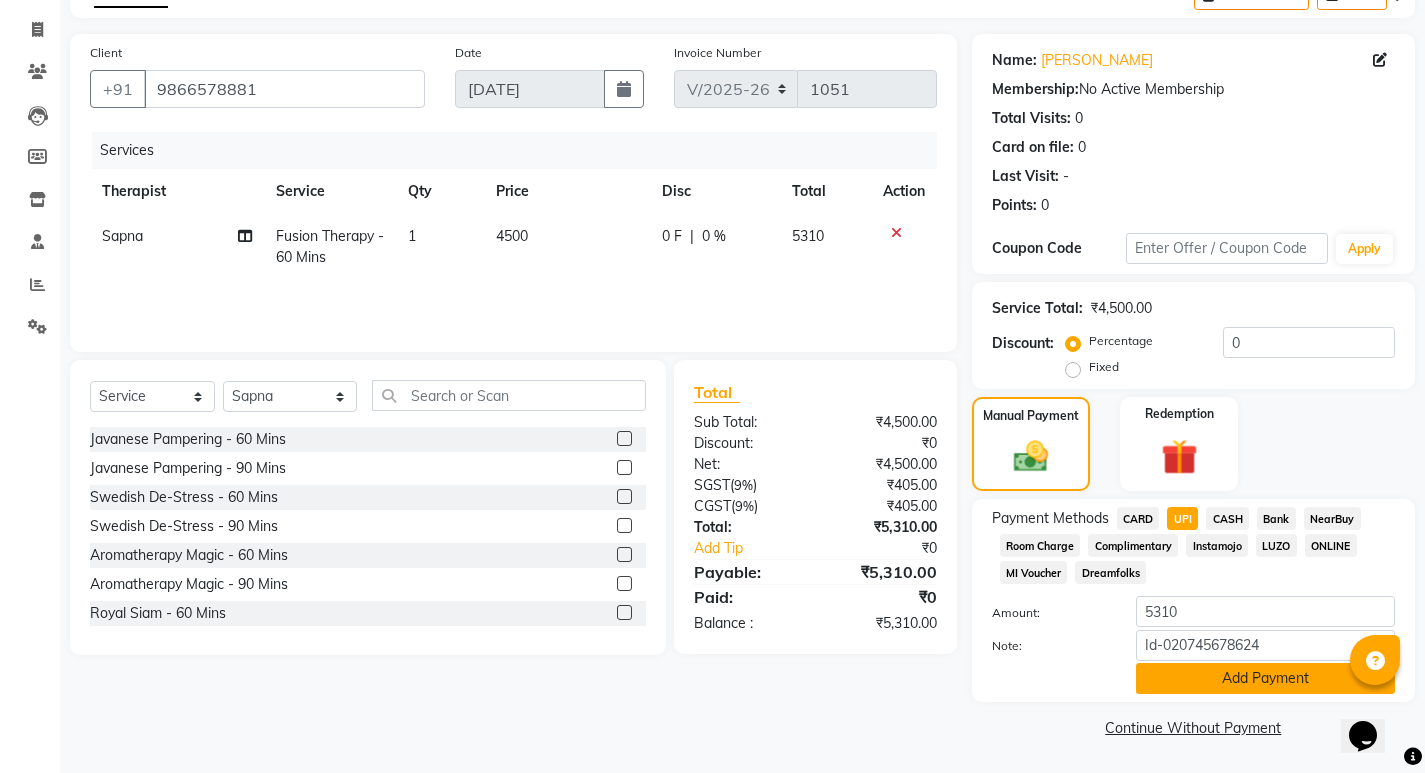 click on "Add Payment" 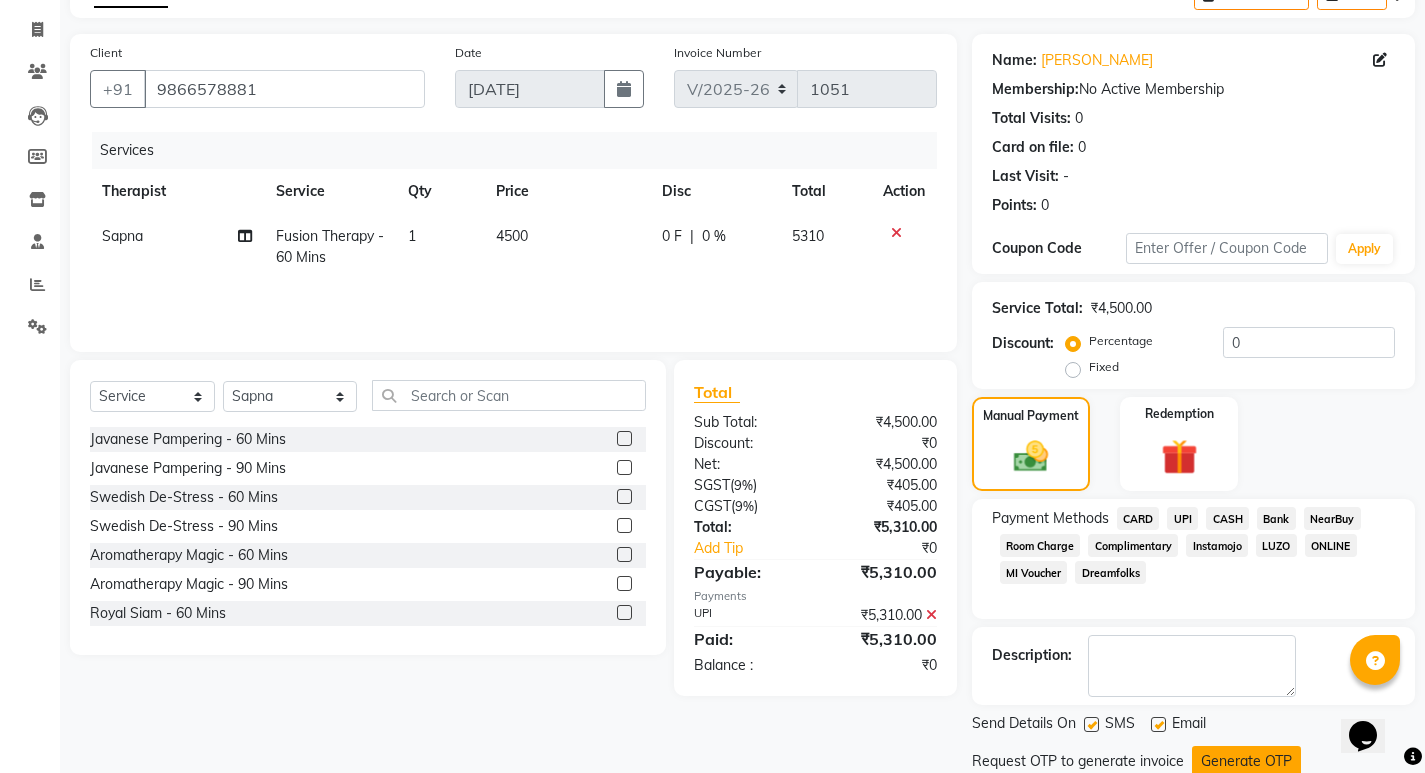 scroll, scrollTop: 185, scrollLeft: 0, axis: vertical 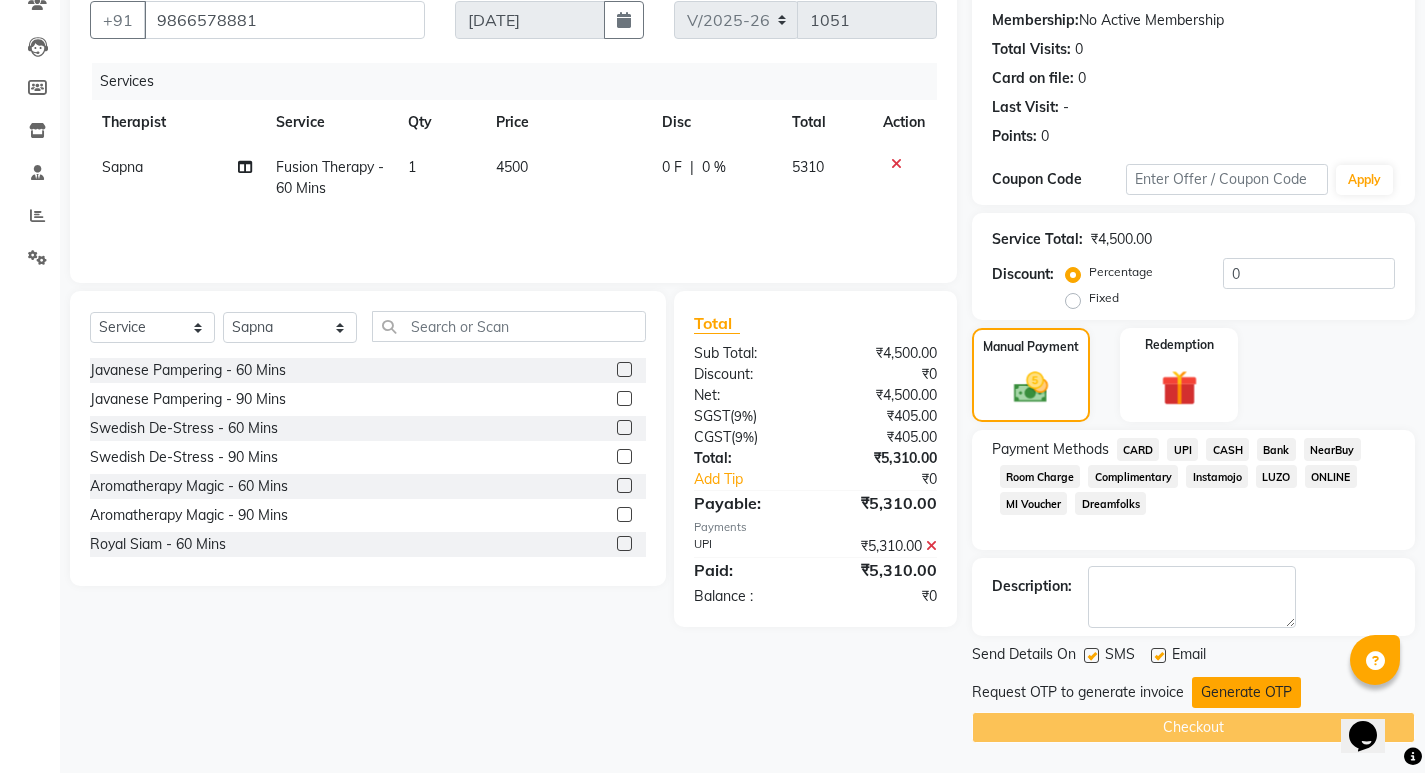 click on "Generate OTP" 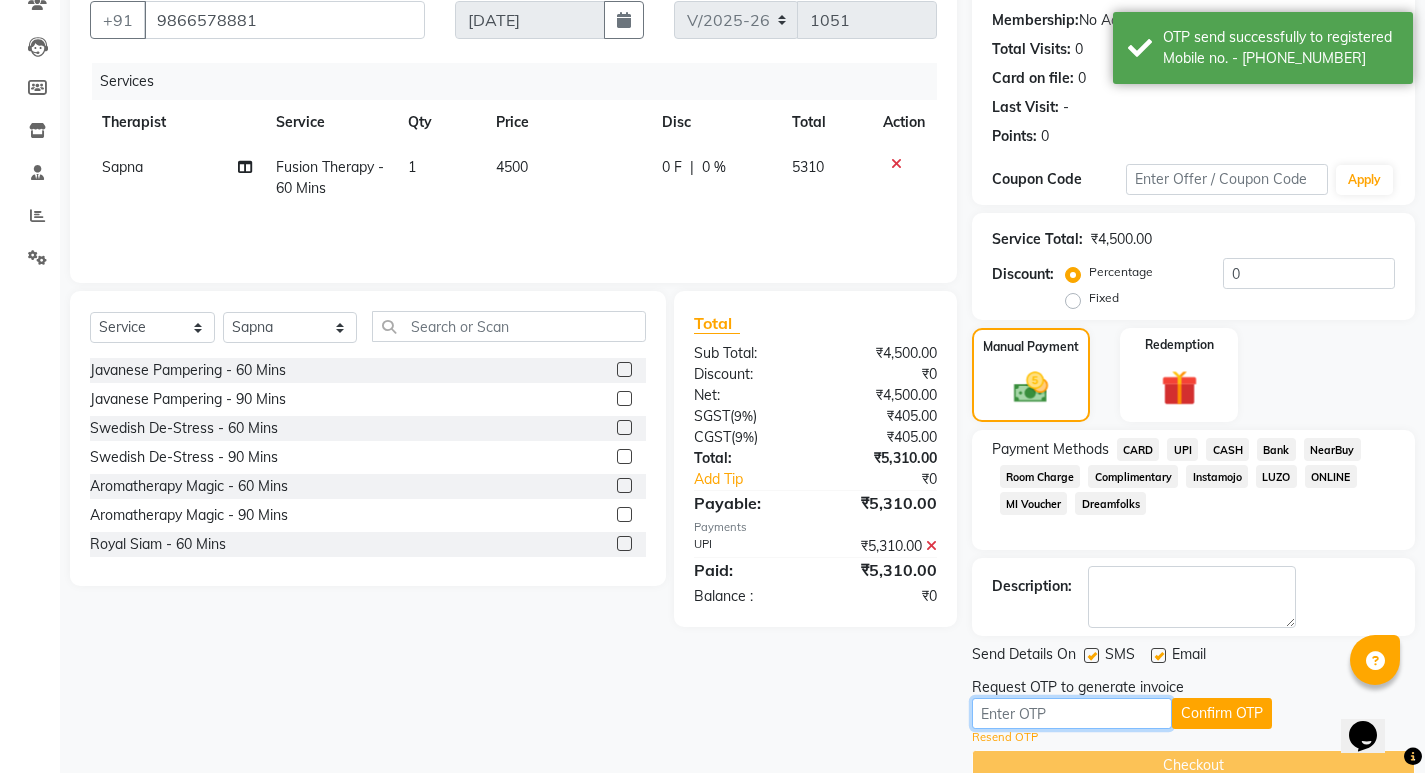 click at bounding box center [1072, 713] 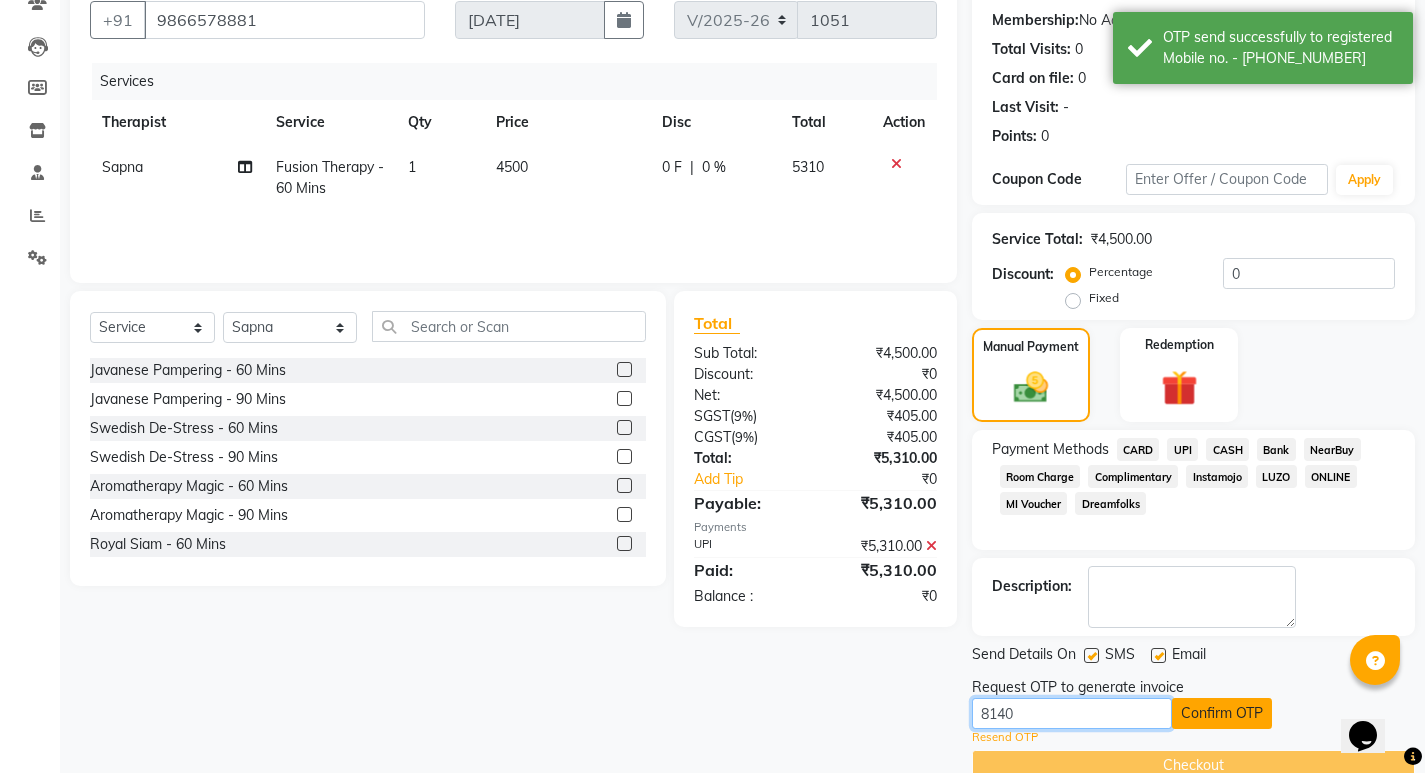 type on "8140" 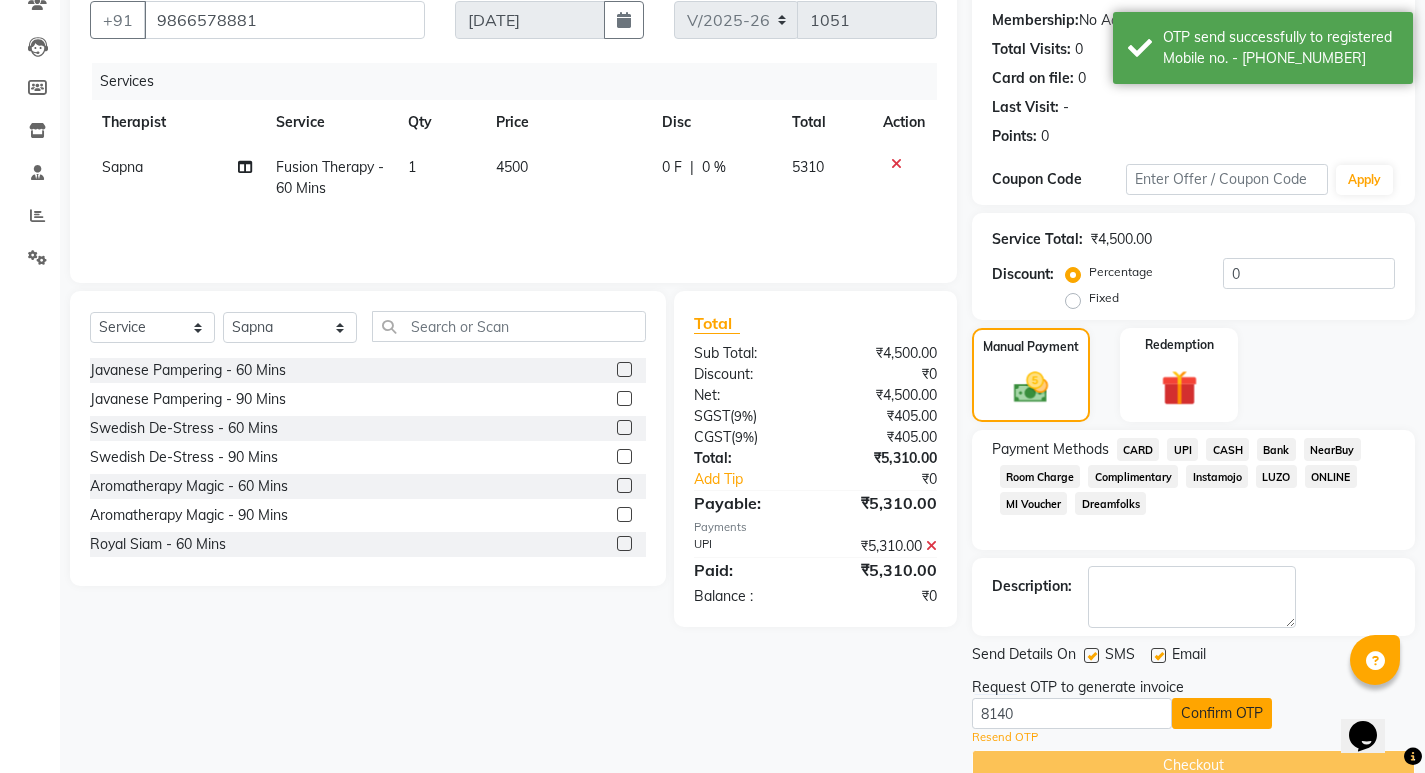 click on "Confirm OTP" 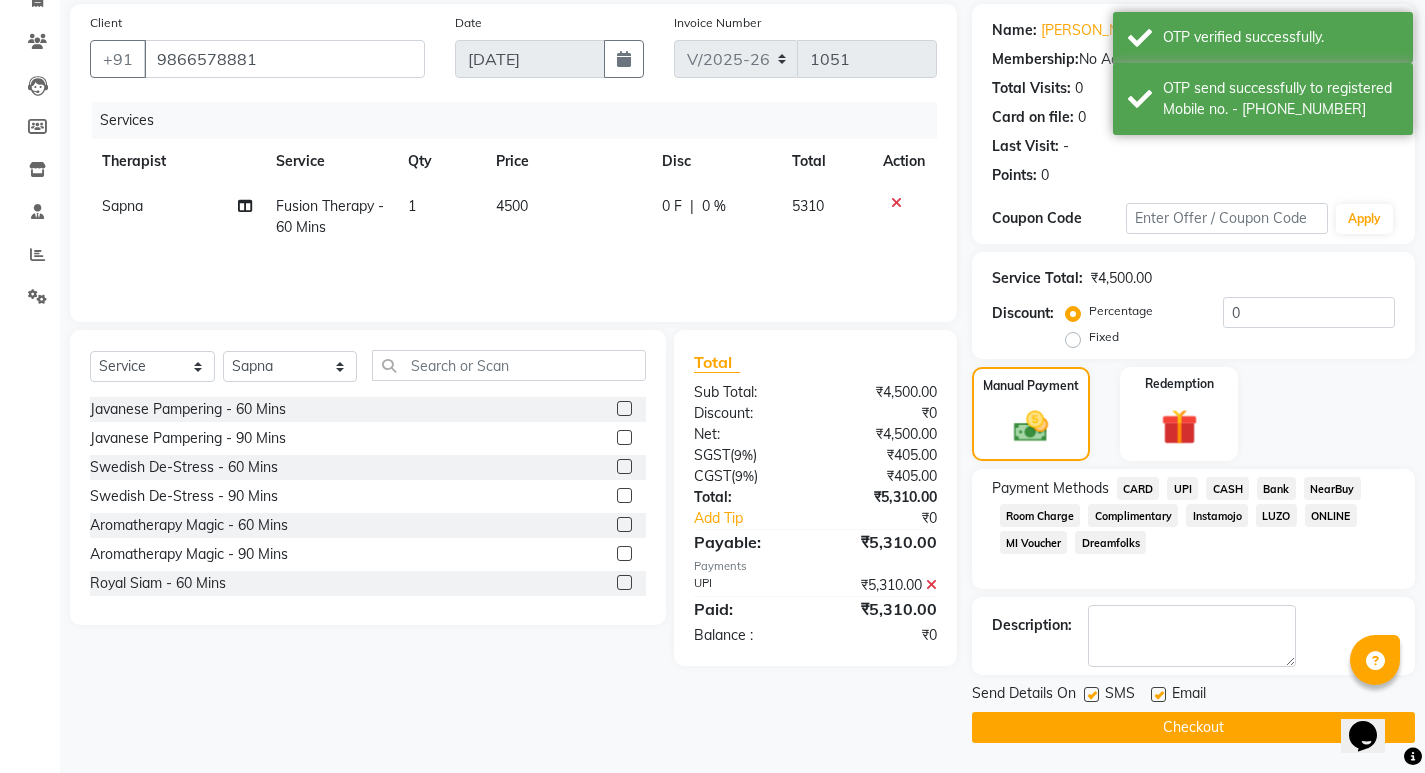 scroll, scrollTop: 146, scrollLeft: 0, axis: vertical 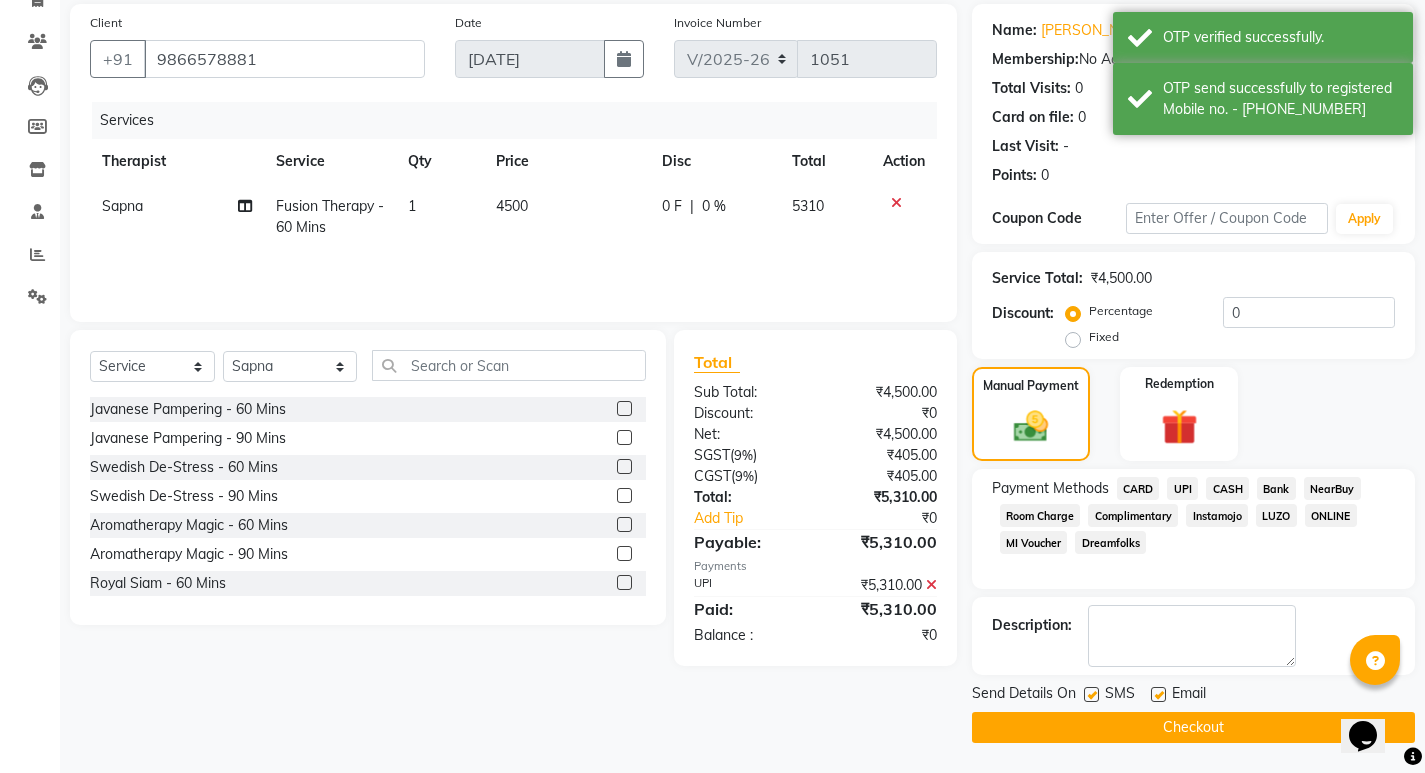 click on "Checkout" 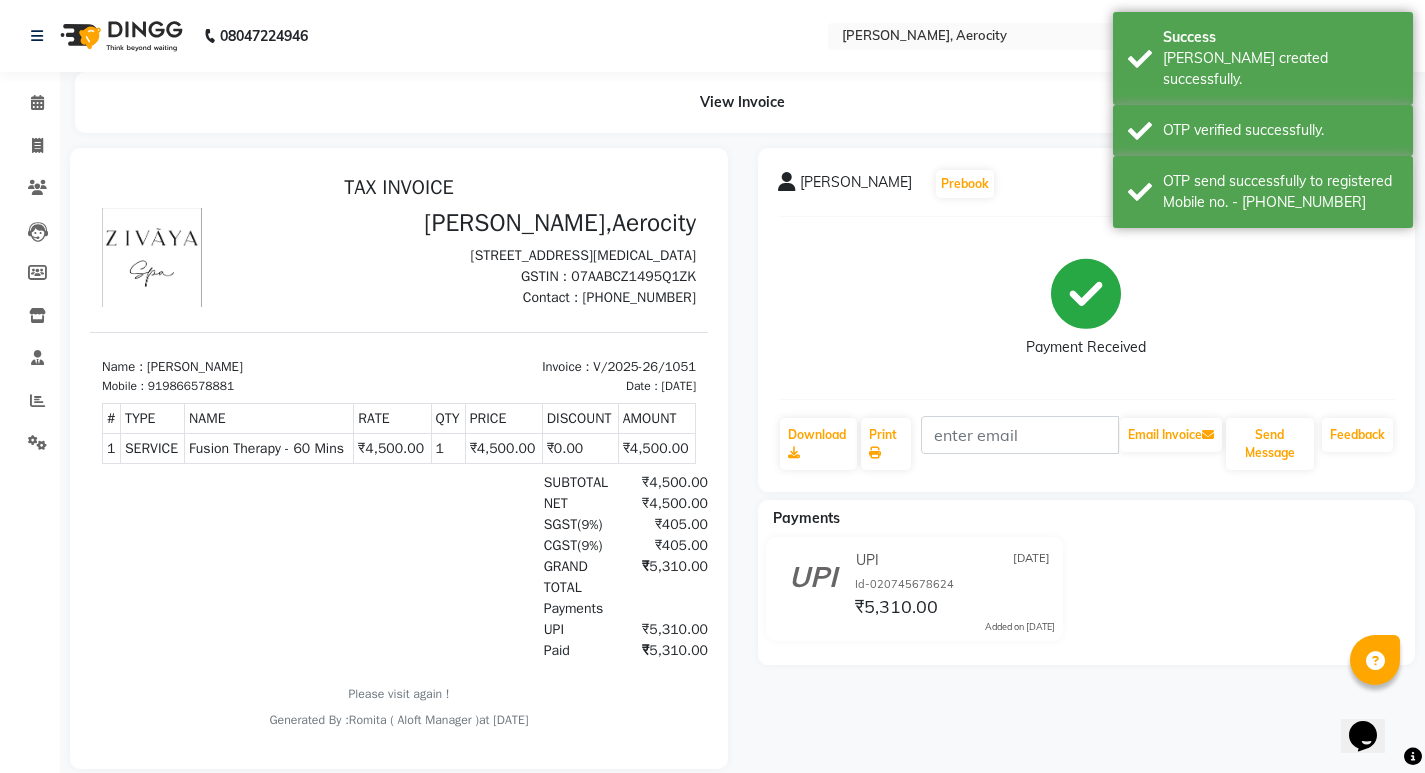 scroll, scrollTop: 0, scrollLeft: 0, axis: both 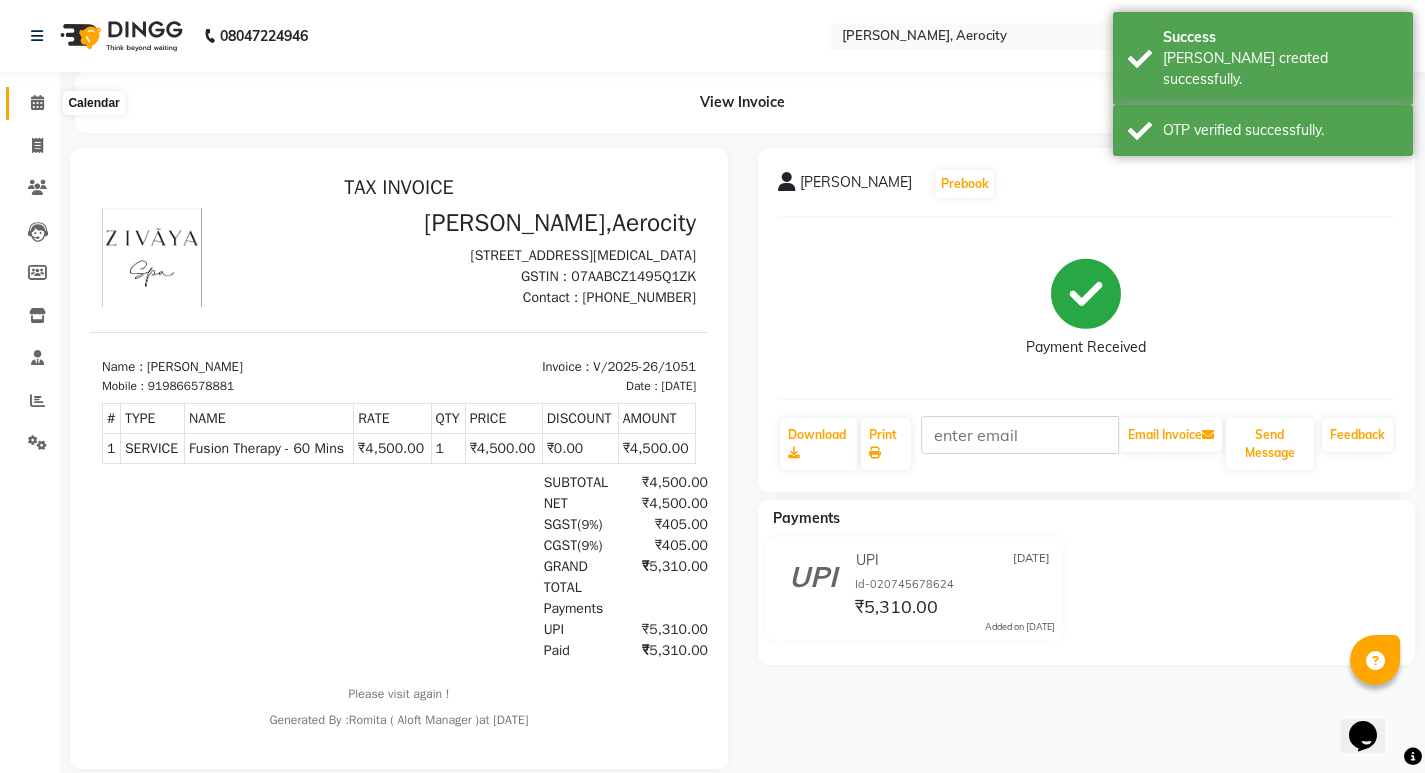 click 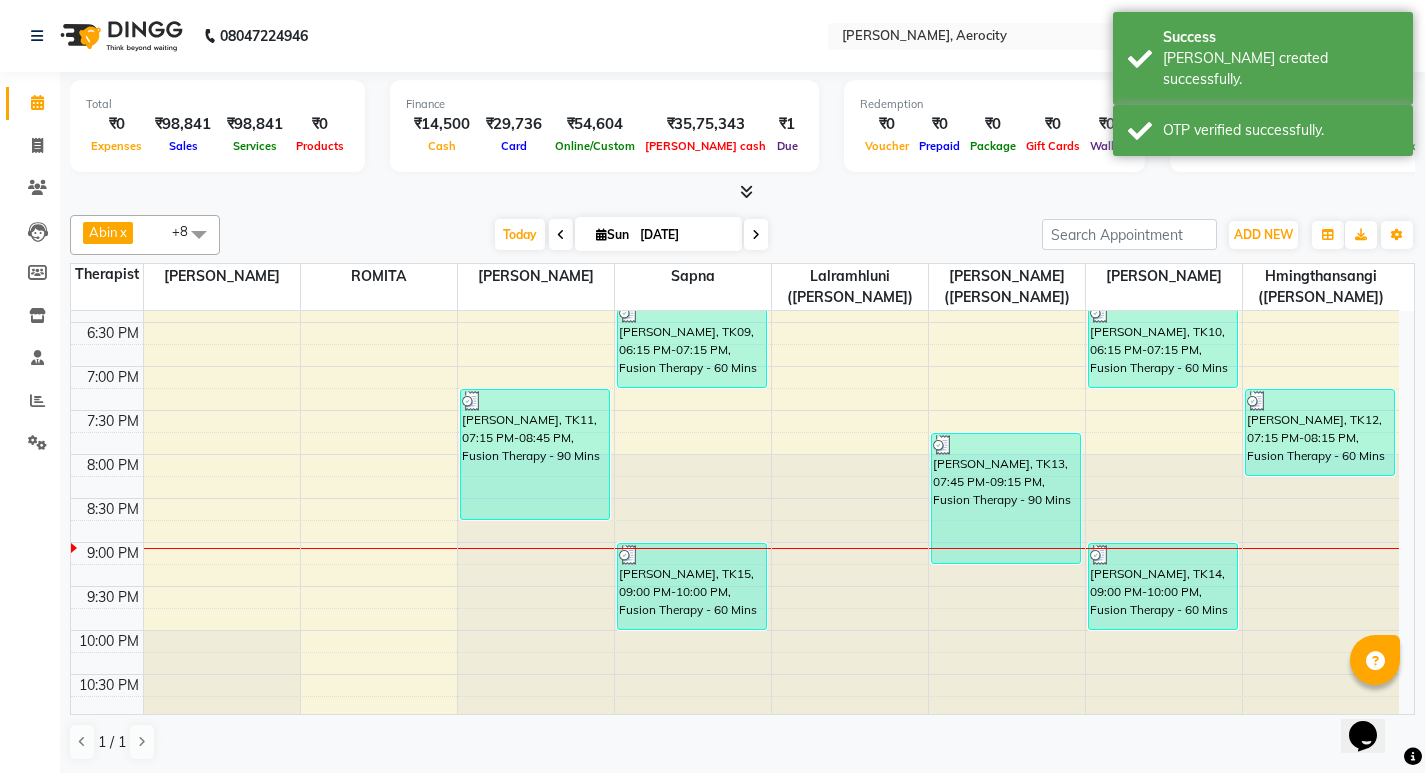 scroll, scrollTop: 1092, scrollLeft: 0, axis: vertical 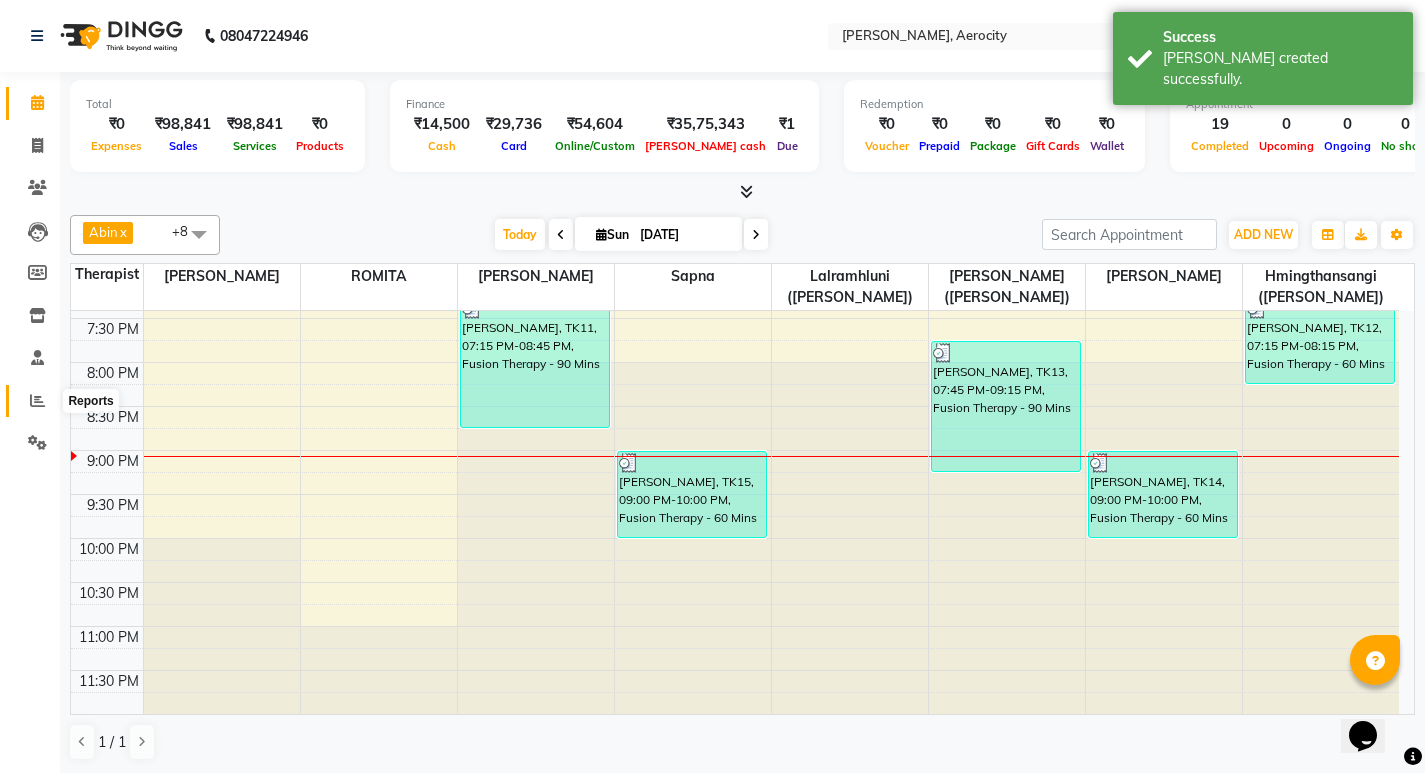 click 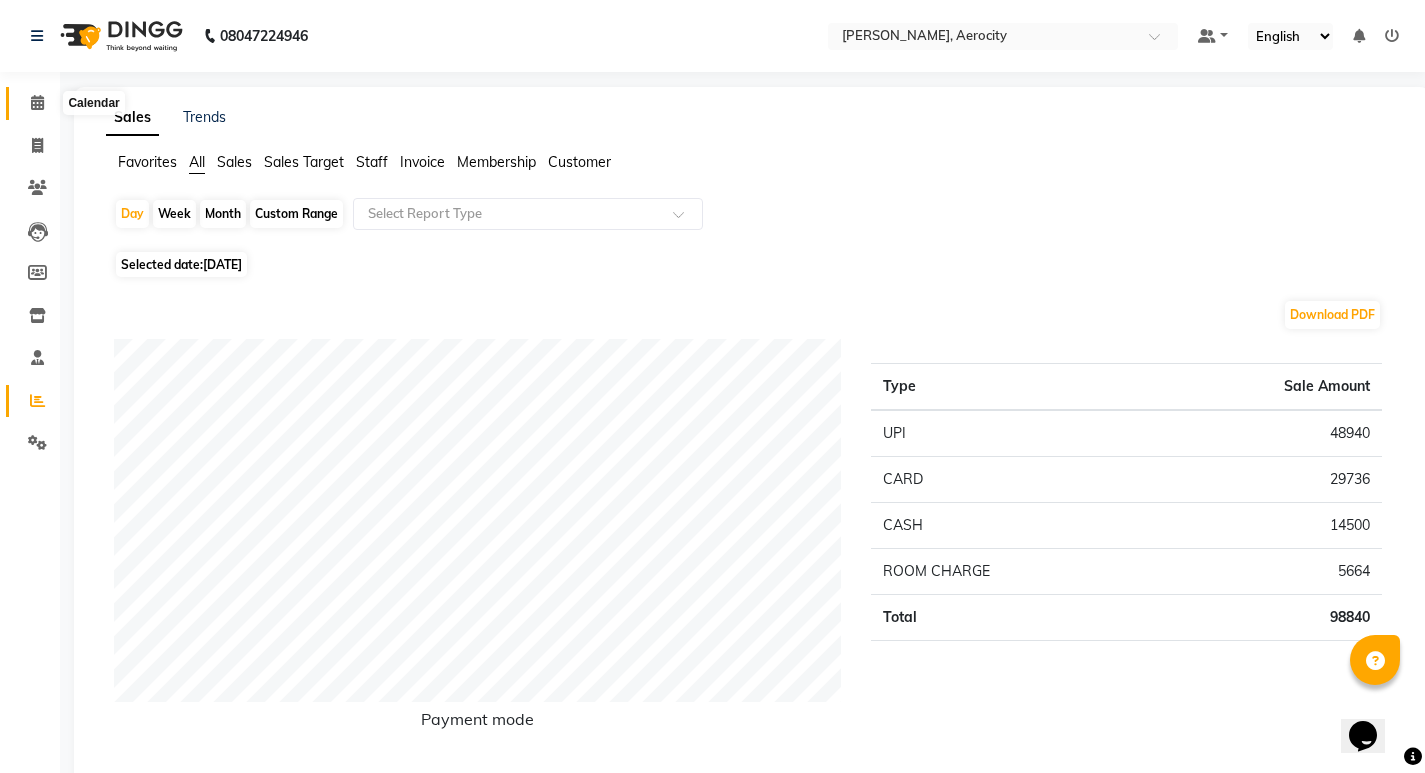 click 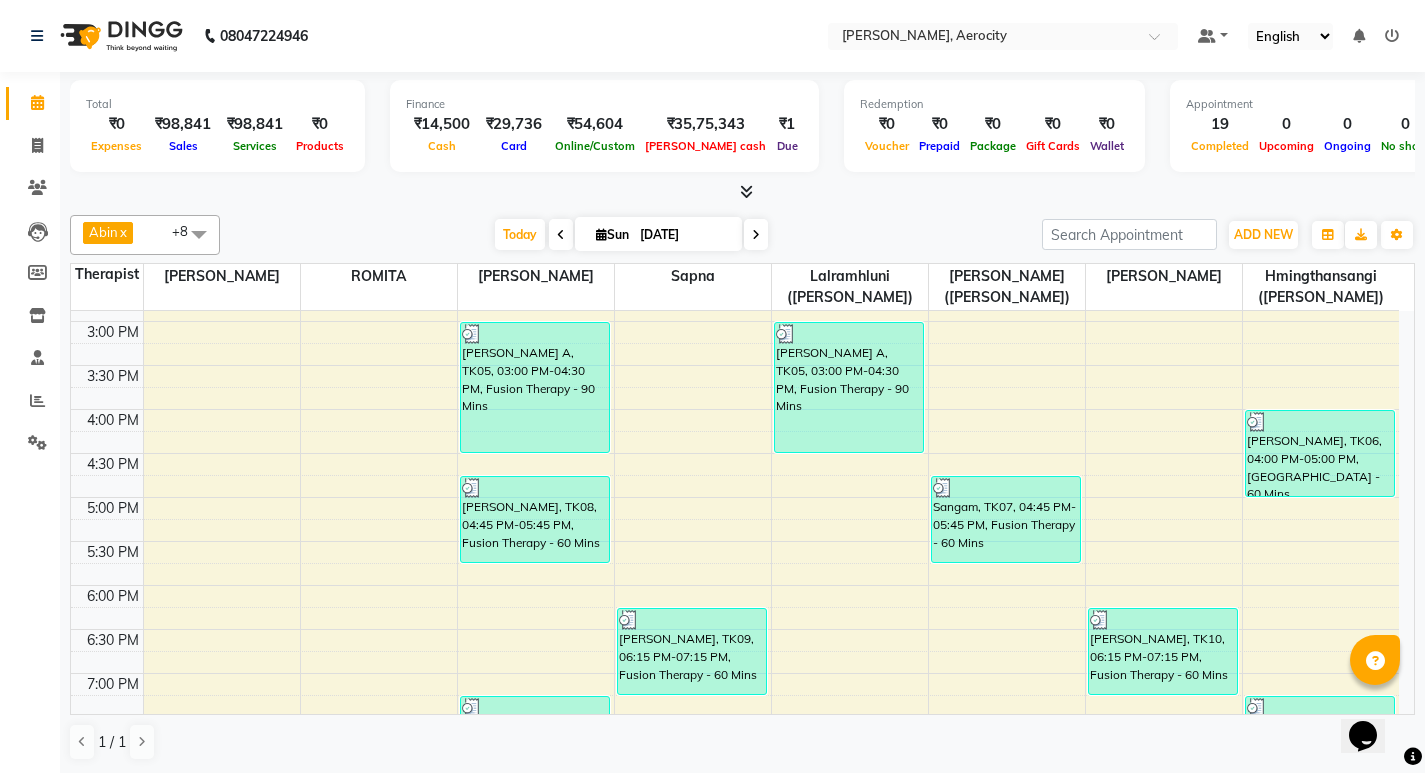 scroll, scrollTop: 692, scrollLeft: 0, axis: vertical 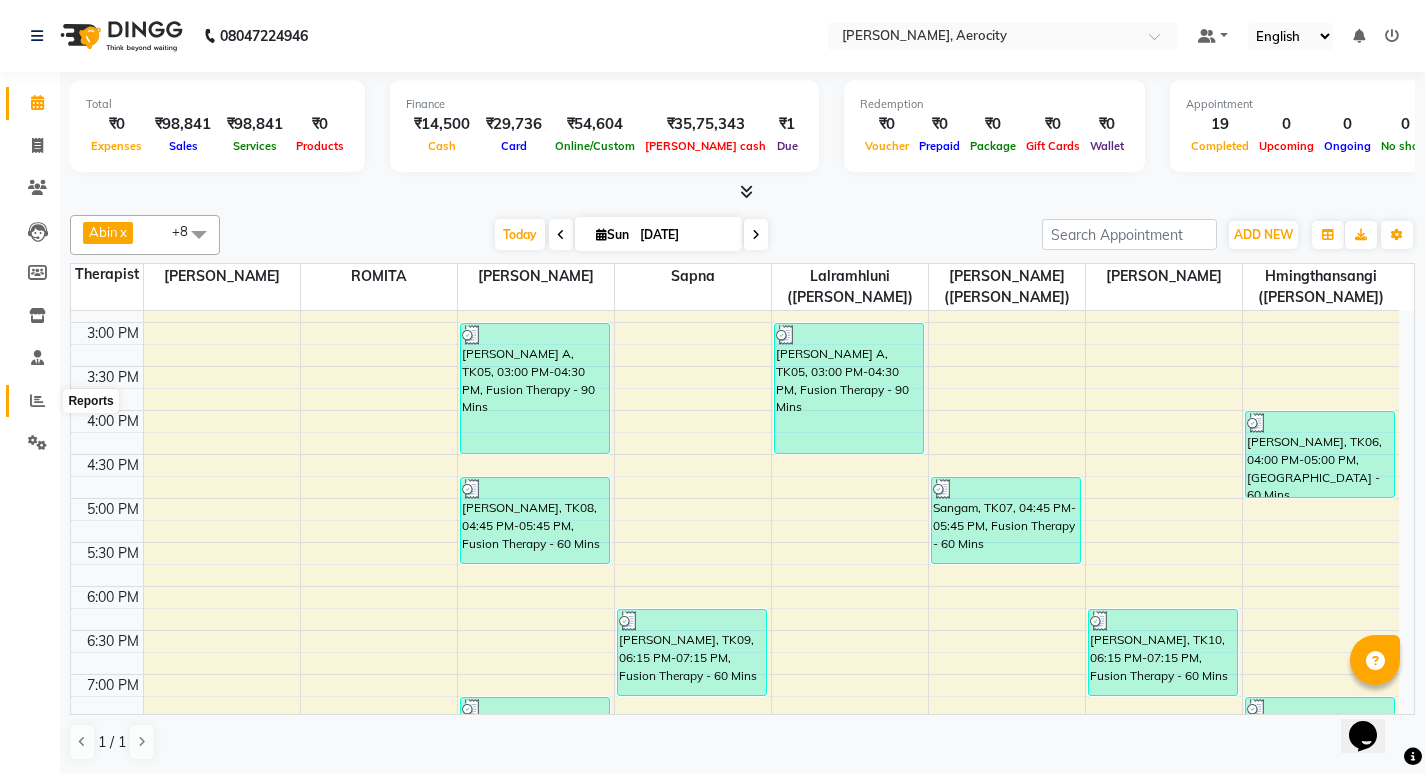 click 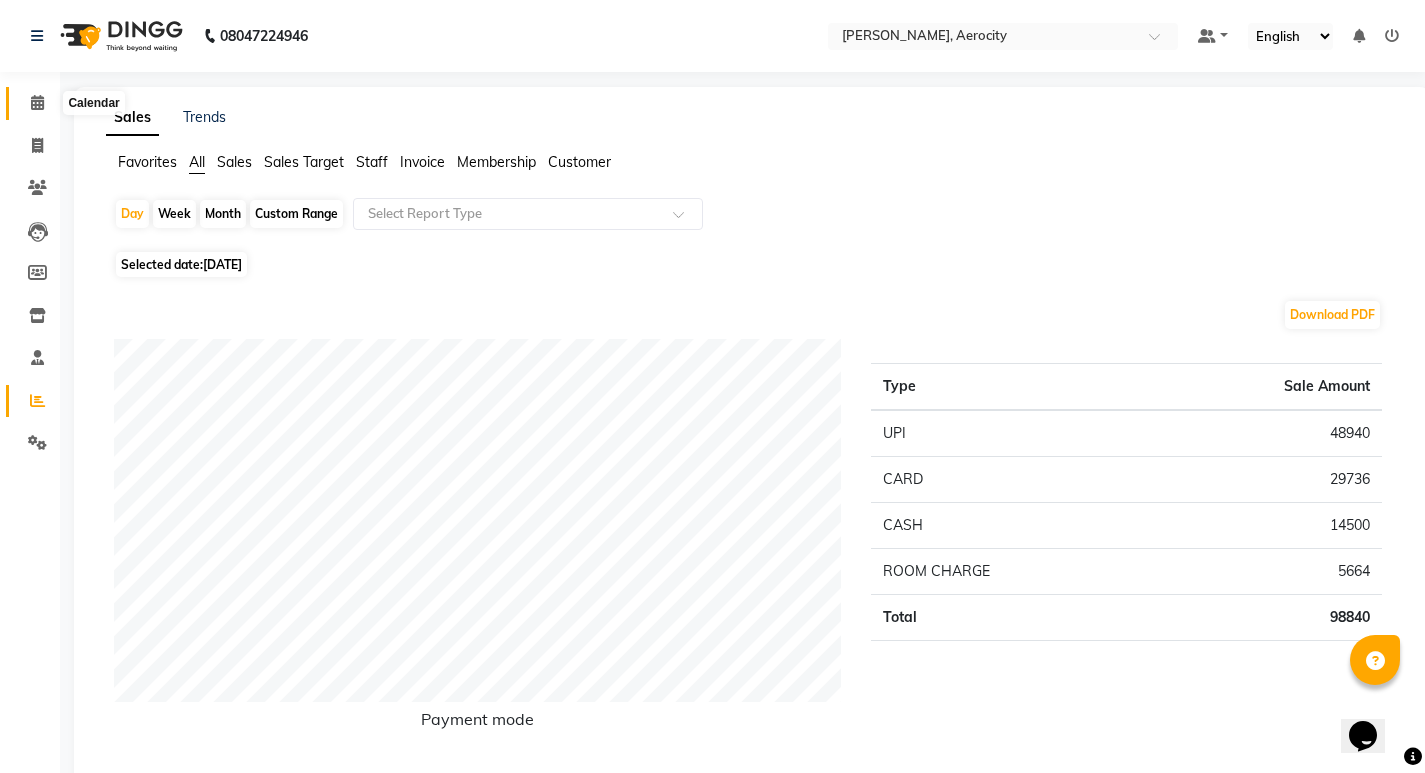 click 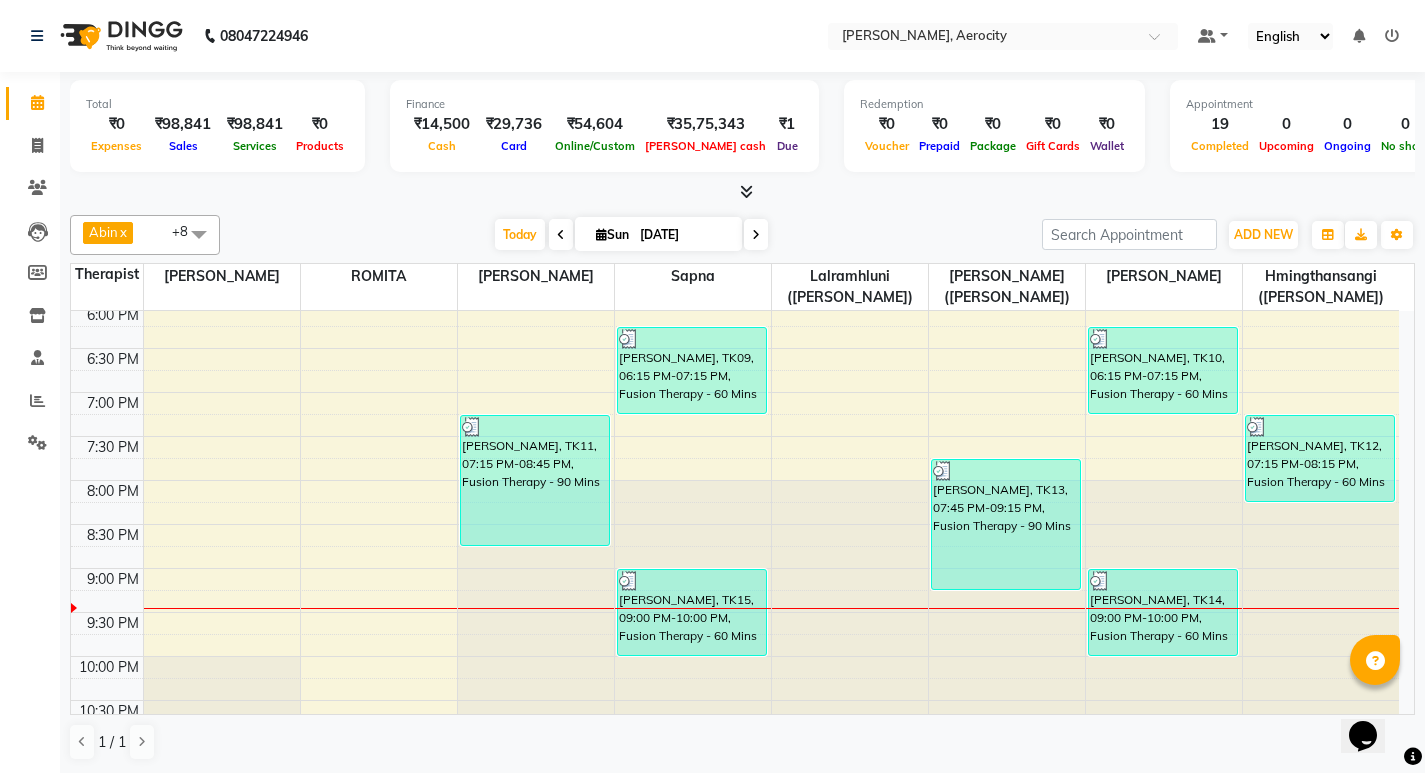 scroll, scrollTop: 1092, scrollLeft: 0, axis: vertical 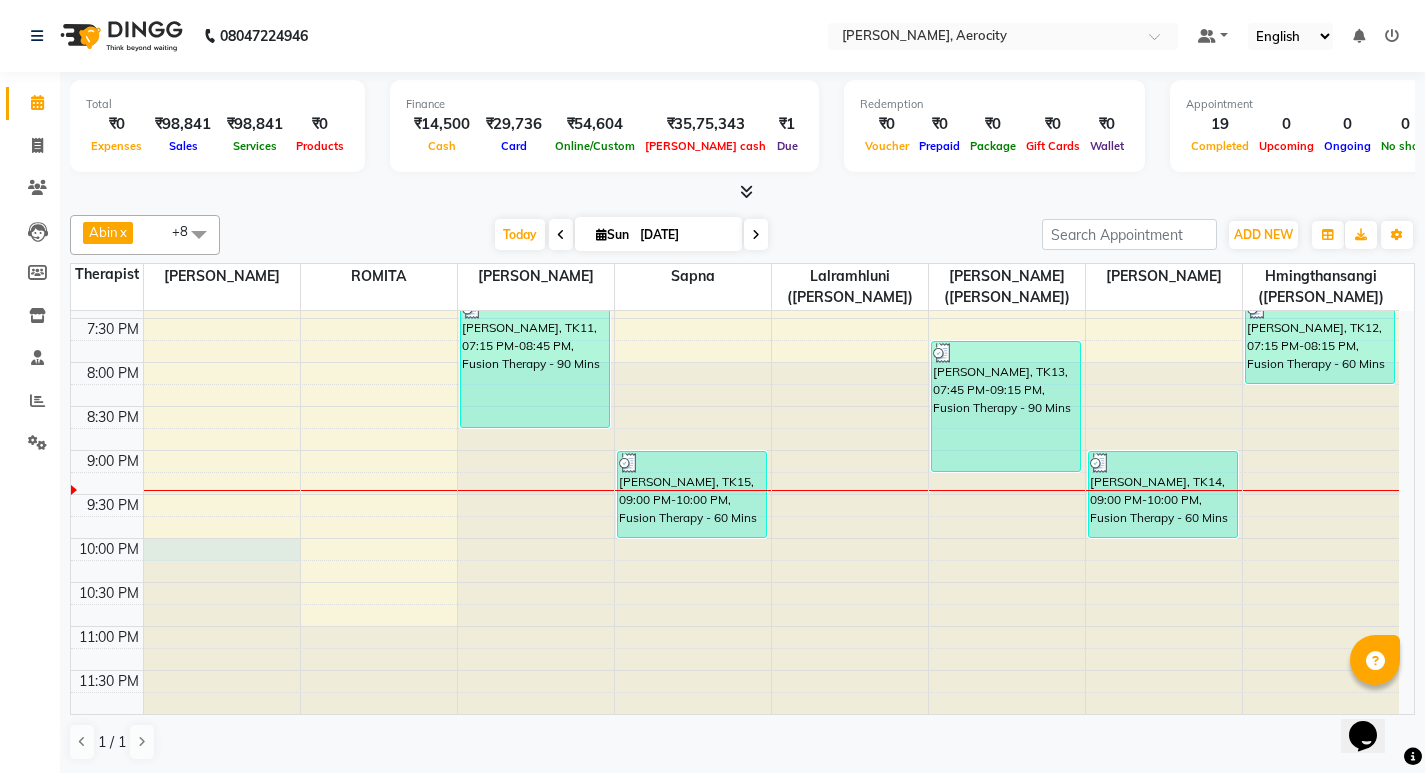 click at bounding box center (222, -781) 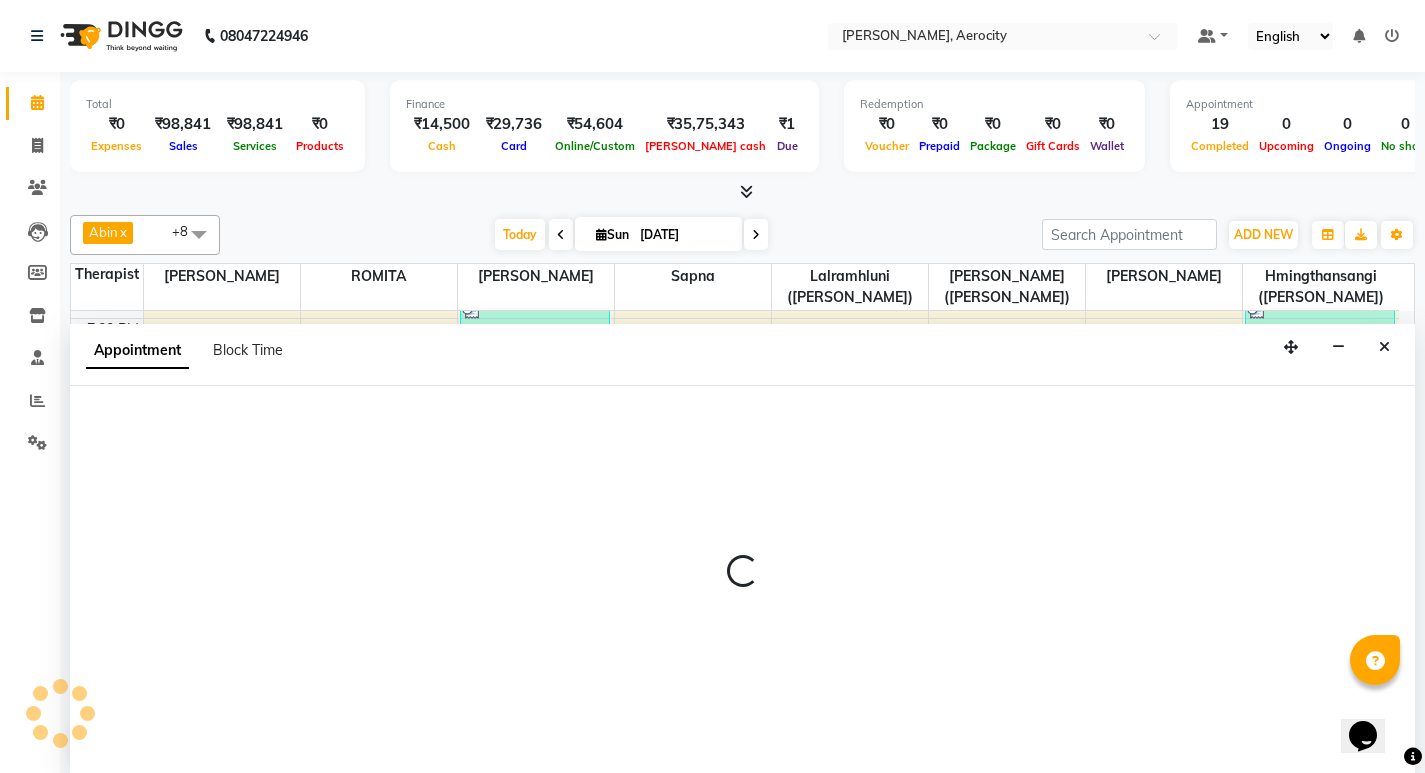select on "48454" 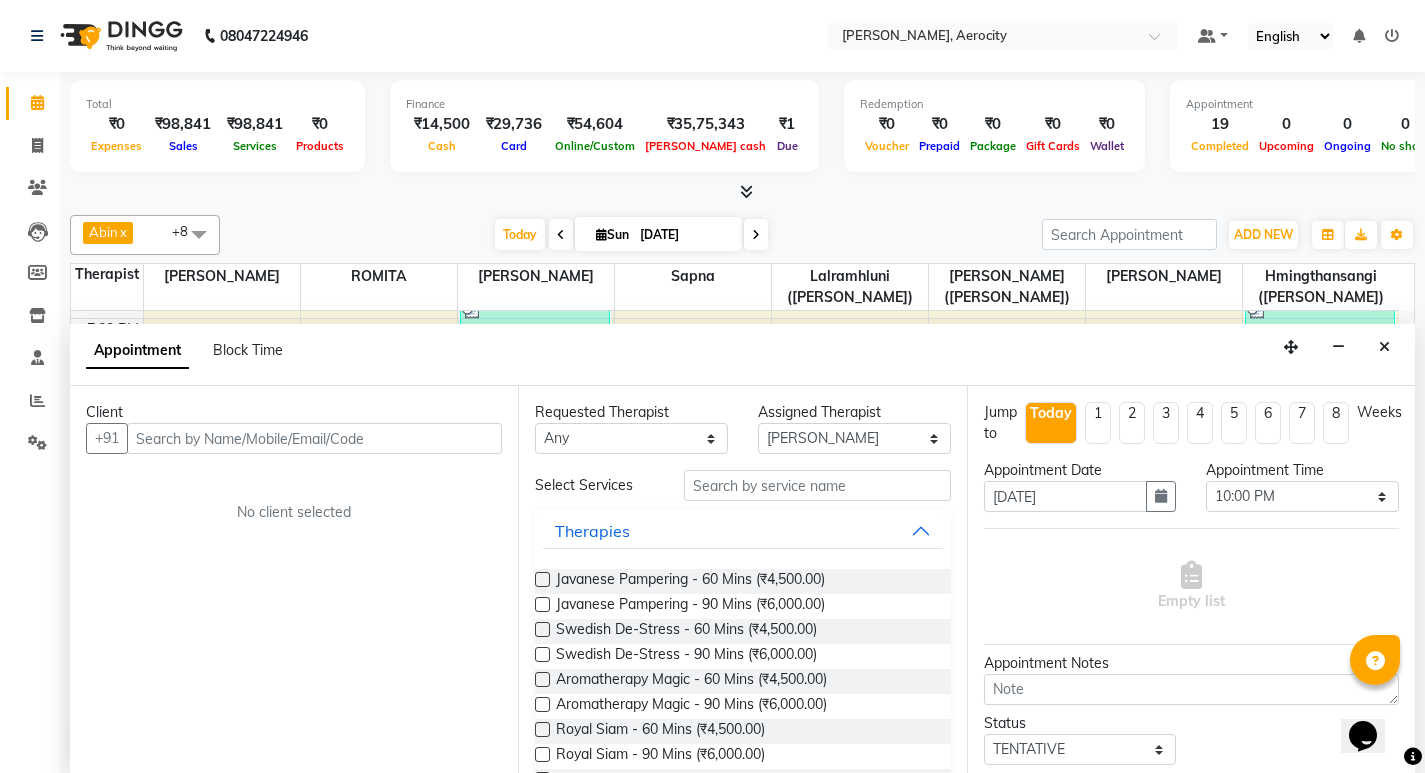 scroll, scrollTop: 1, scrollLeft: 0, axis: vertical 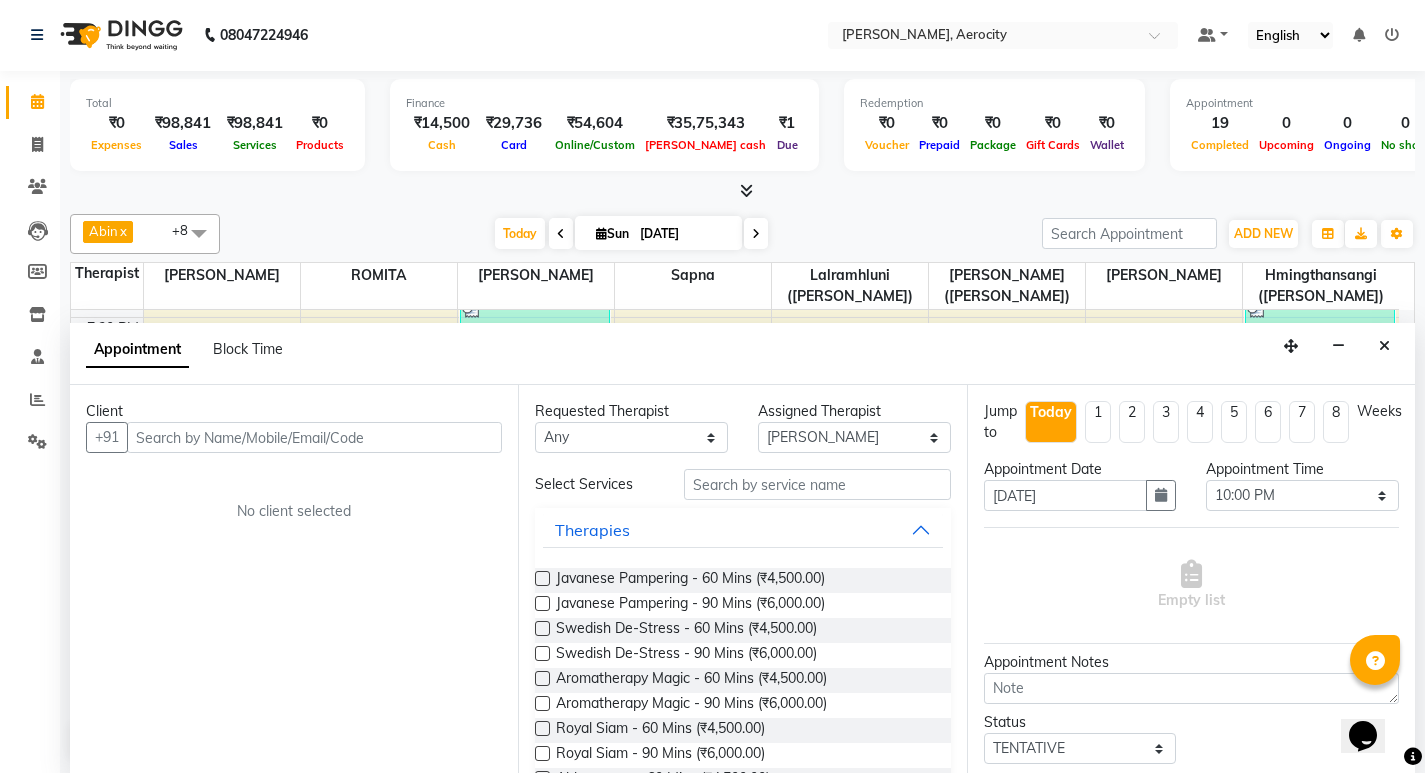 click at bounding box center [314, 437] 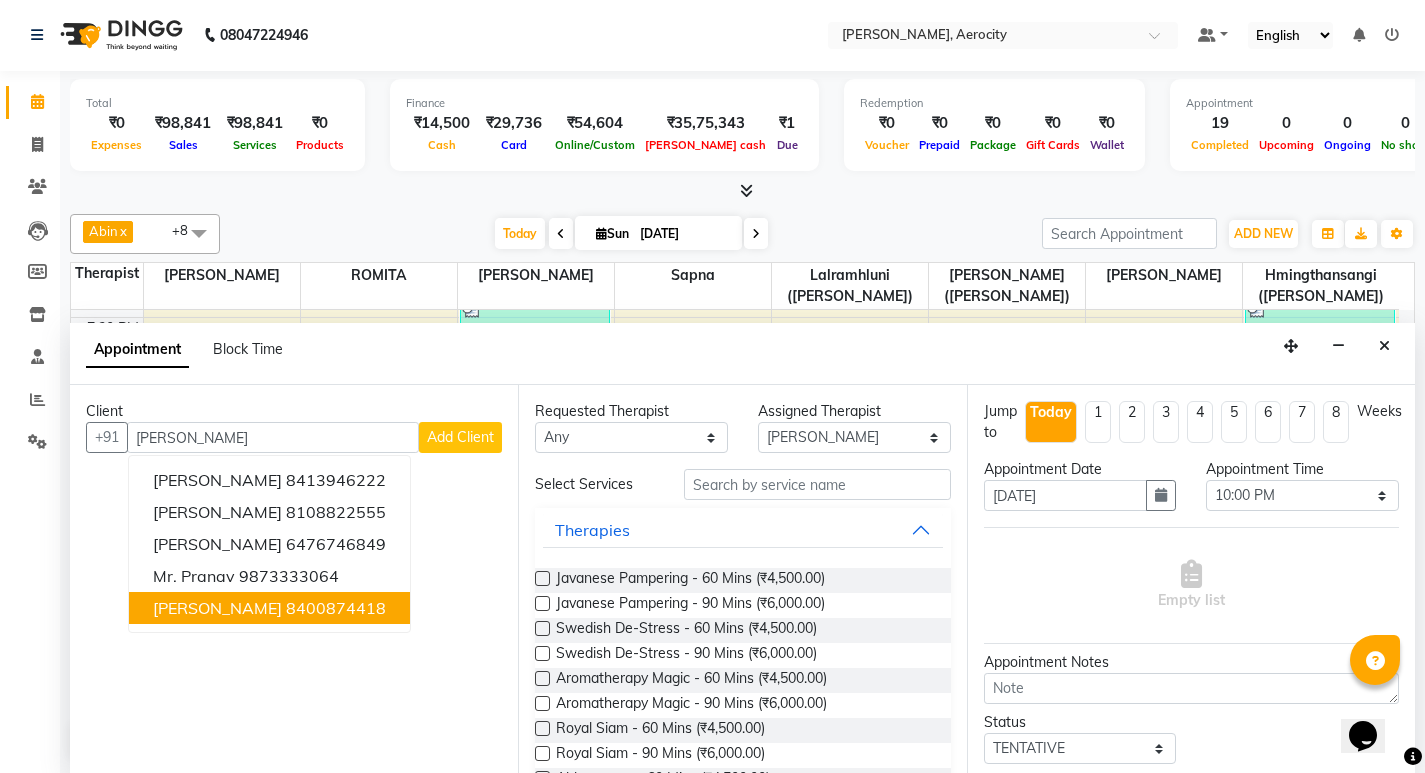 click on "[PERSON_NAME]" at bounding box center [217, 608] 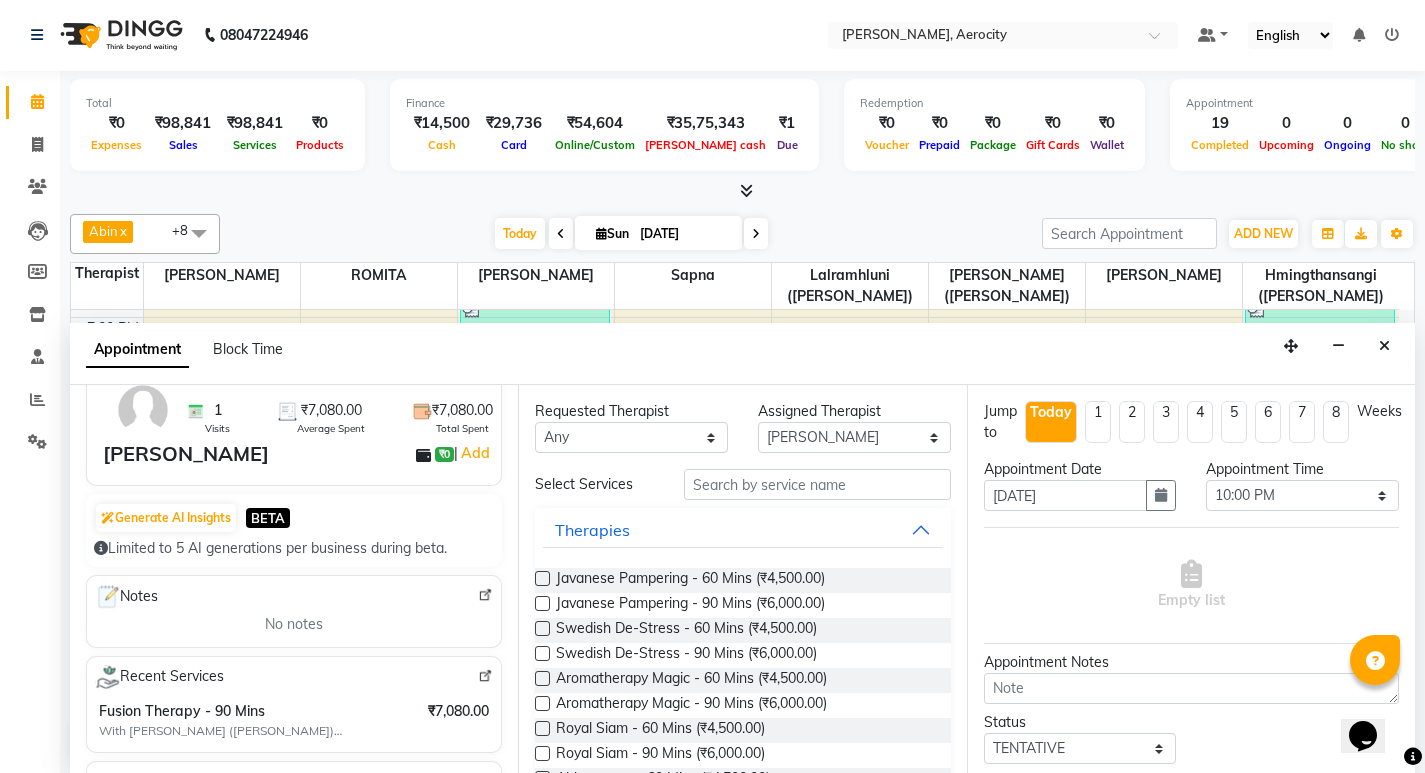 scroll, scrollTop: 0, scrollLeft: 0, axis: both 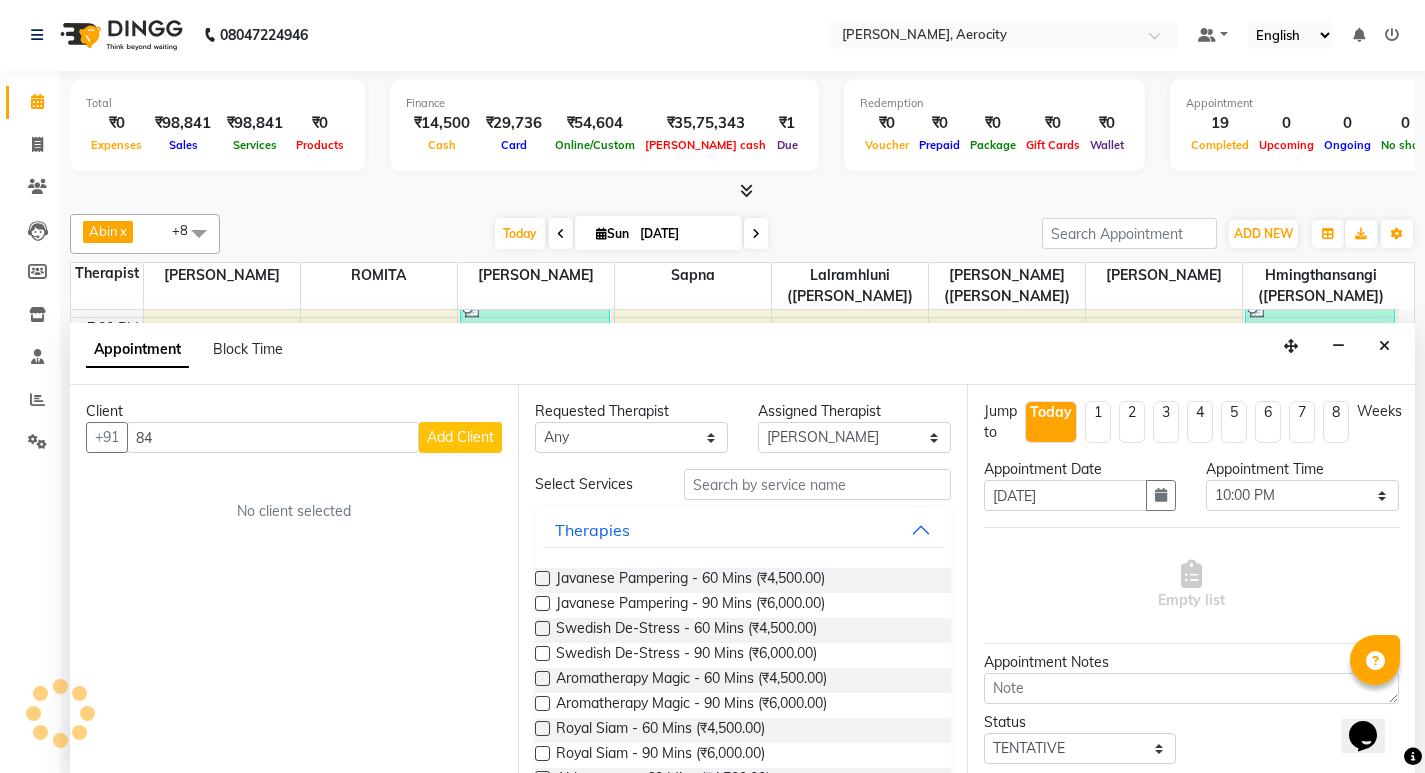type on "8" 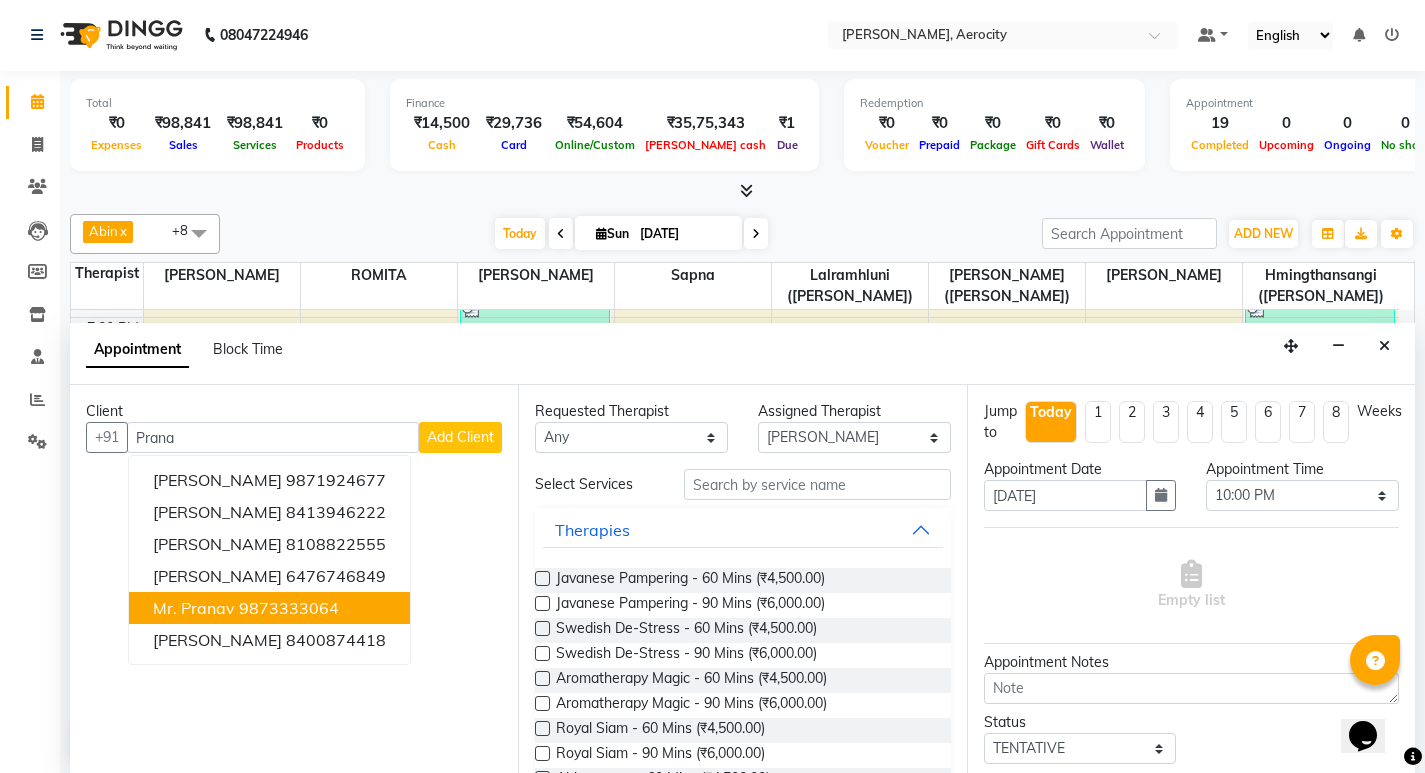 click on "Mr. Pranav" at bounding box center (194, 608) 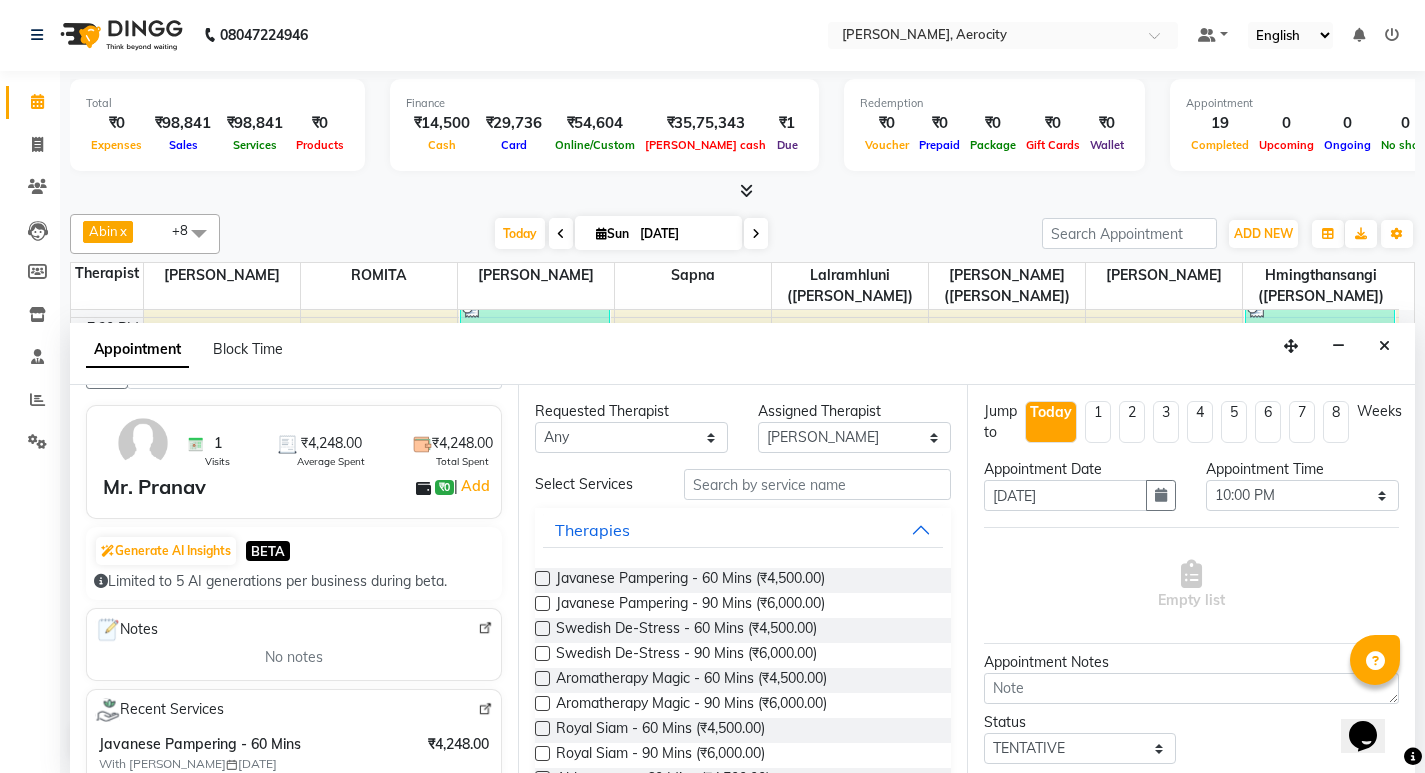 scroll, scrollTop: 0, scrollLeft: 0, axis: both 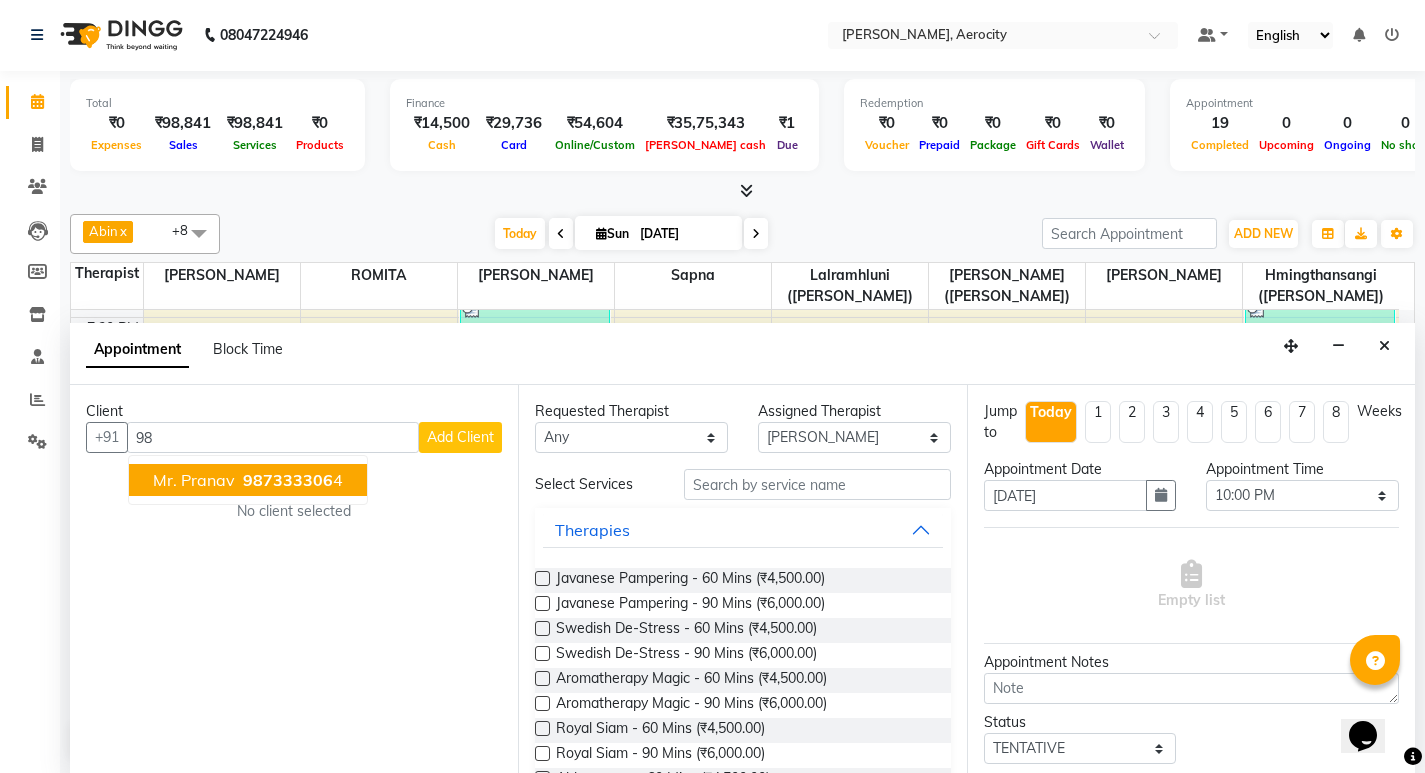 type on "9" 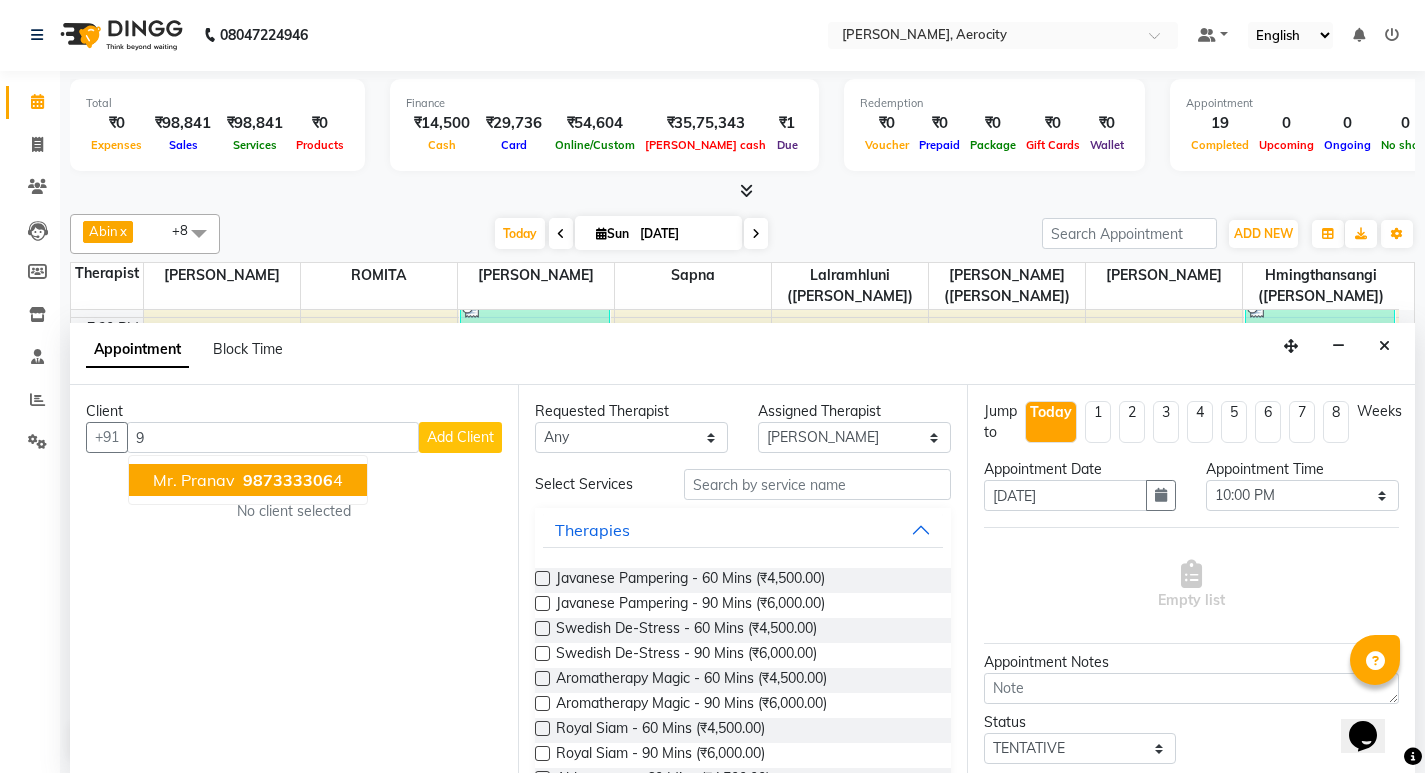 type 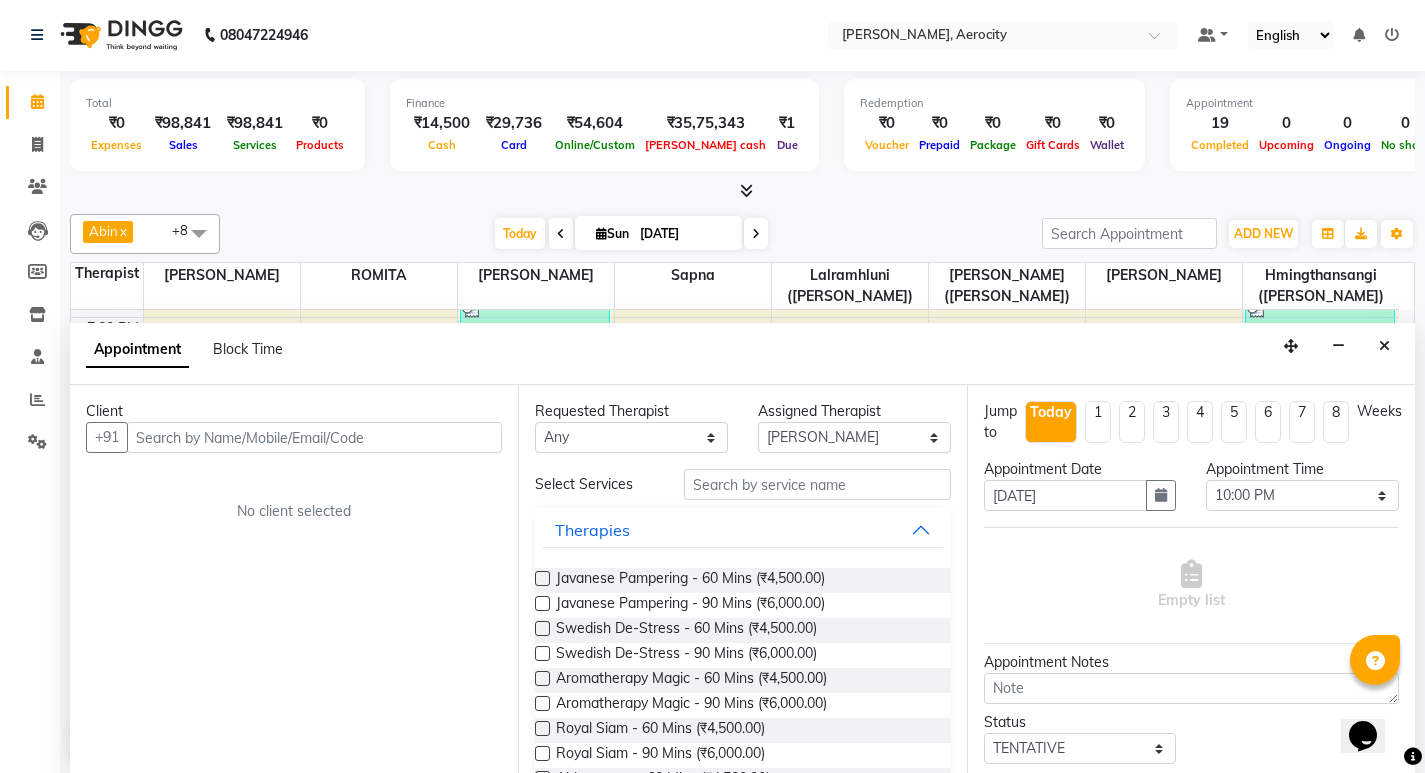 drag, startPoint x: 1381, startPoint y: 347, endPoint x: 1342, endPoint y: 374, distance: 47.434166 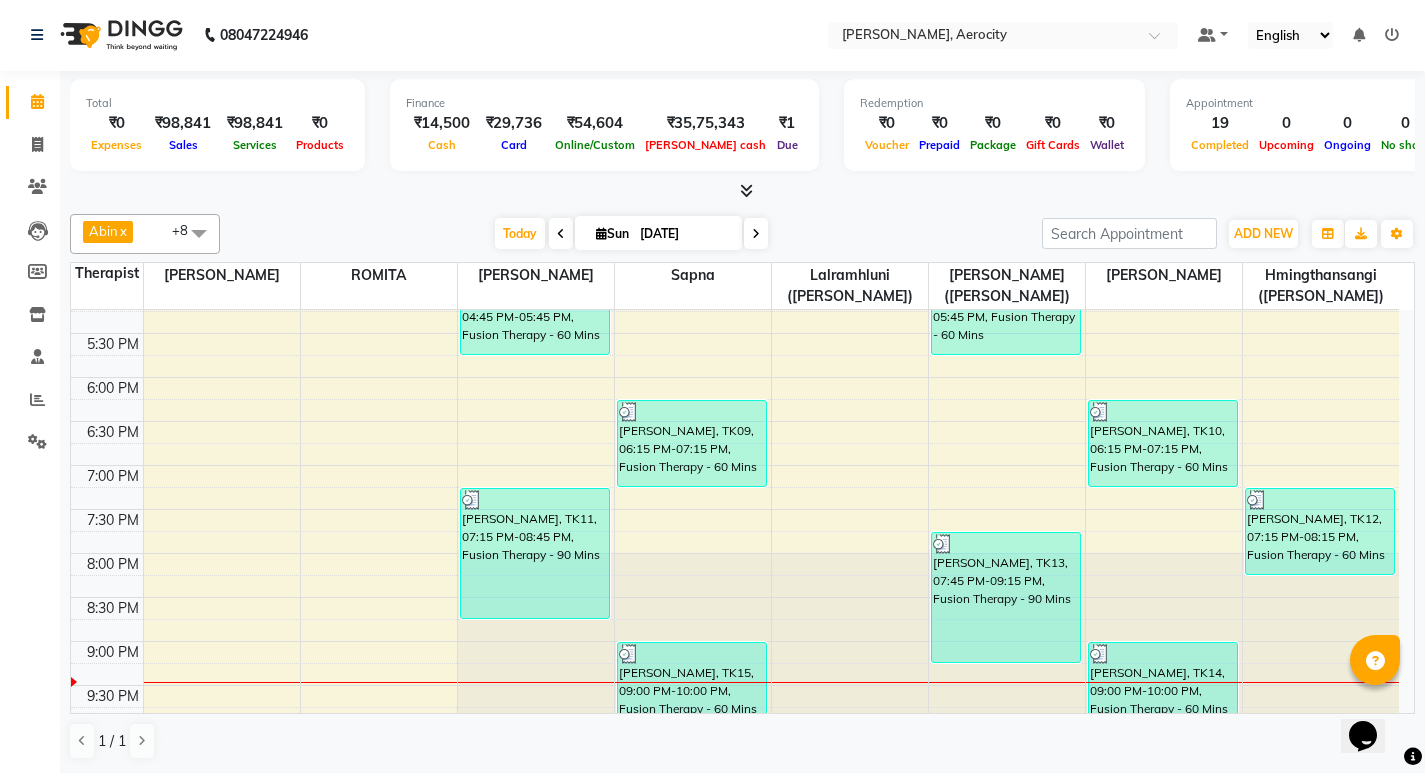 scroll, scrollTop: 1092, scrollLeft: 0, axis: vertical 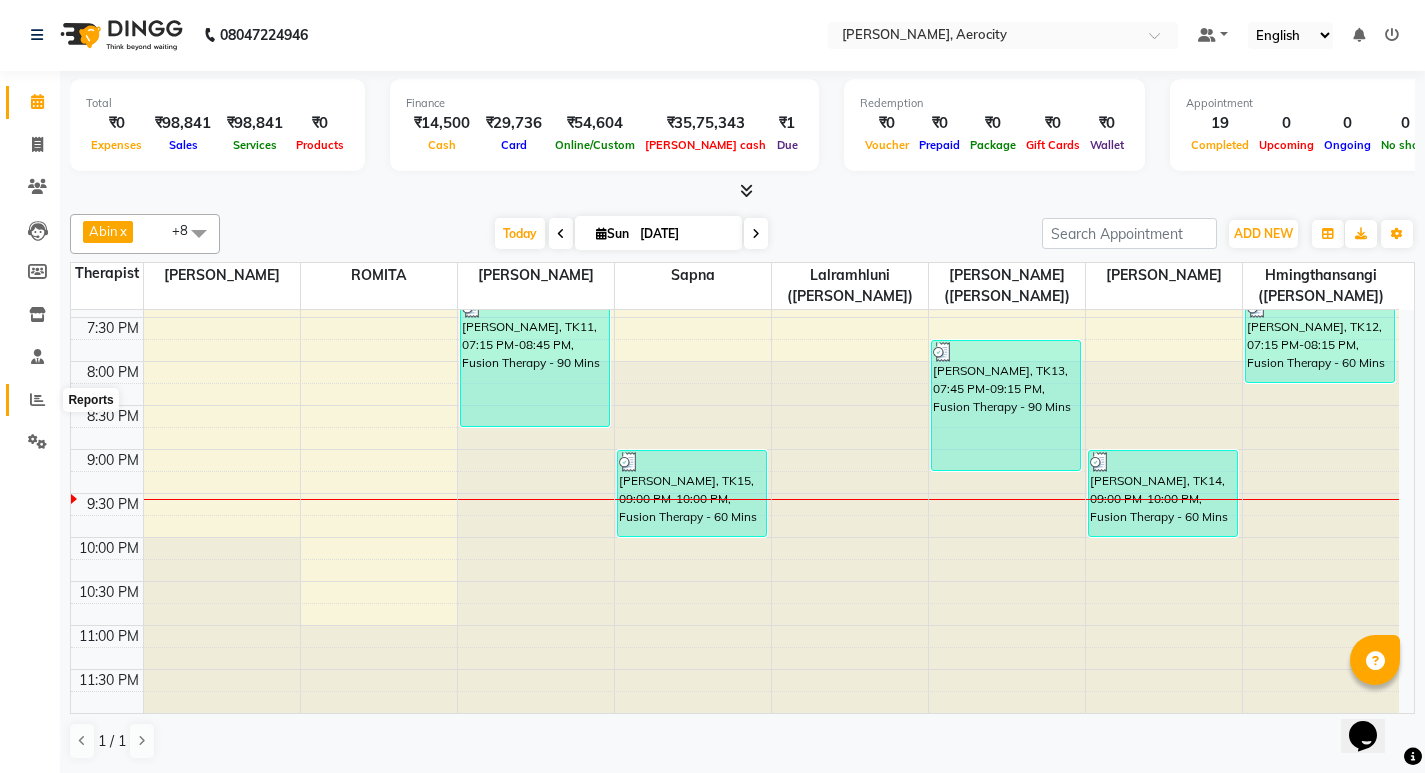 click 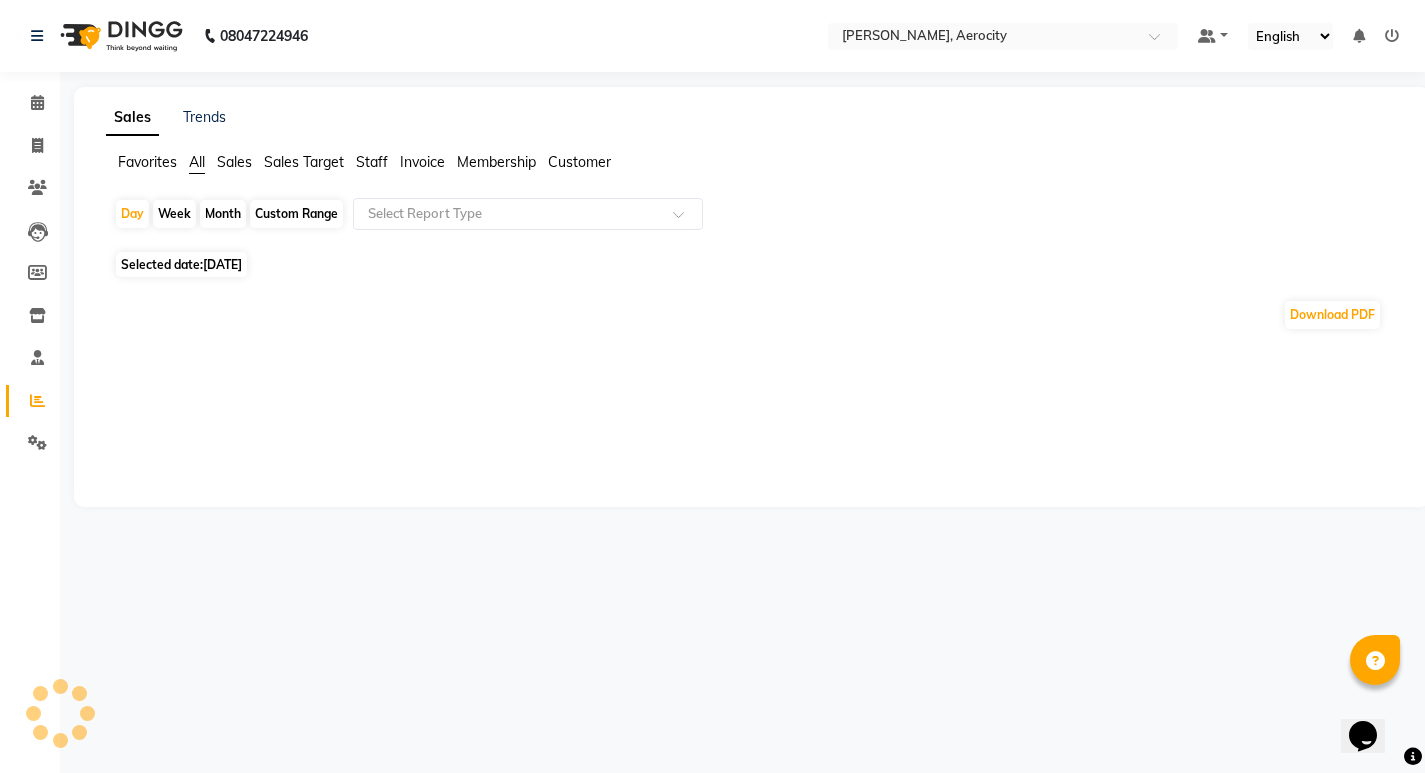 scroll, scrollTop: 0, scrollLeft: 0, axis: both 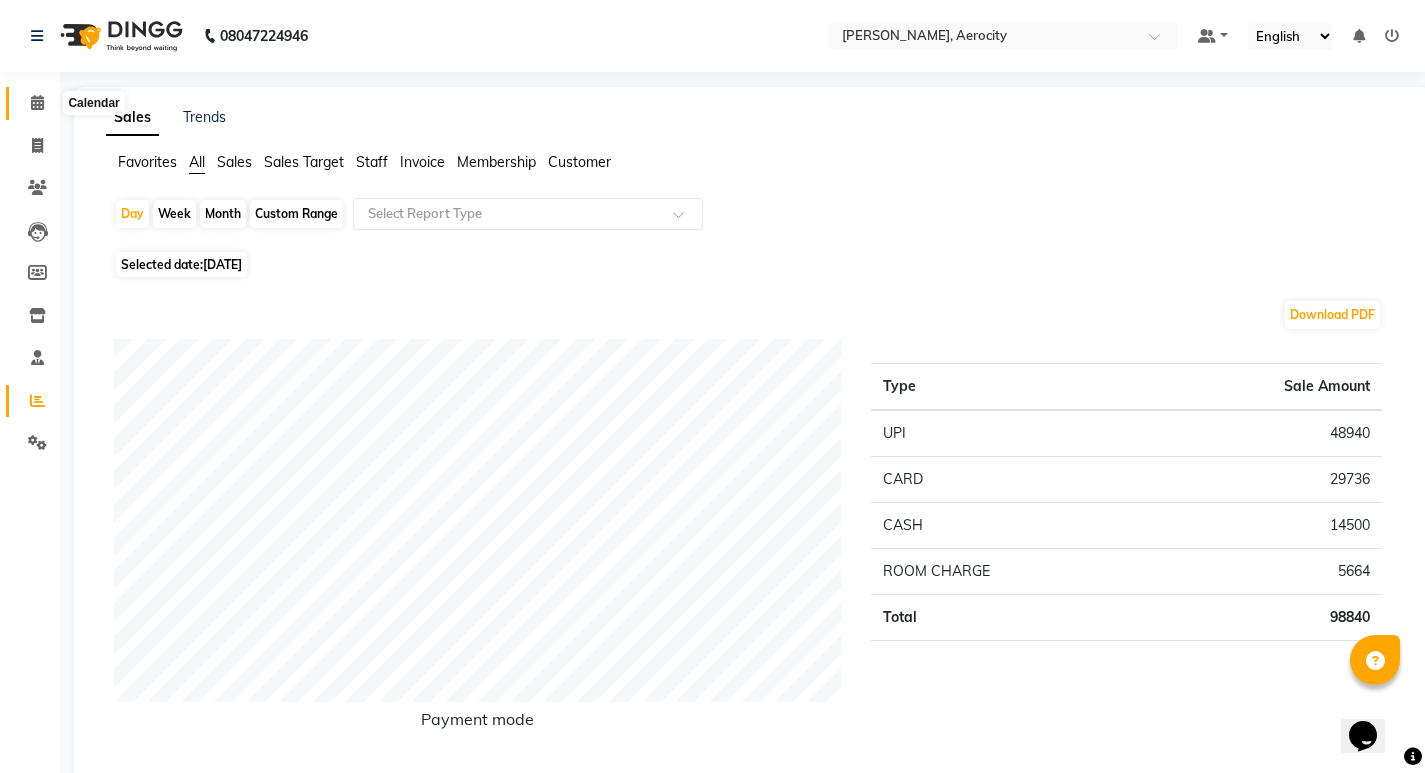 click 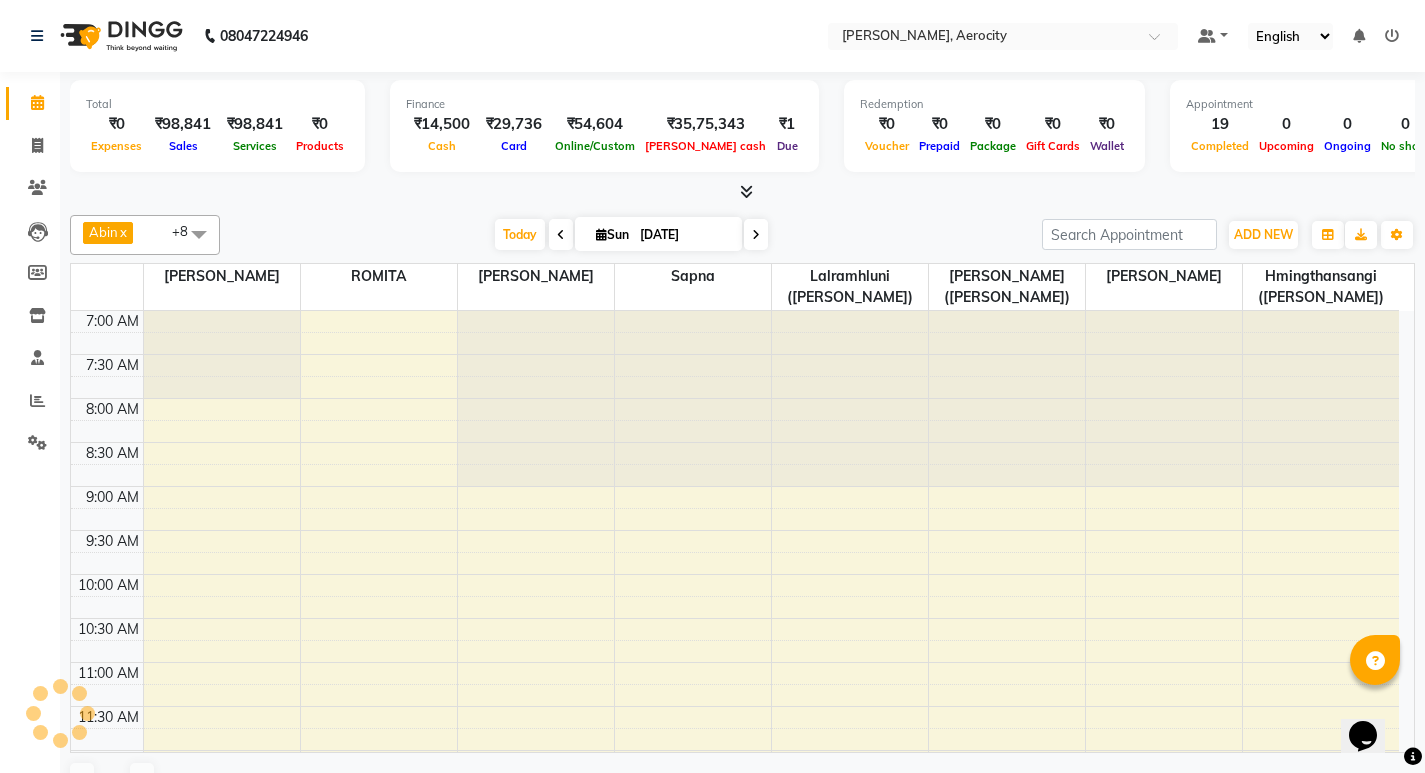 scroll, scrollTop: 0, scrollLeft: 0, axis: both 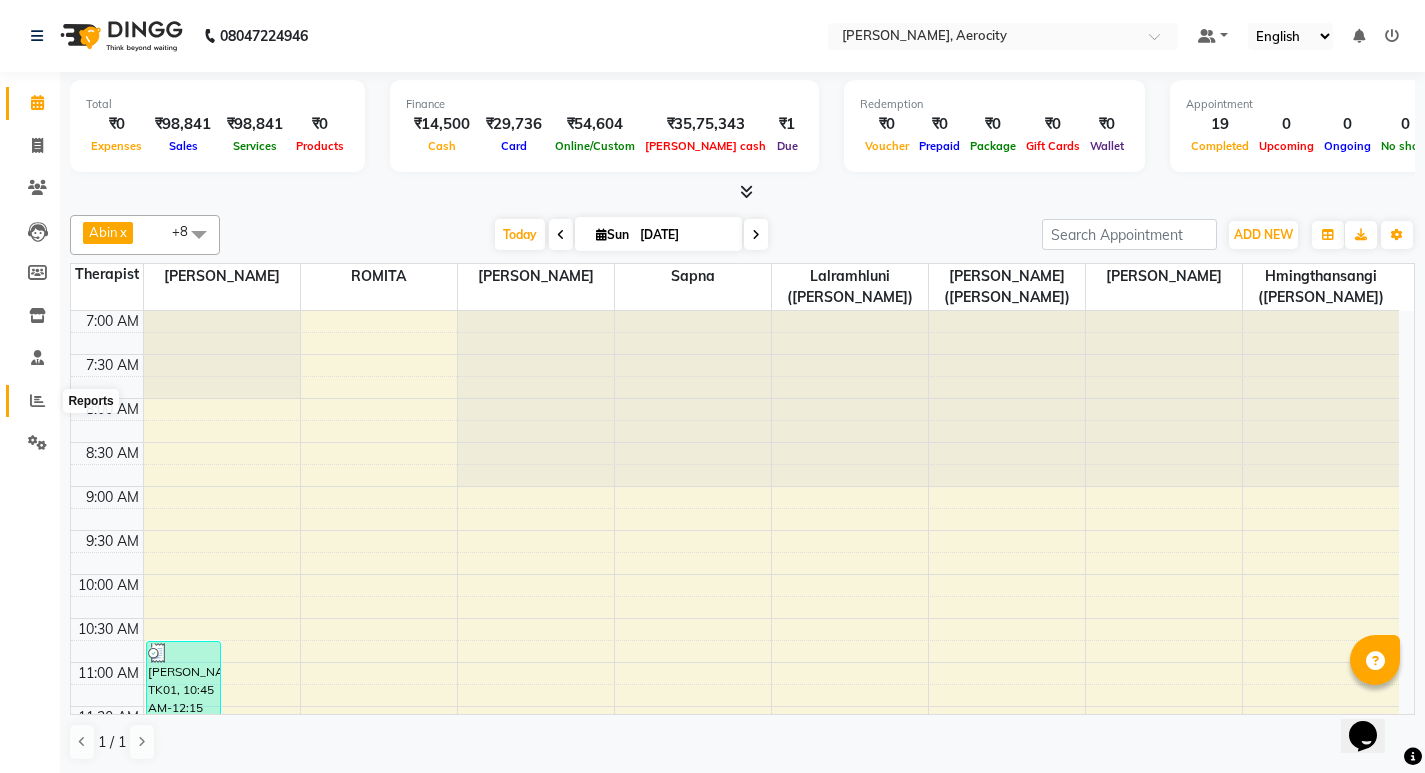 click 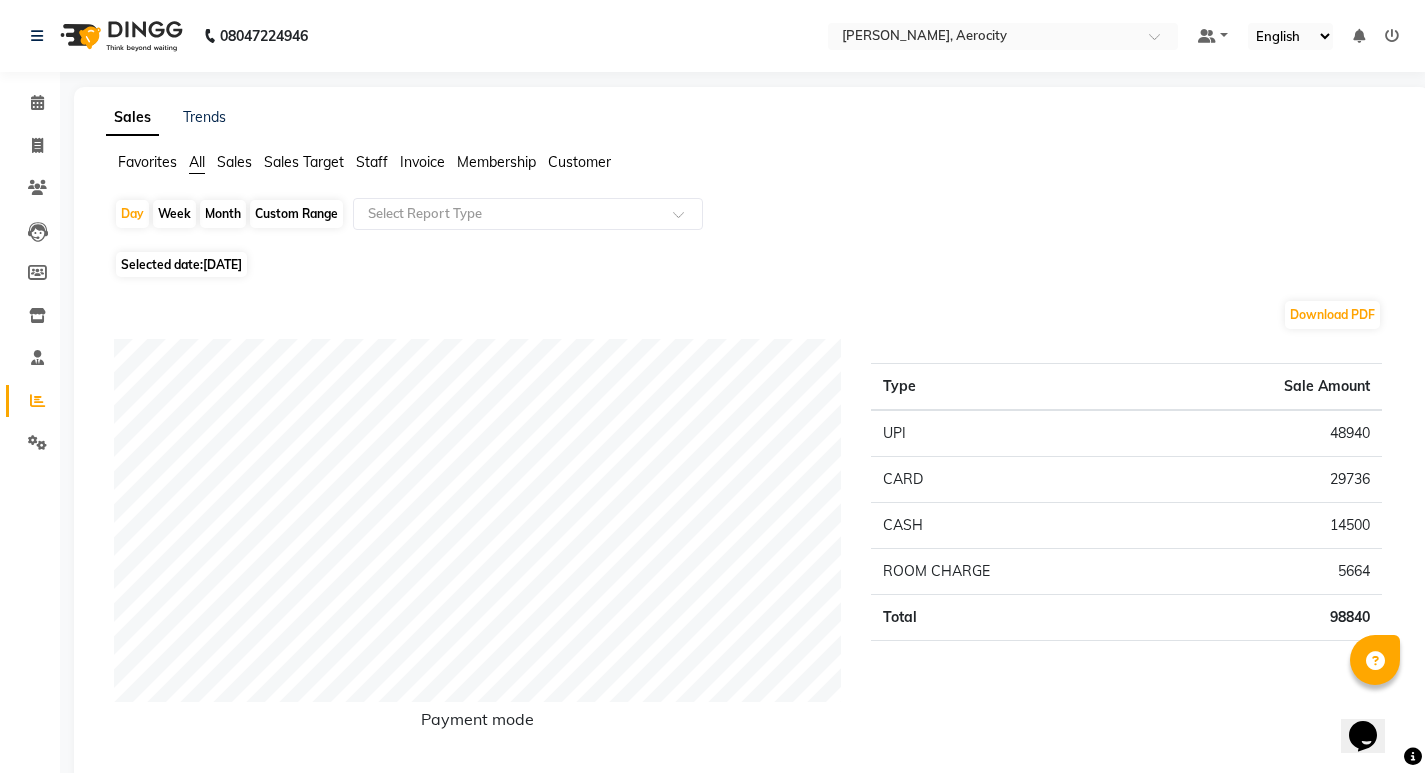 click on "Staff" 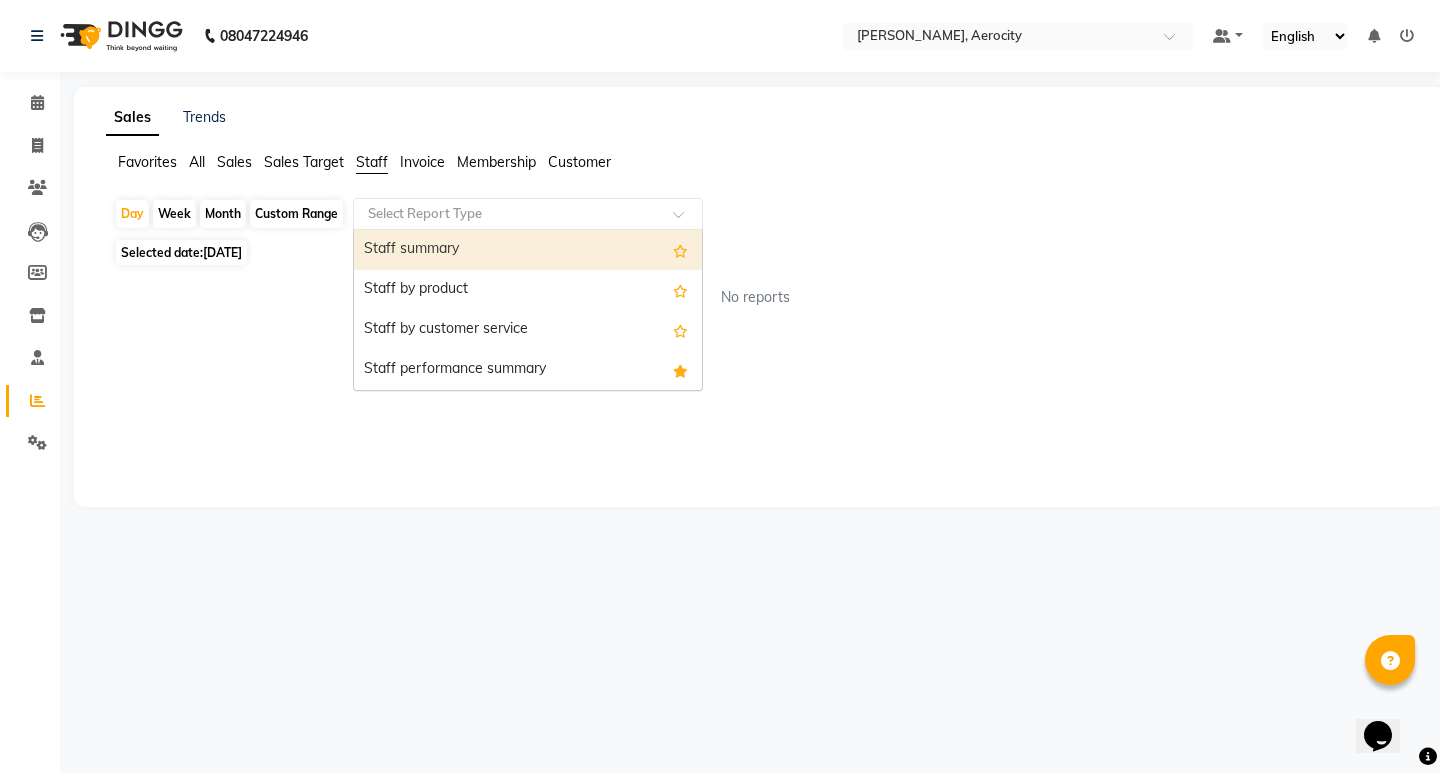 click 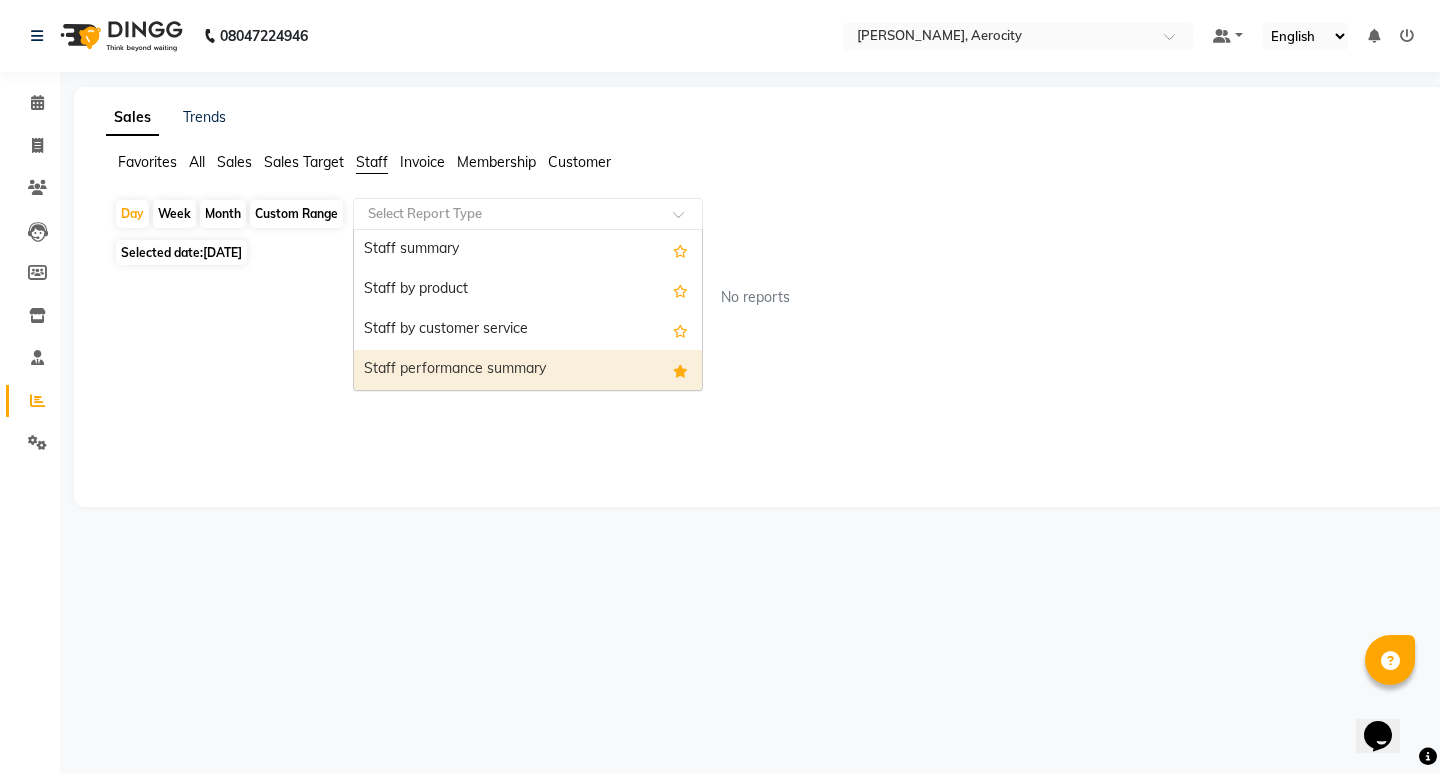 click on "Staff performance summary" at bounding box center [528, 370] 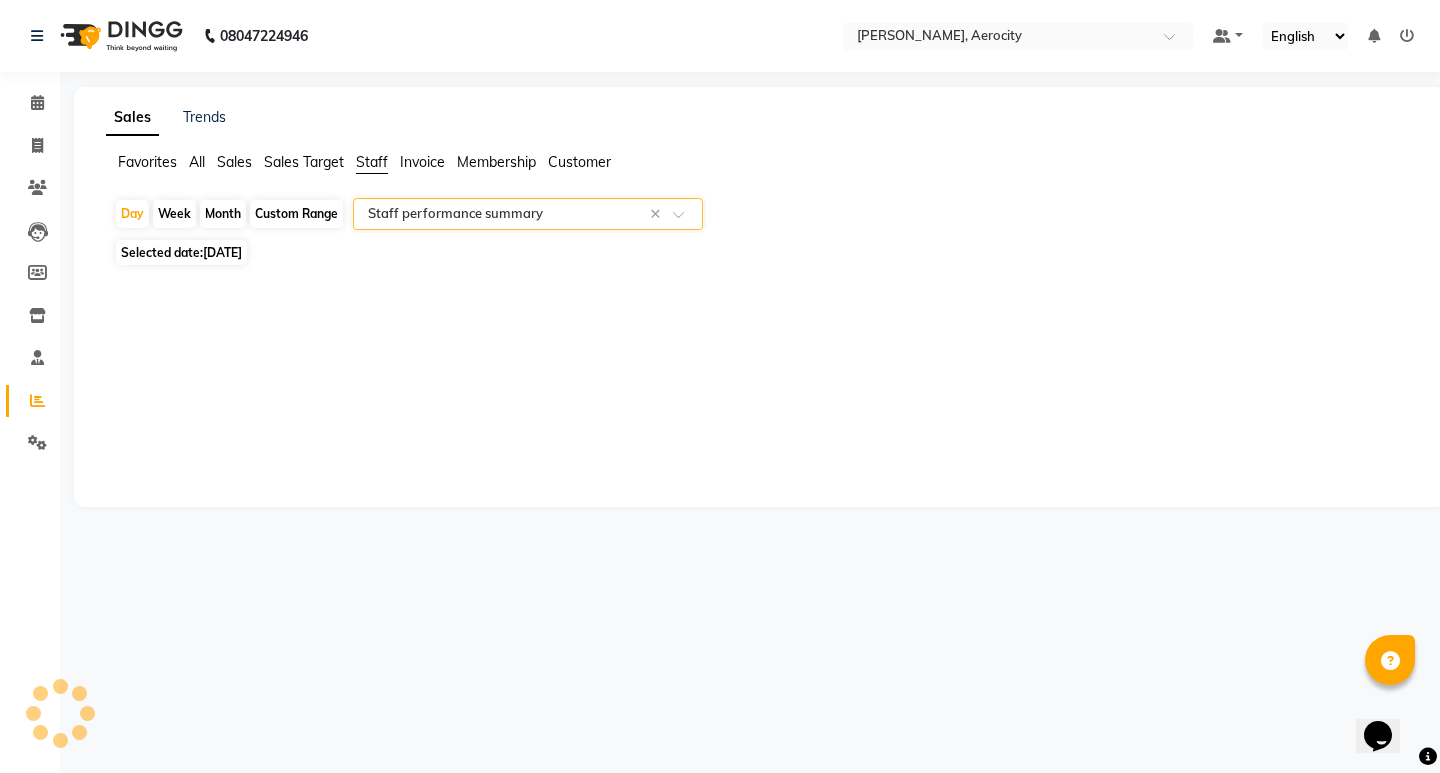 click on "Month" 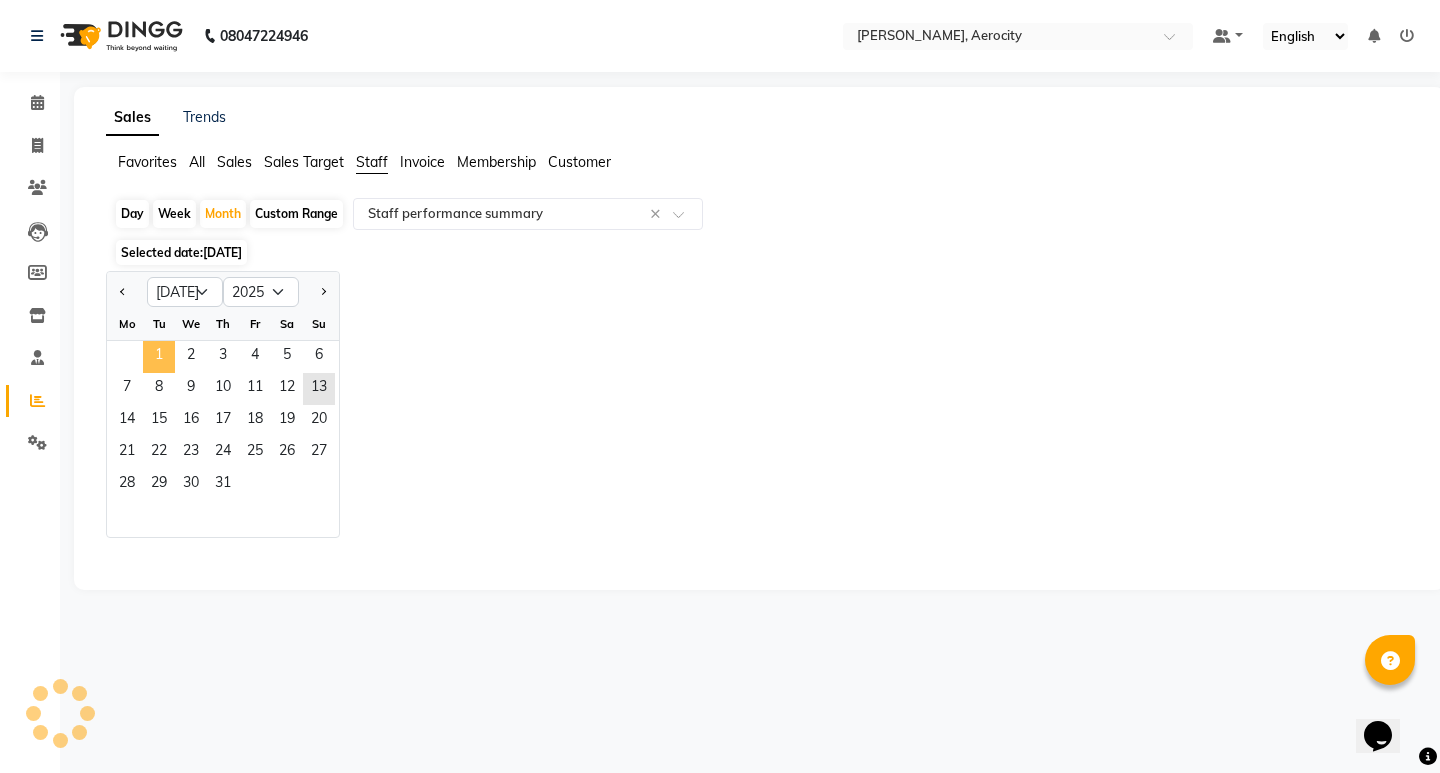 click on "1" 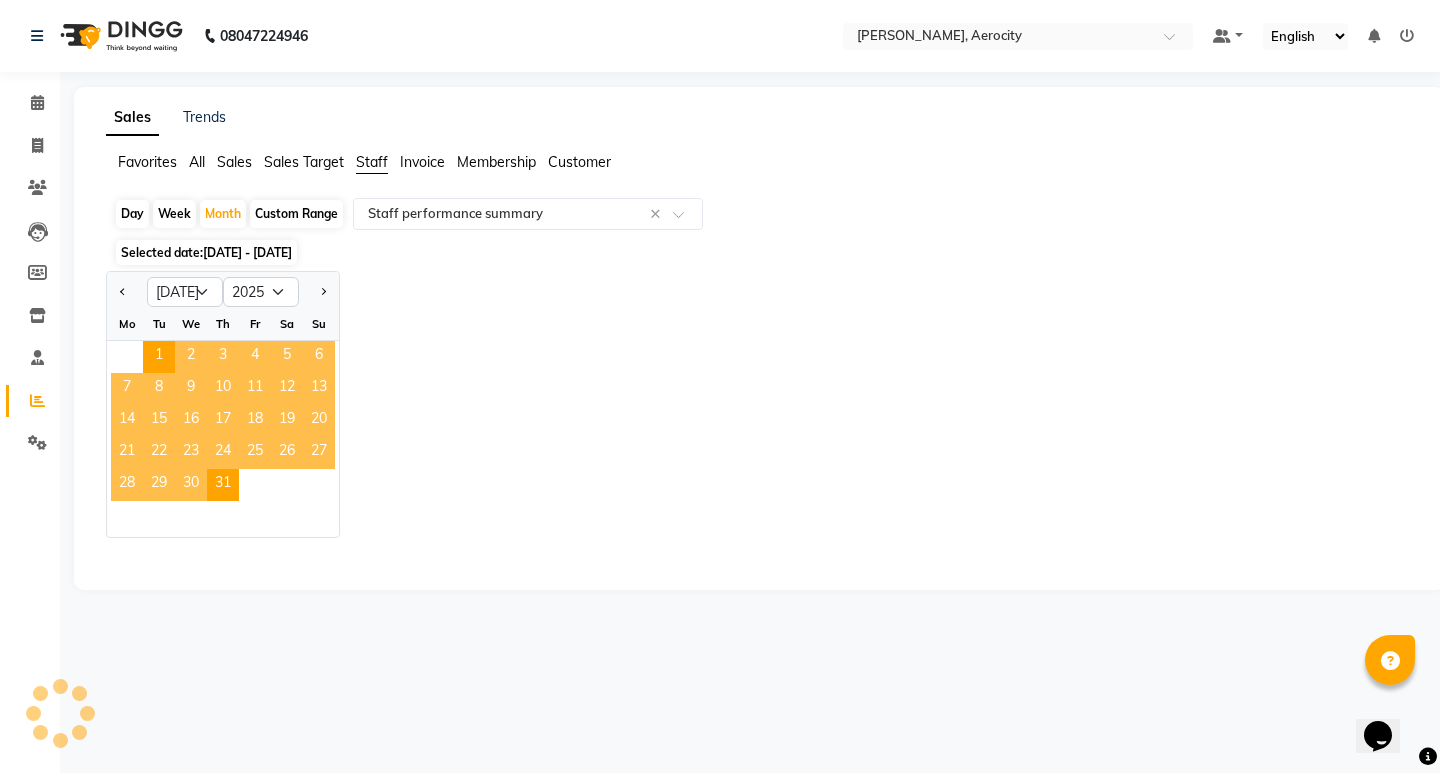 select on "full_report" 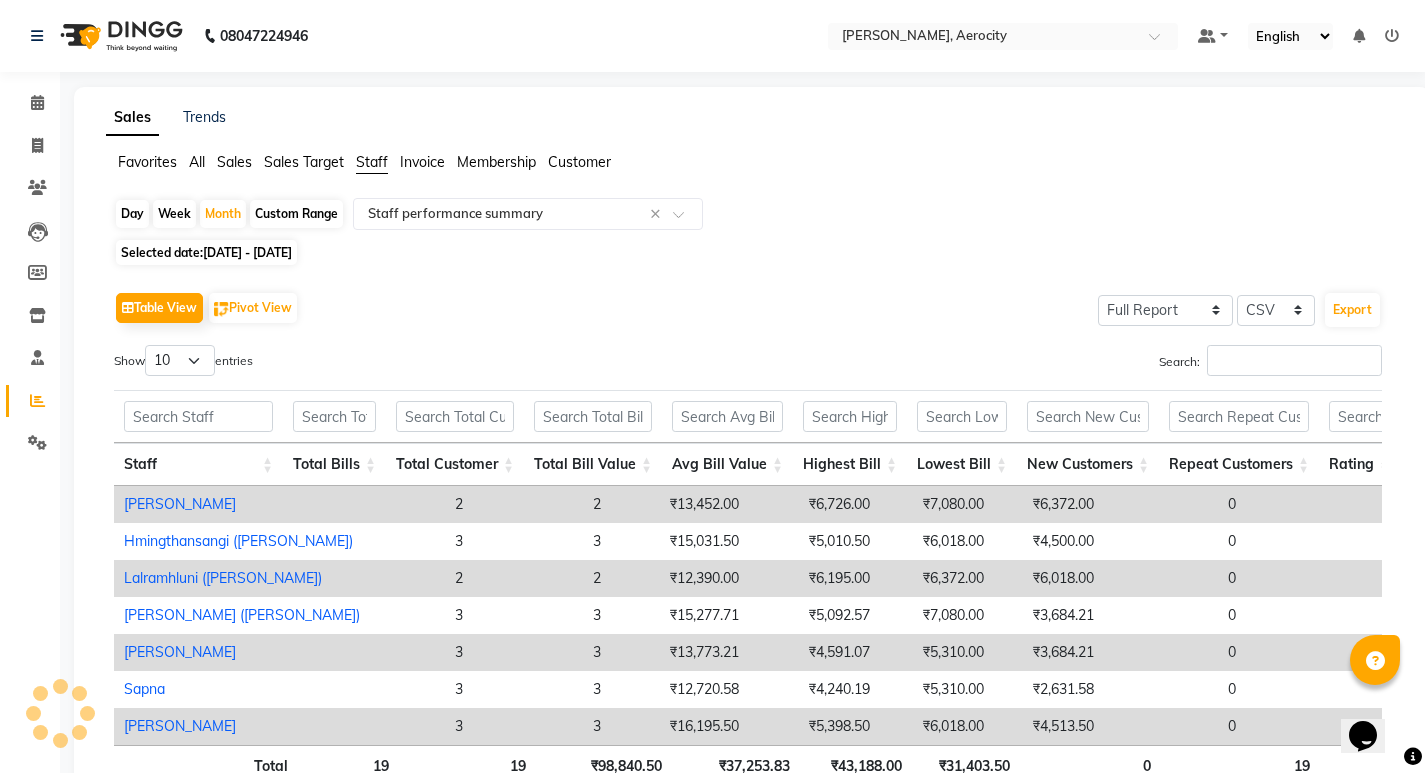 scroll, scrollTop: 153, scrollLeft: 0, axis: vertical 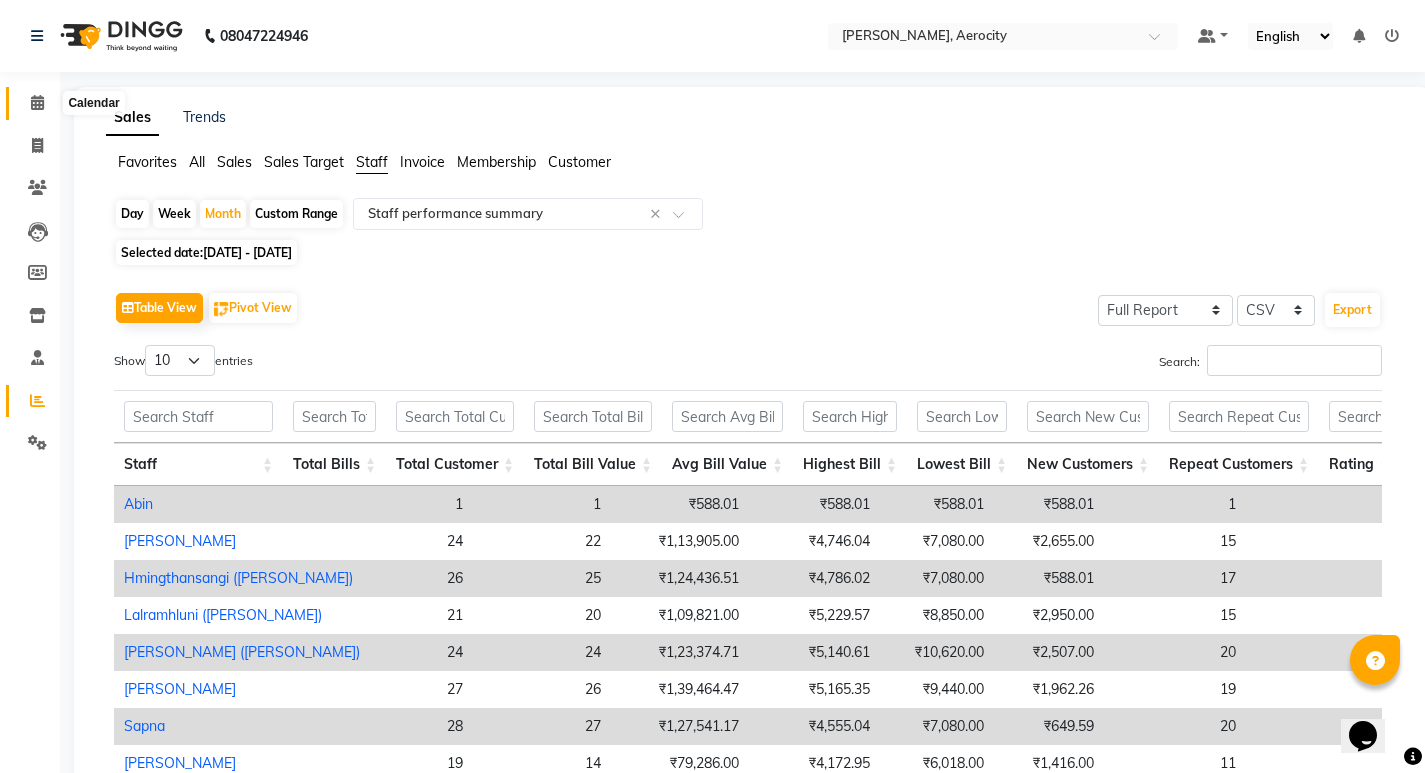 drag, startPoint x: 43, startPoint y: 93, endPoint x: 72, endPoint y: 119, distance: 38.948685 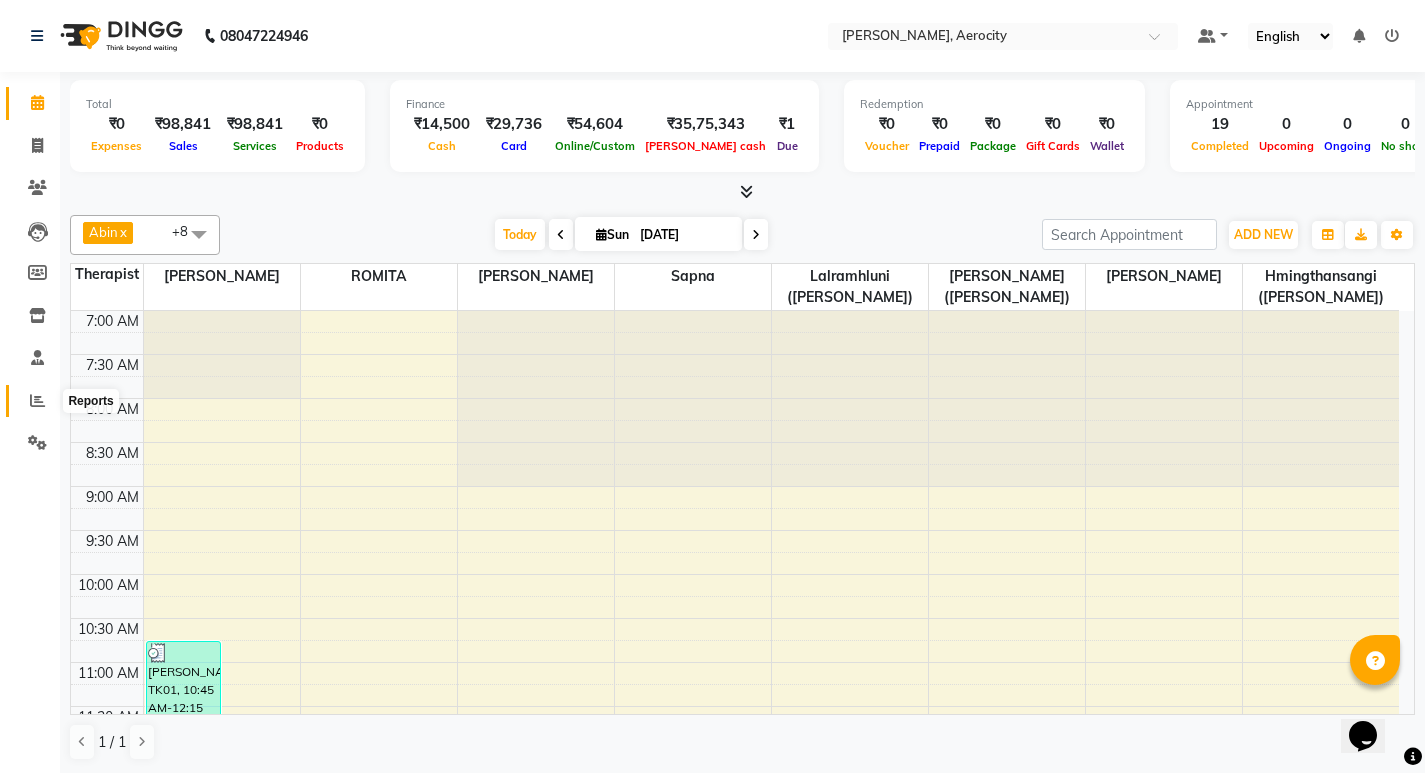 click 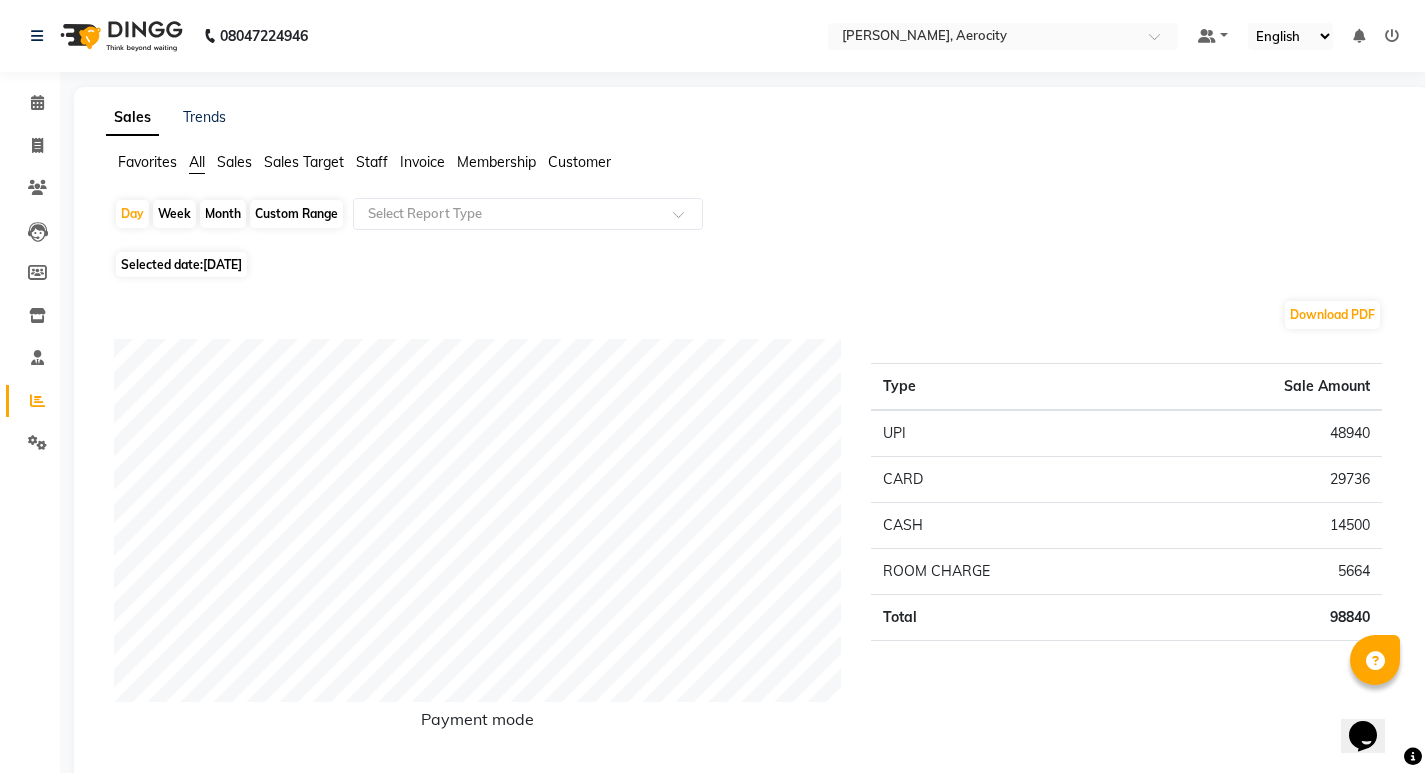 click on "Sales Target" 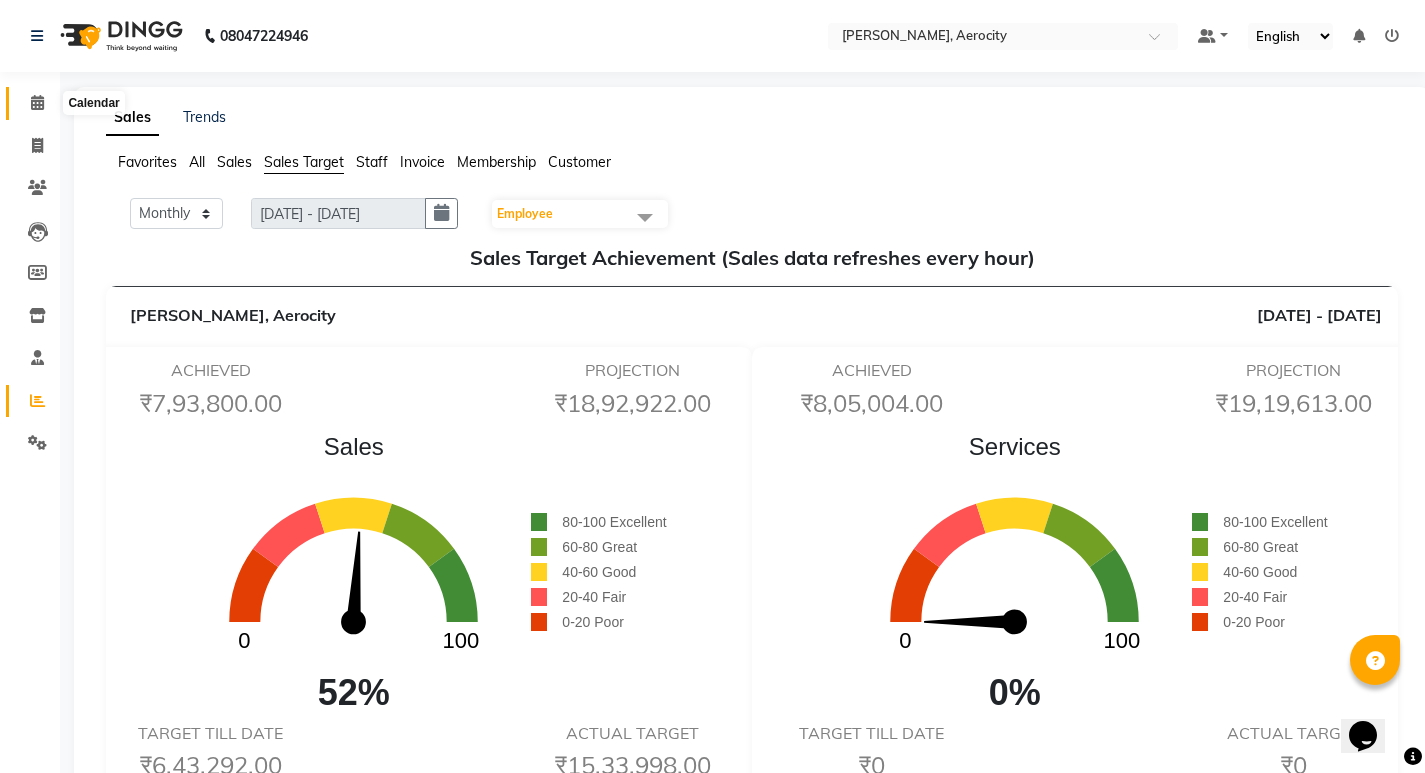 click 